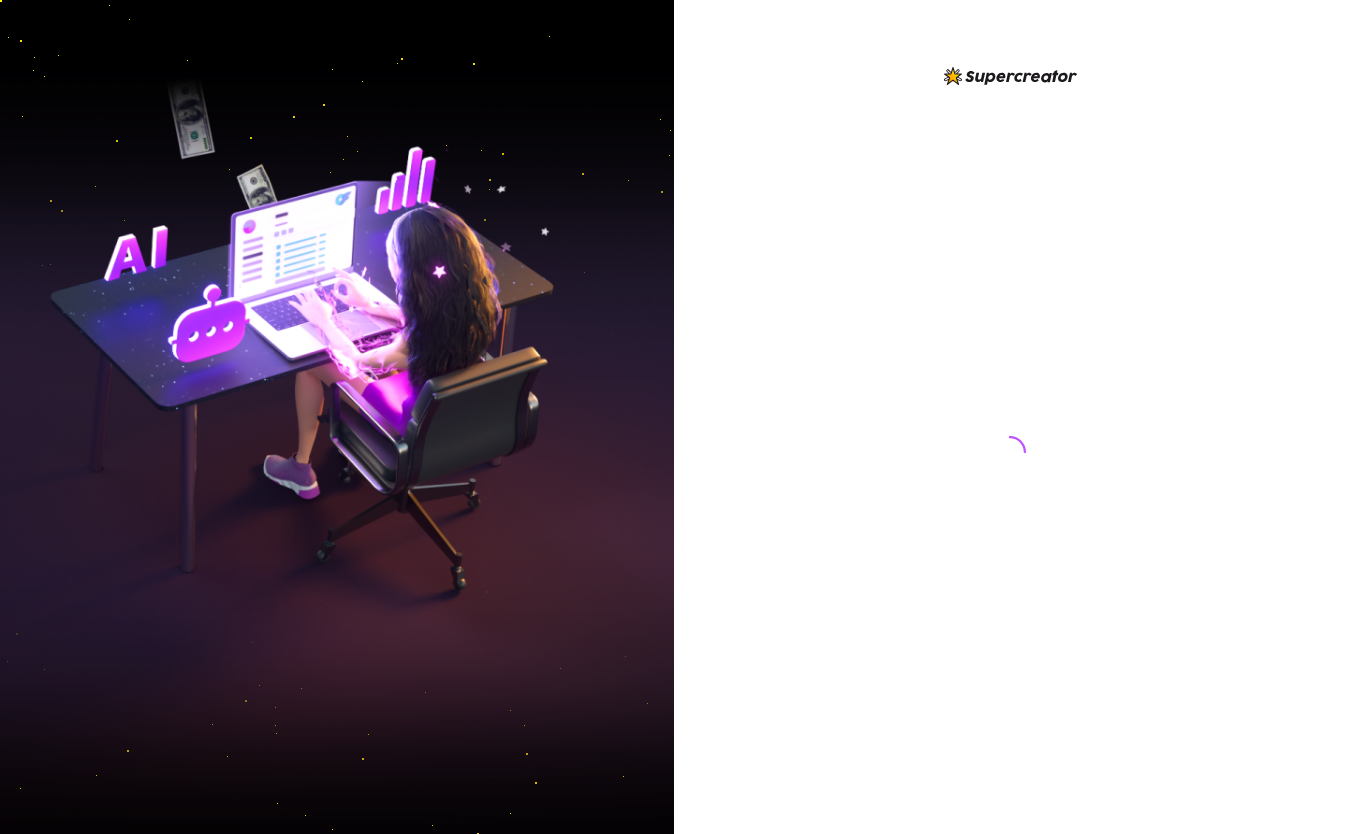 scroll, scrollTop: 0, scrollLeft: 0, axis: both 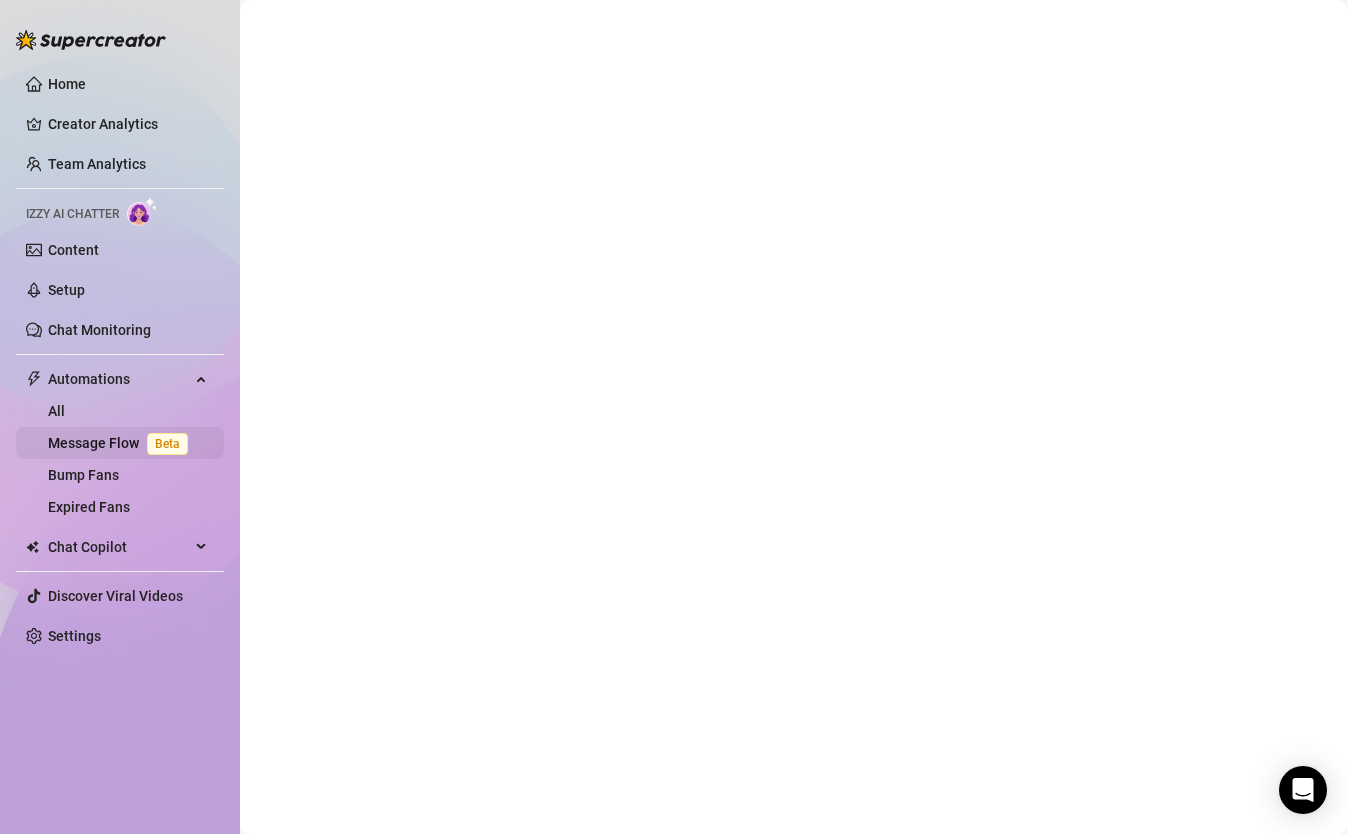 click on "Message Flow Beta" at bounding box center [122, 443] 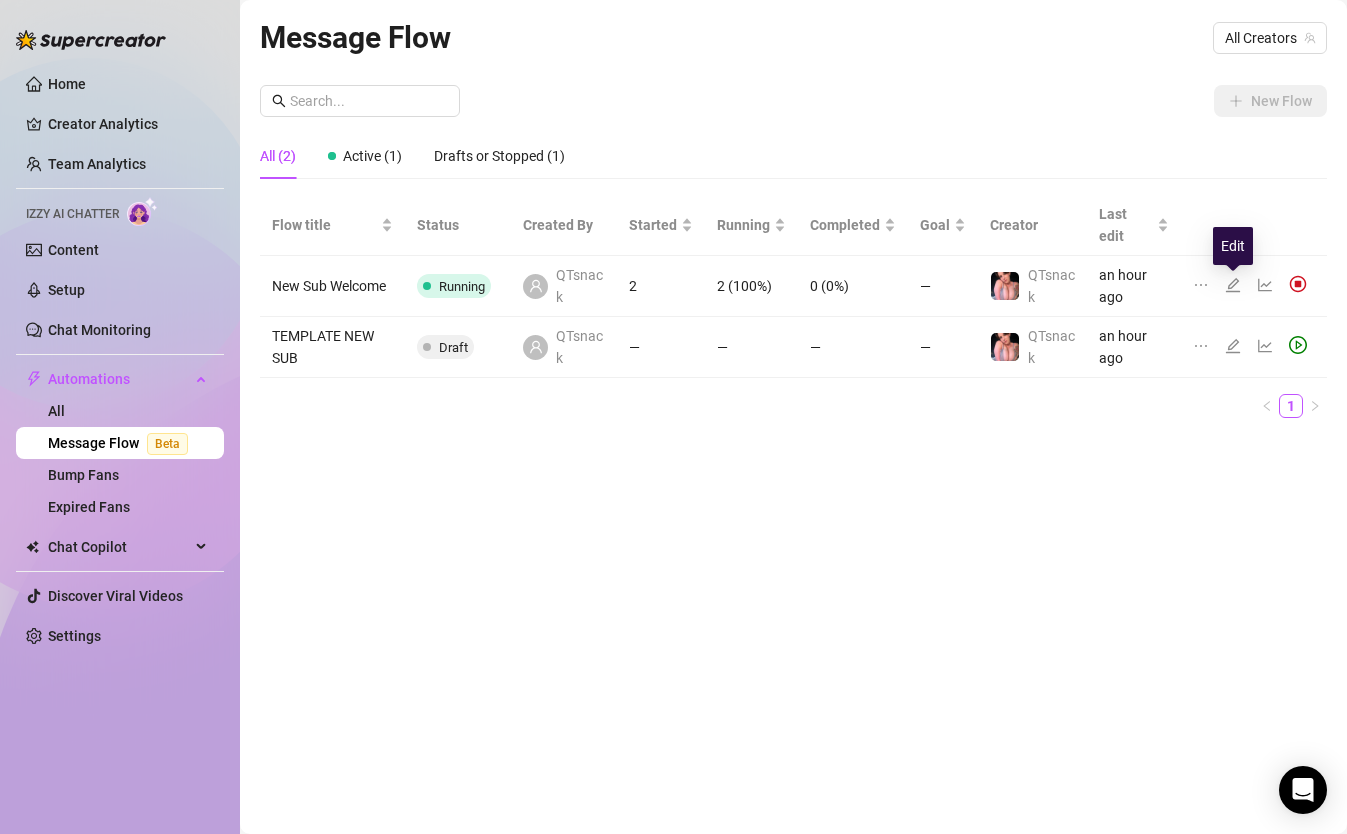 click 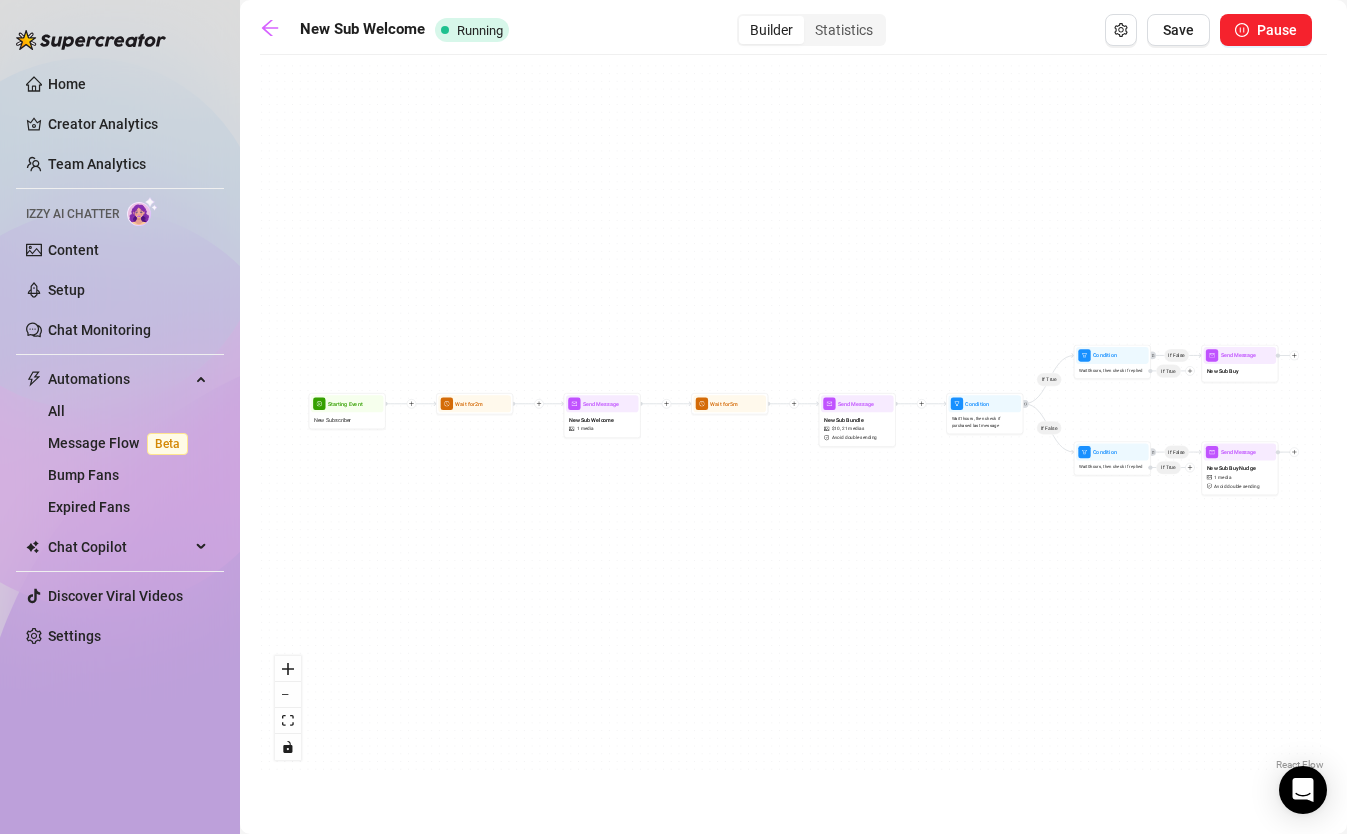 click on "If True If False If False If False If True If True Send Message Page Check in 2 Wait for 1m Send Message Page Check in 1 Wait for 5d 2h 12m Merge Merge Wait for 1m Wait for 1m Merge Send Message New Sub Buy Send Message New Sub Buy Nudge 1 media Avoid double sending Condition Wait 0 hours, then check if replied Condition Wait 0 hours, then check if replied Condition Wait 1 hours, then check if purchased last message Send Message New Sub Bundle $ 10 , 21 medias Avoid double sending Wait for 5m Send Message New Sub Welcome 1 media Wait for 2m Starting Event New Subscriber" at bounding box center (793, 420) 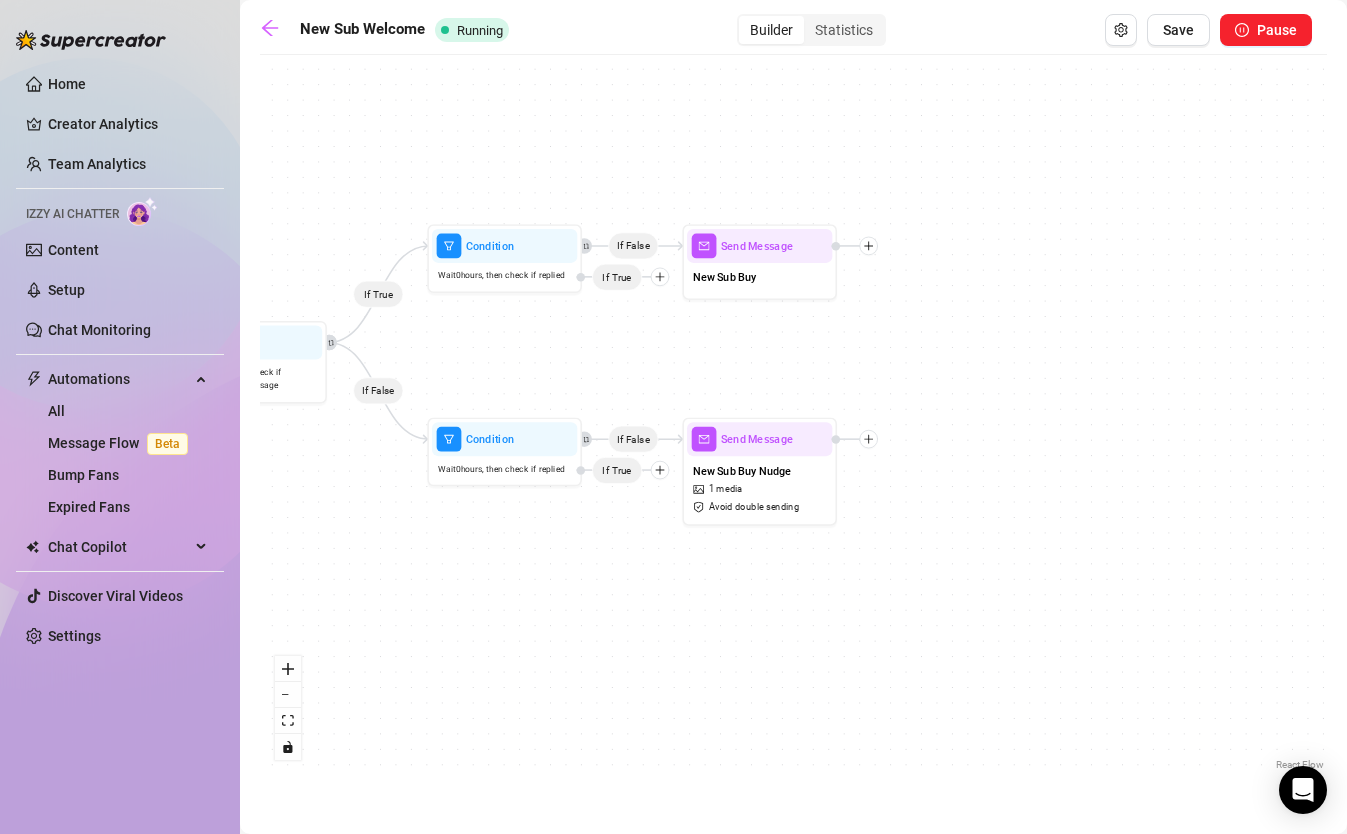 drag, startPoint x: 1159, startPoint y: 541, endPoint x: 426, endPoint y: 594, distance: 734.9136 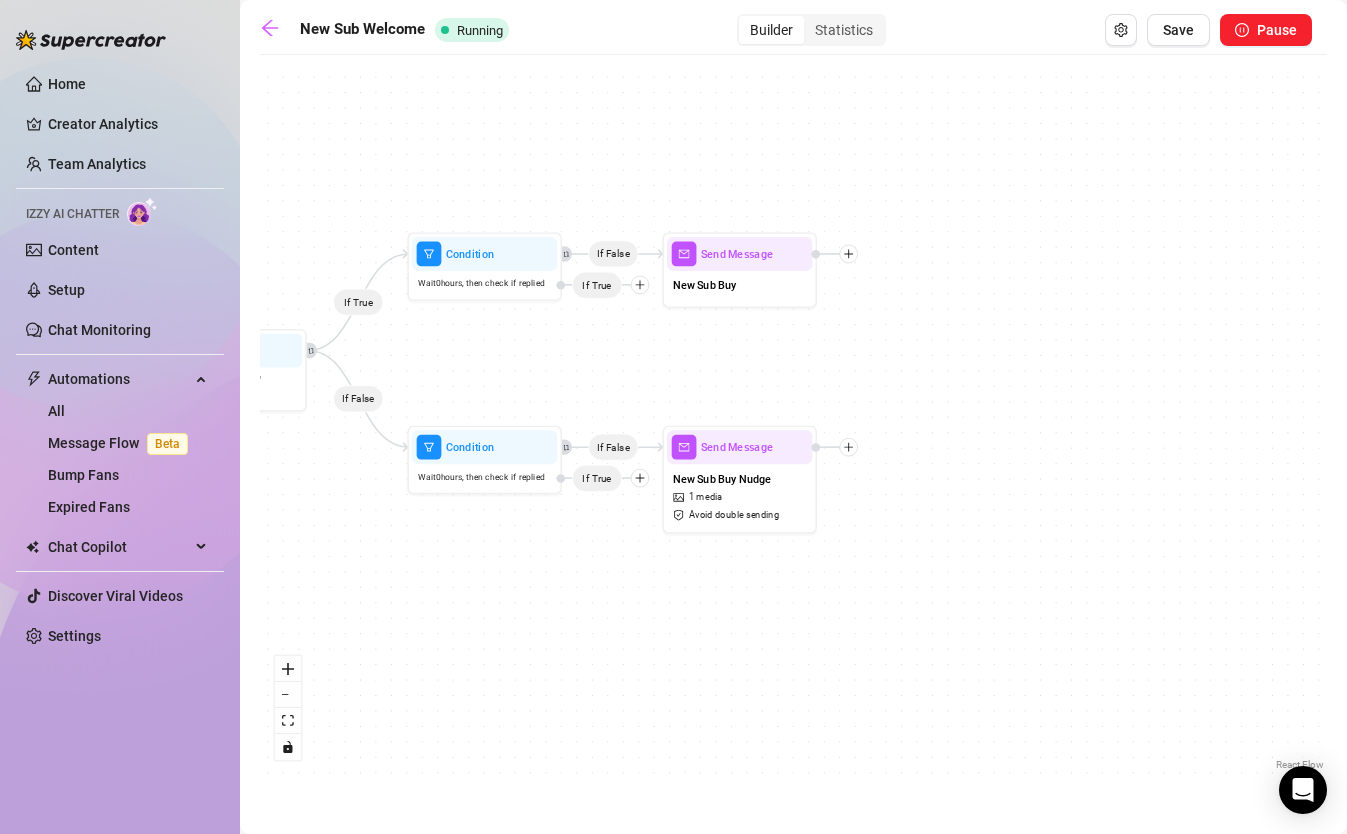 click on "If True If False If False If False If True If True Send Message Page Check in 2 Wait for 1m Send Message Page Check in 1 Wait for 5d 2h 12m Merge Merge Wait for 1m Wait for 1m Merge Send Message New Sub Buy Send Message New Sub Buy Nudge 1 media Avoid double sending Condition Wait 0 hours, then check if replied Condition Wait 0 hours, then check if replied Condition Wait 1 hours, then check if purchased last message Send Message New Sub Bundle $ 10 , 21 medias Avoid double sending Wait for 5m Send Message New Sub Welcome 1 media Wait for 2m Starting Event New Subscriber" at bounding box center [793, 420] 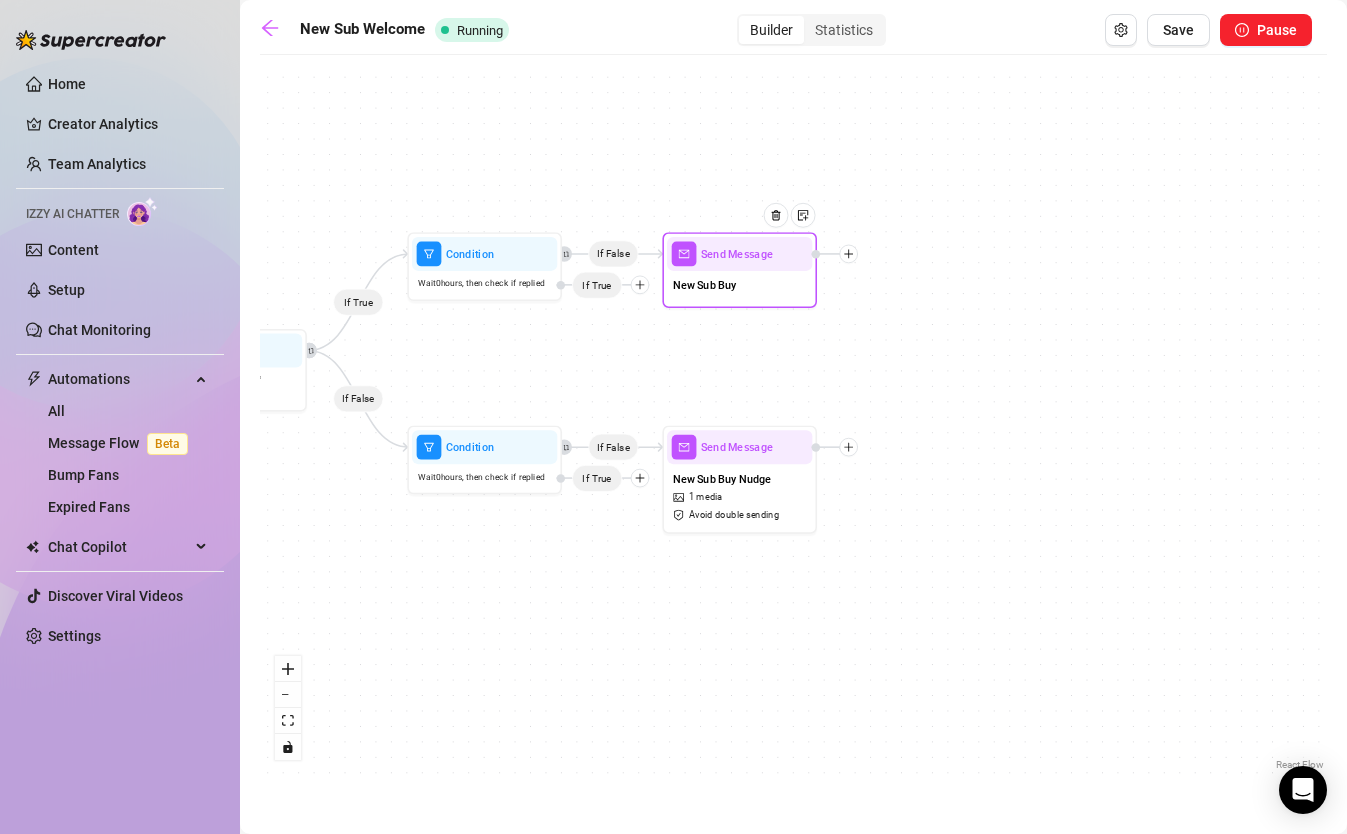 click 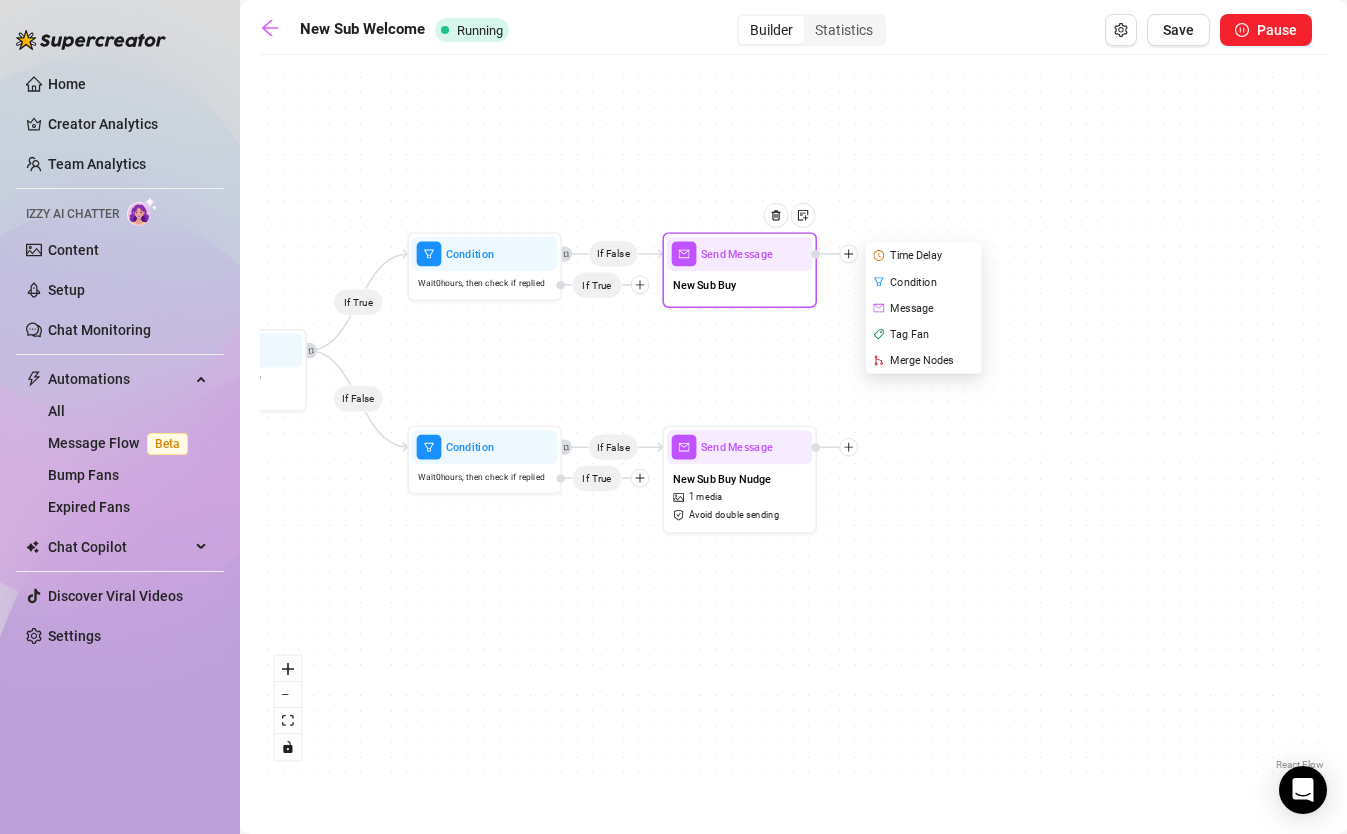 click on "Merge Nodes" at bounding box center (925, 360) 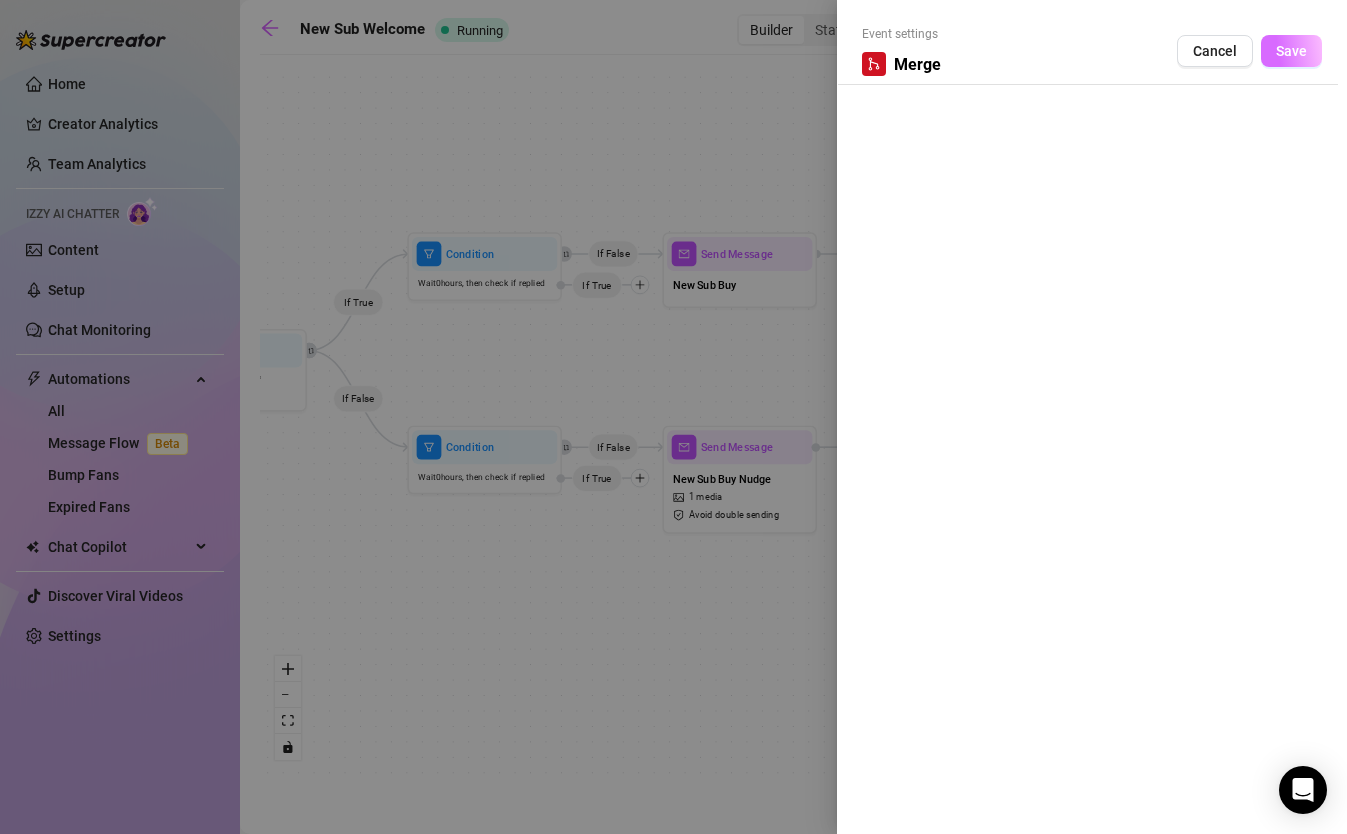 click on "Save" at bounding box center (1291, 51) 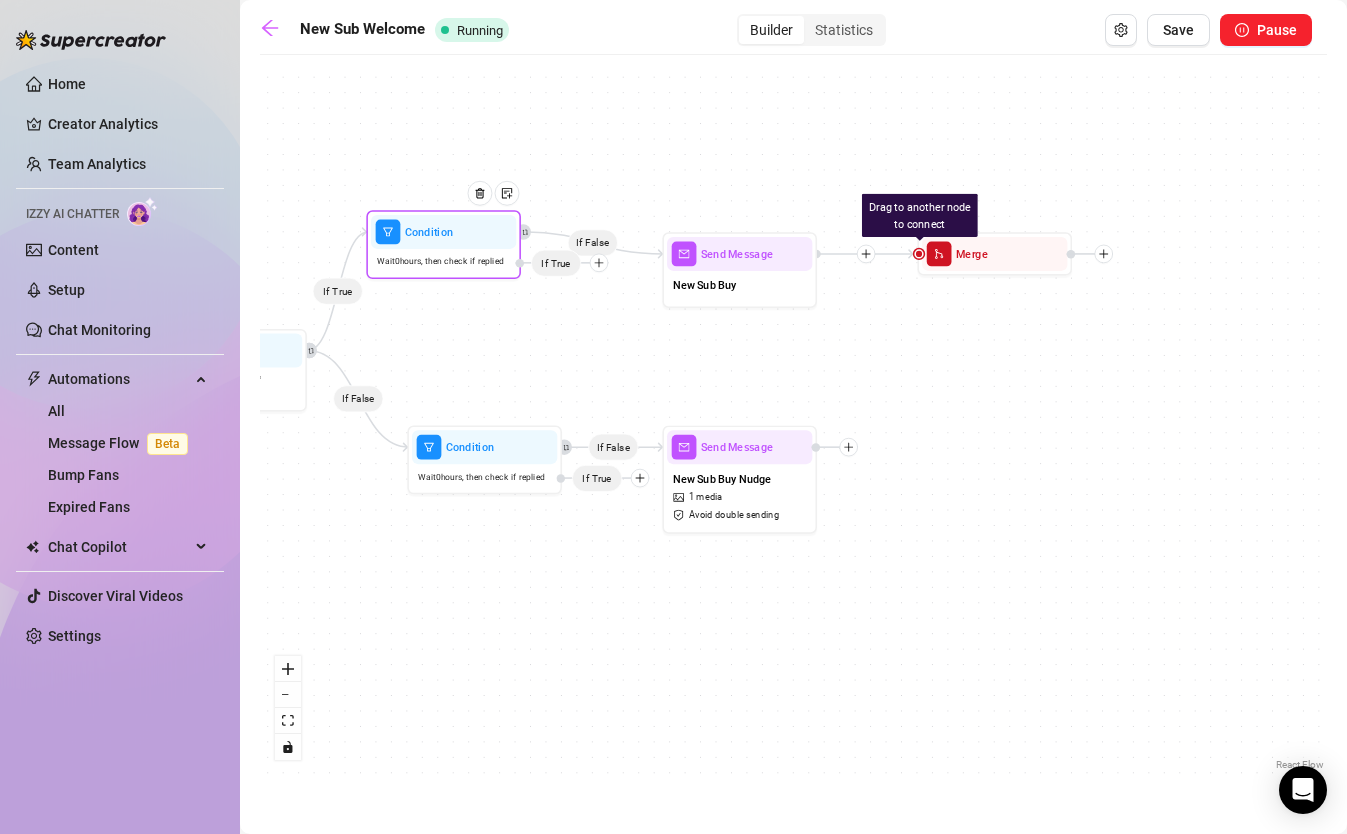 drag, startPoint x: 642, startPoint y: 289, endPoint x: 602, endPoint y: 272, distance: 43.462627 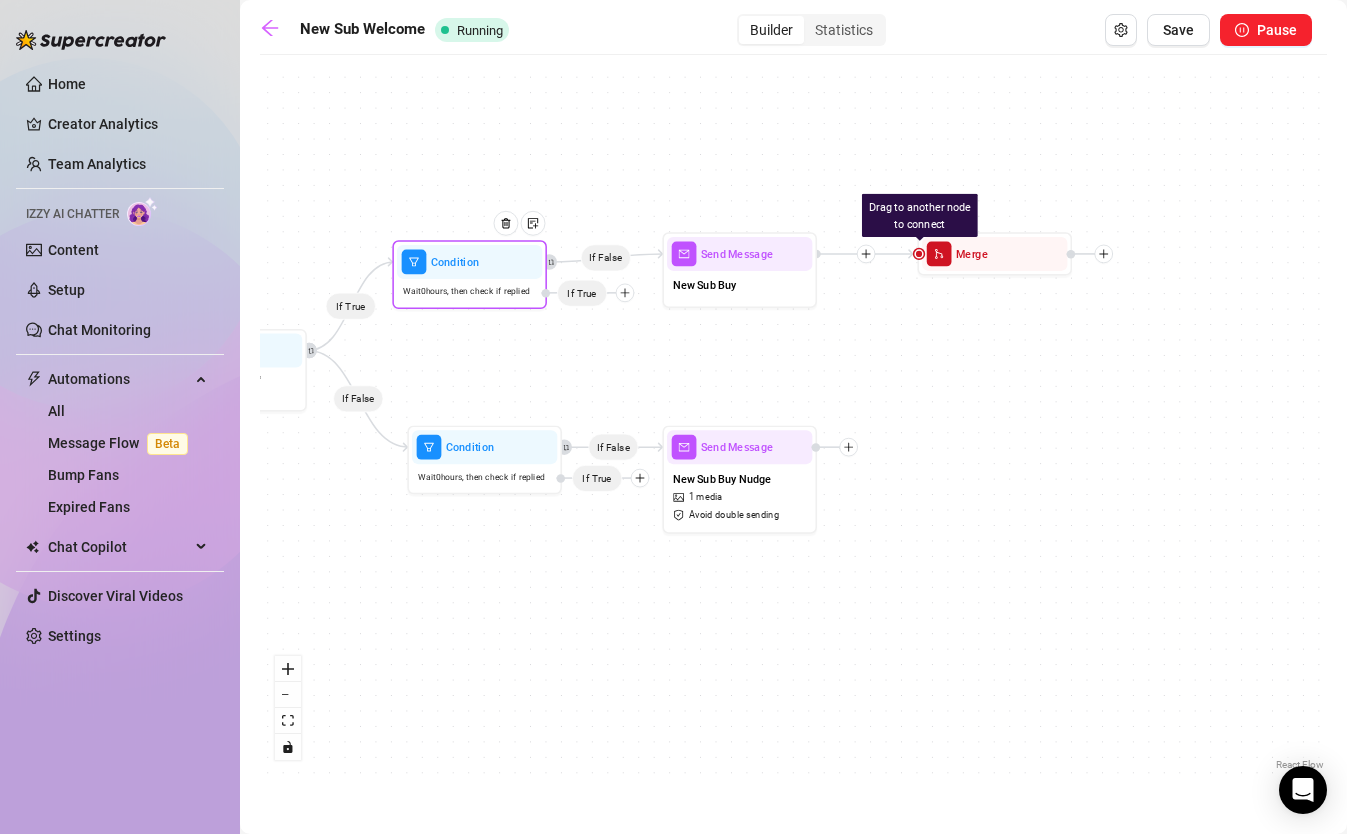 drag, startPoint x: 558, startPoint y: 272, endPoint x: 576, endPoint y: 293, distance: 27.658634 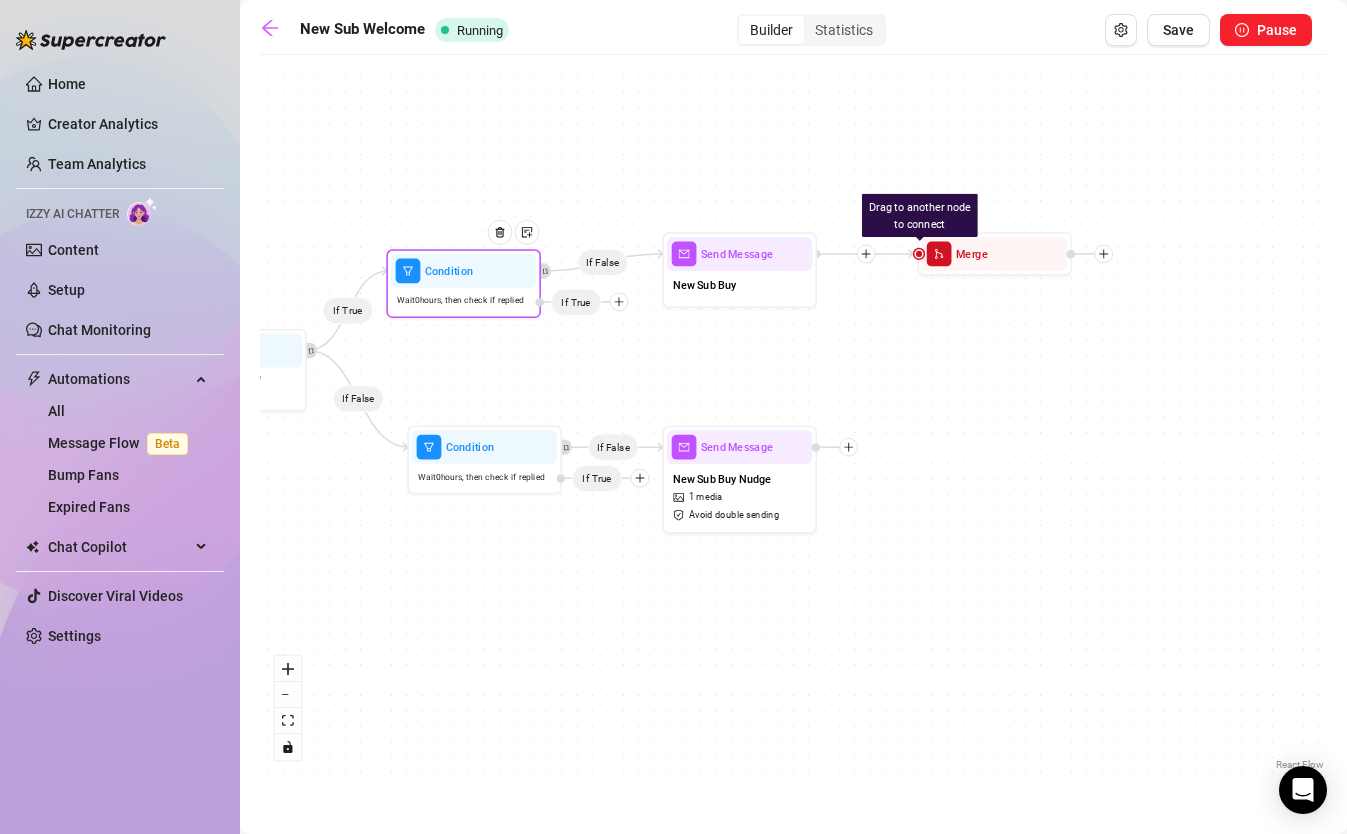 drag, startPoint x: 620, startPoint y: 287, endPoint x: 623, endPoint y: 303, distance: 16.27882 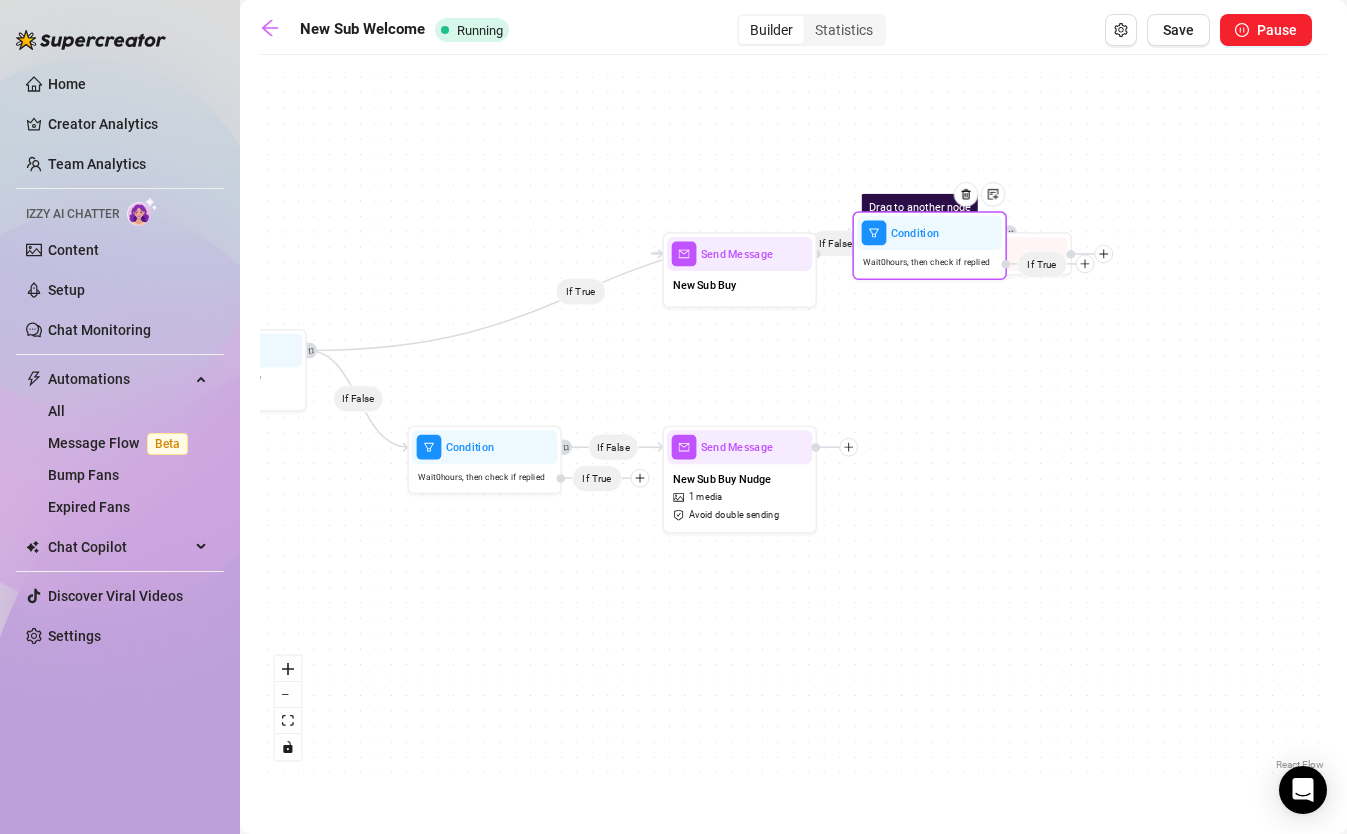 drag, startPoint x: 497, startPoint y: 286, endPoint x: 966, endPoint y: 251, distance: 470.30417 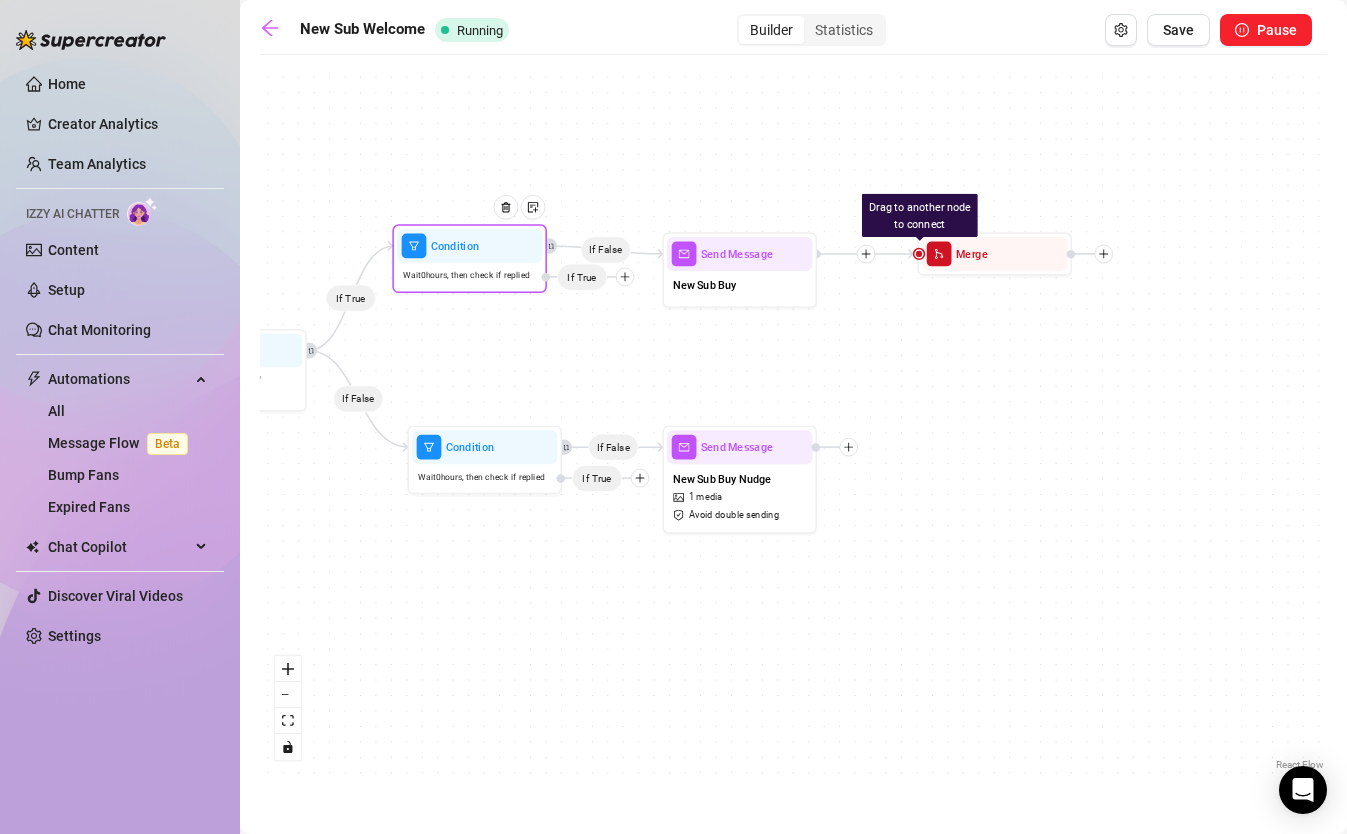 drag, startPoint x: 956, startPoint y: 253, endPoint x: 492, endPoint y: 266, distance: 464.18207 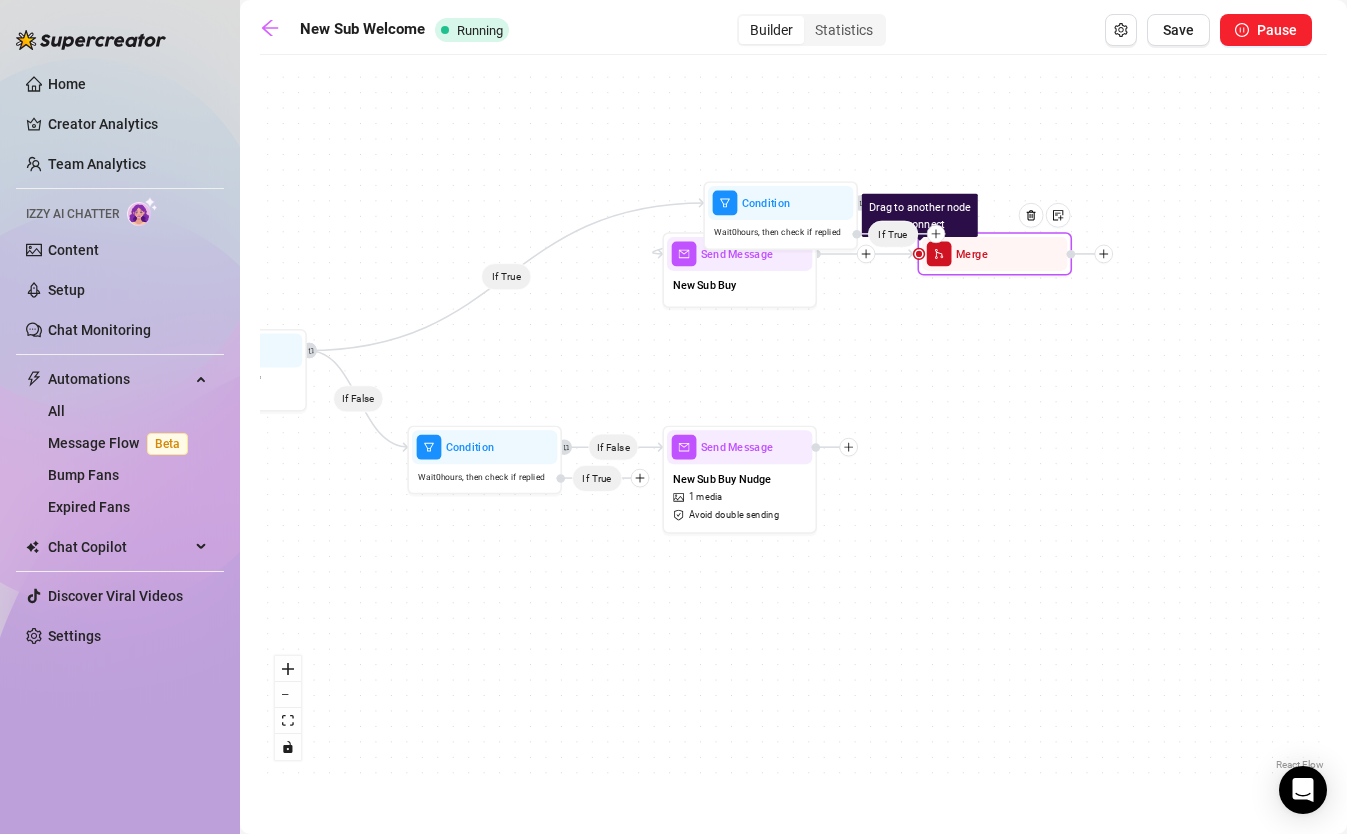 drag, startPoint x: 624, startPoint y: 281, endPoint x: 939, endPoint y: 256, distance: 315.9905 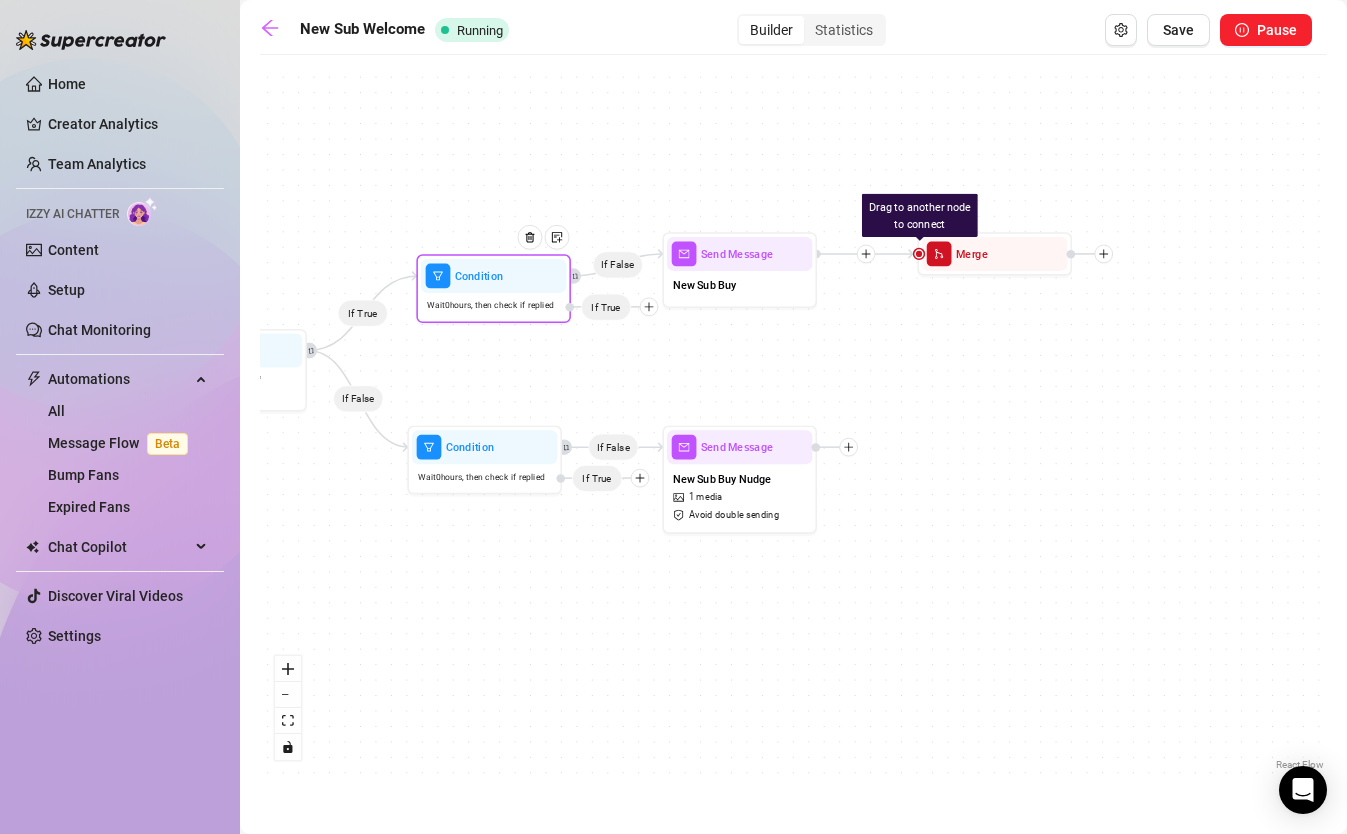 drag, startPoint x: 804, startPoint y: 247, endPoint x: 513, endPoint y: 304, distance: 296.52994 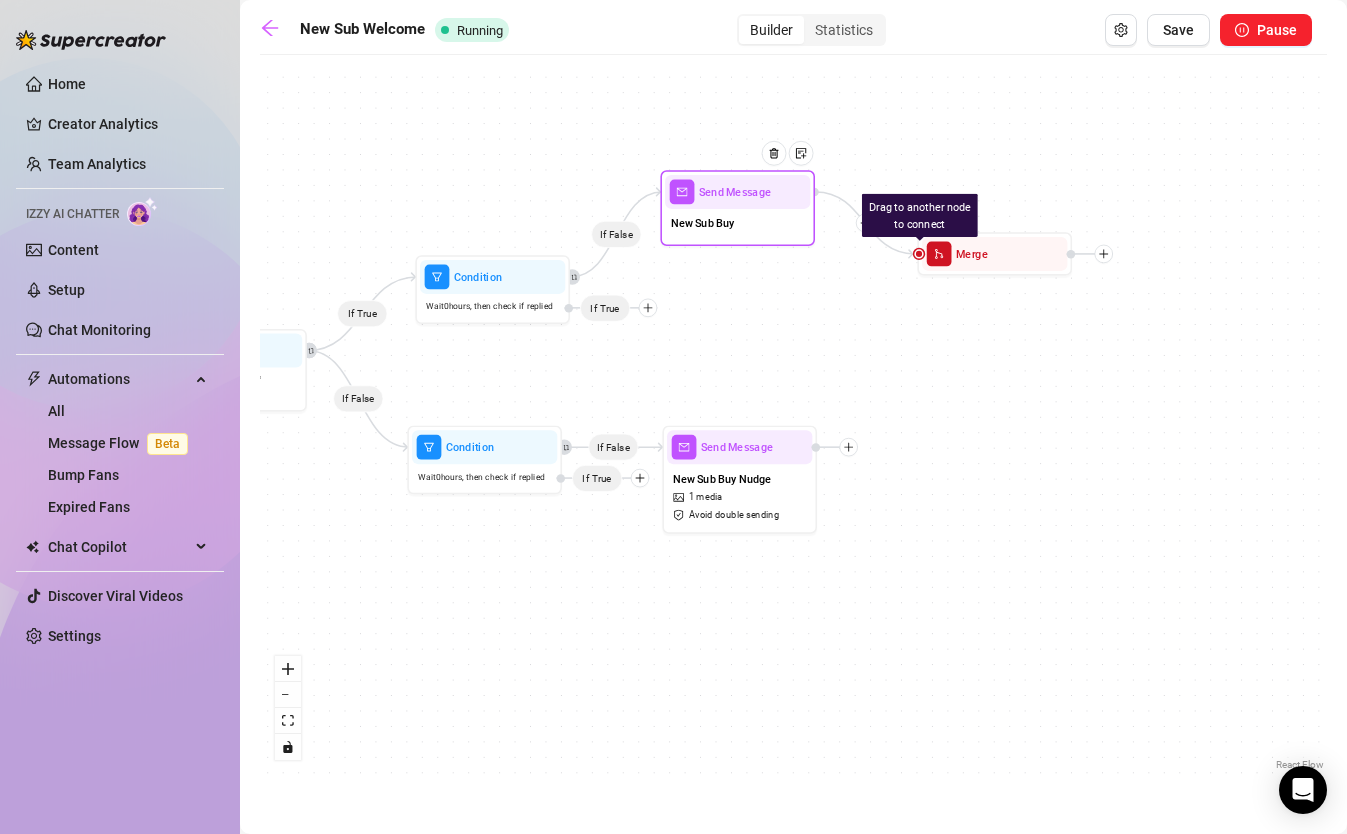 drag, startPoint x: 735, startPoint y: 279, endPoint x: 731, endPoint y: 215, distance: 64.12488 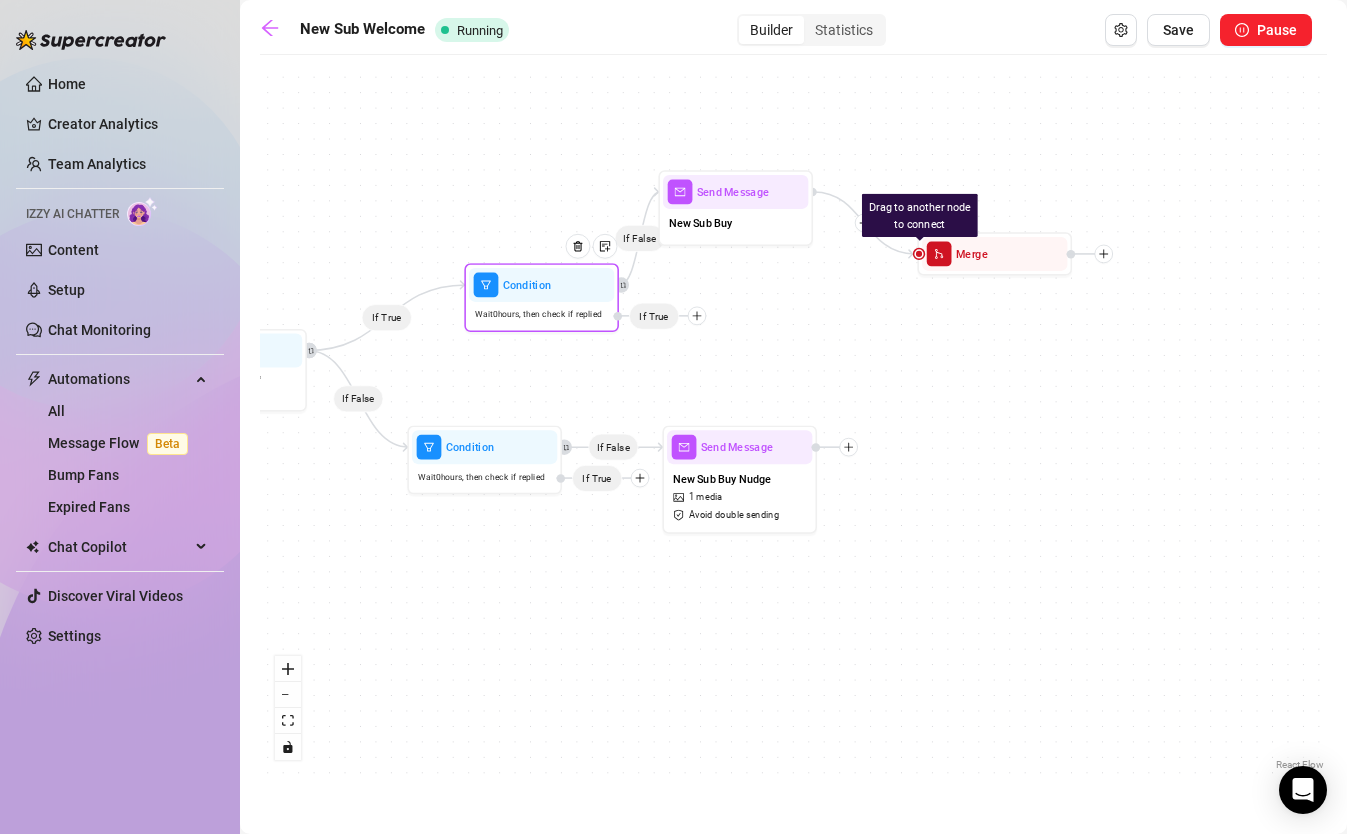 drag, startPoint x: 649, startPoint y: 313, endPoint x: 699, endPoint y: 321, distance: 50.635956 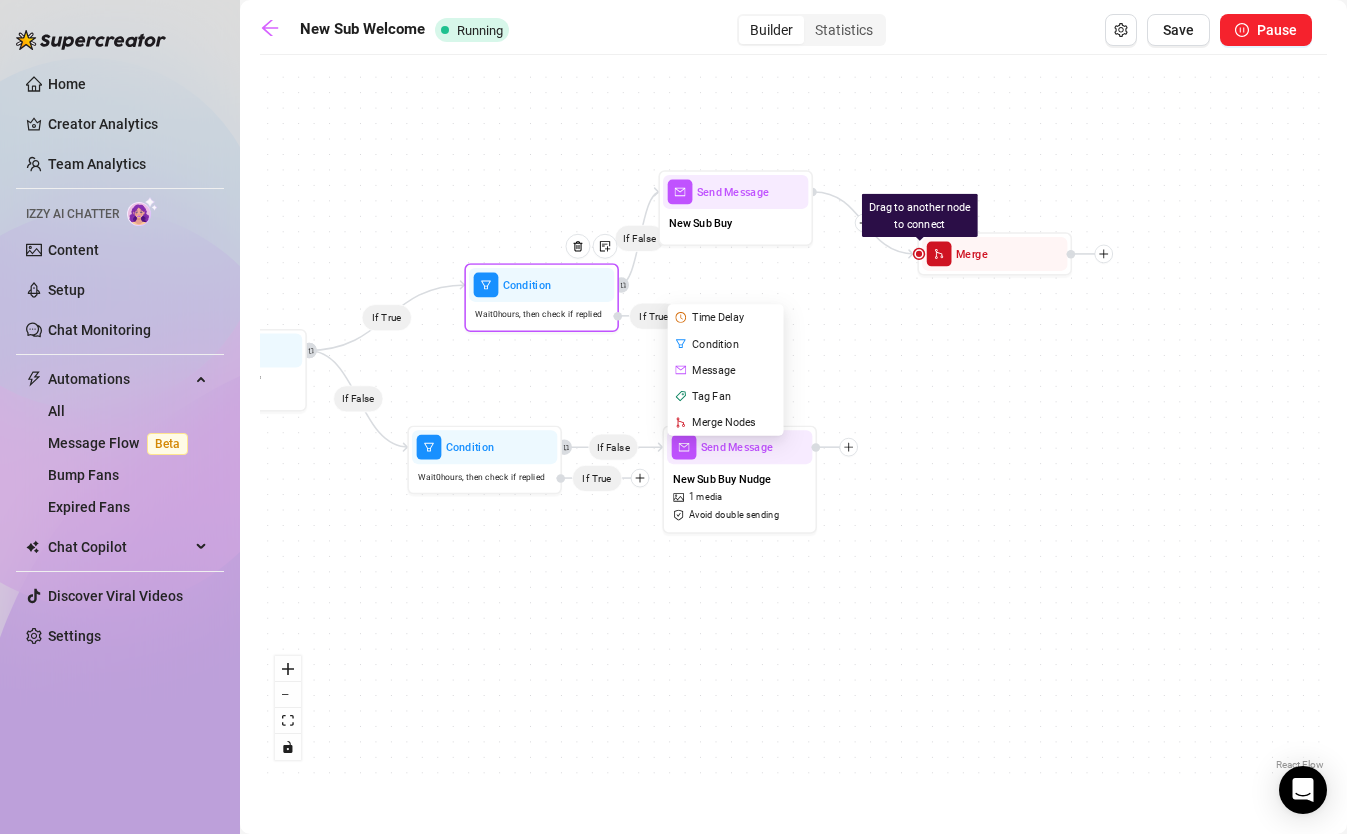 click on "Merge Nodes" at bounding box center [727, 422] 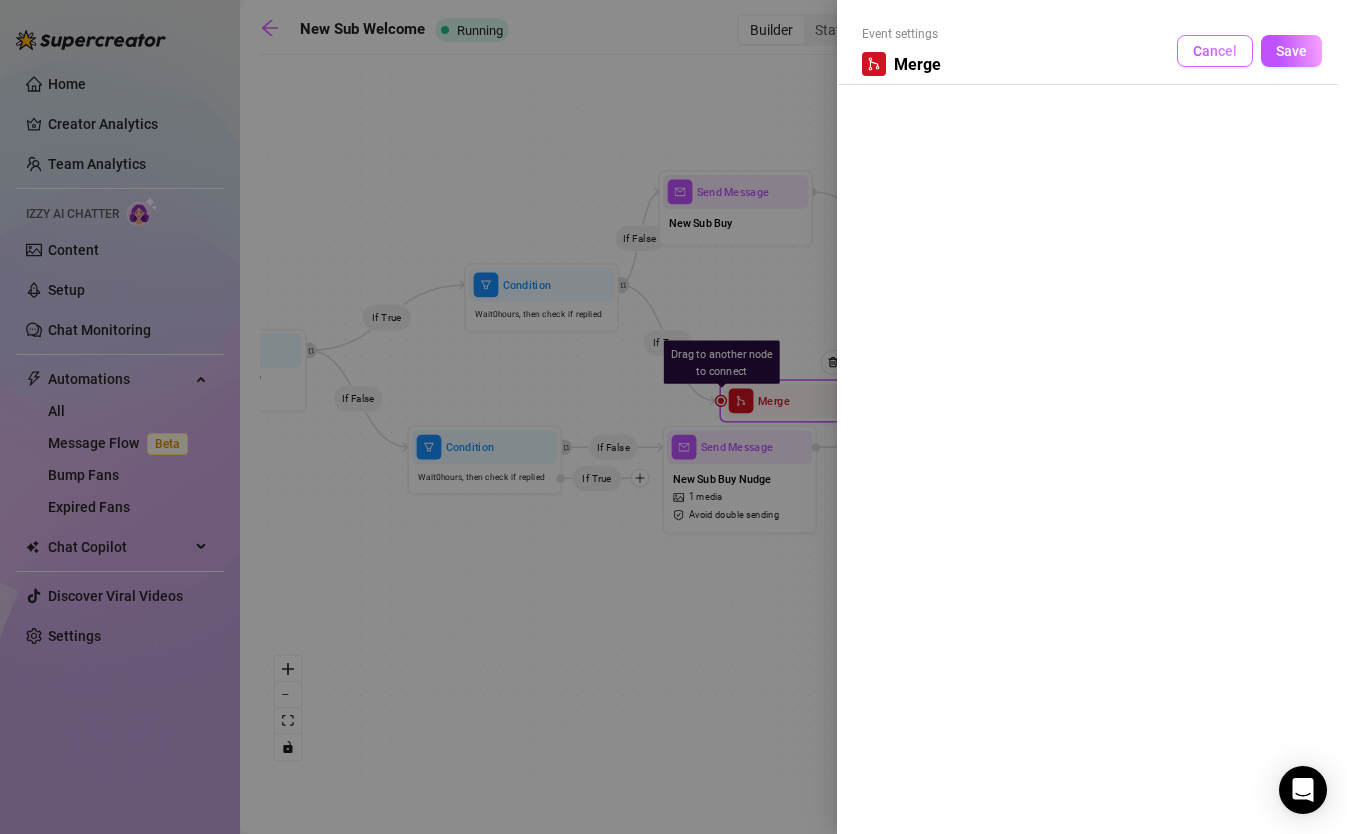 click on "Cancel" at bounding box center [1215, 51] 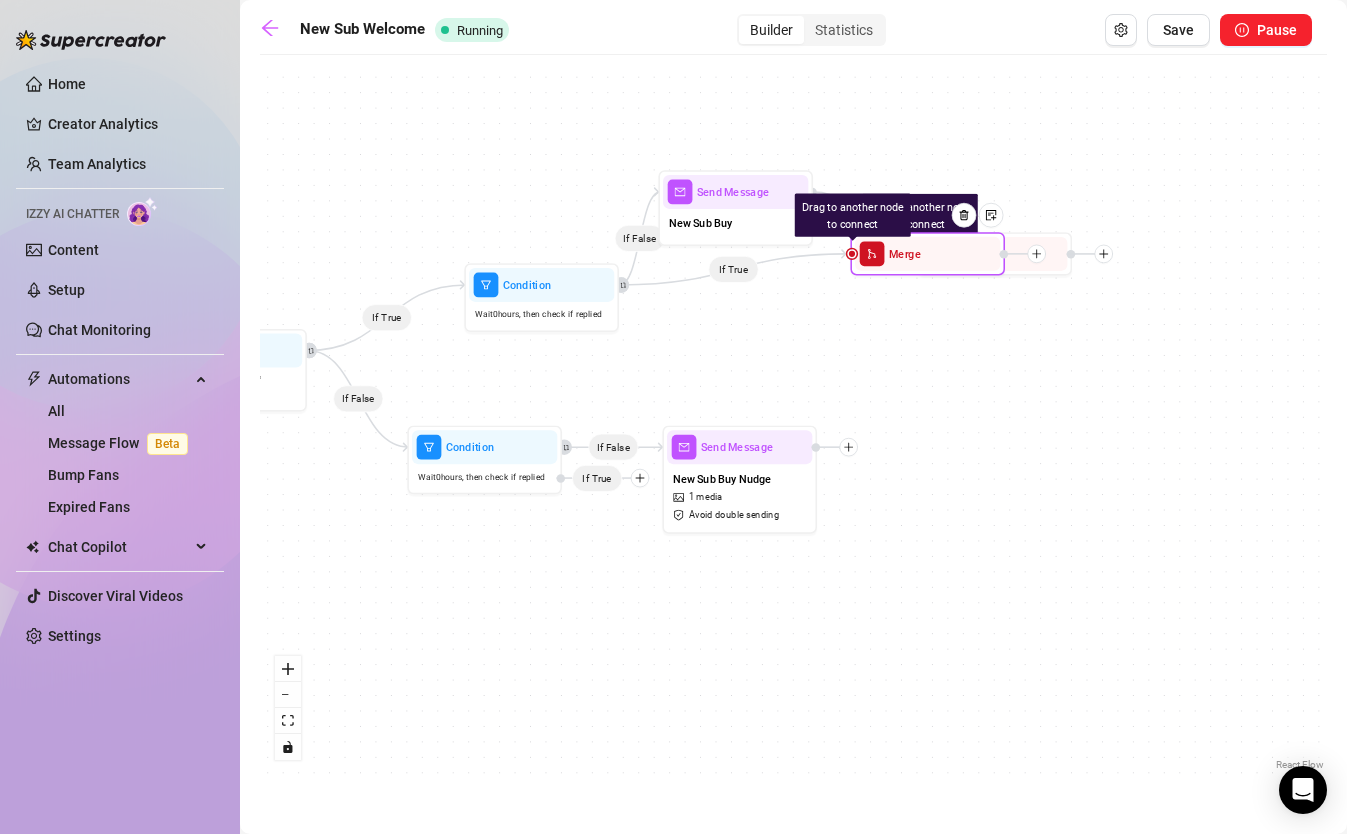 drag, startPoint x: 837, startPoint y: 411, endPoint x: 987, endPoint y: 267, distance: 207.93268 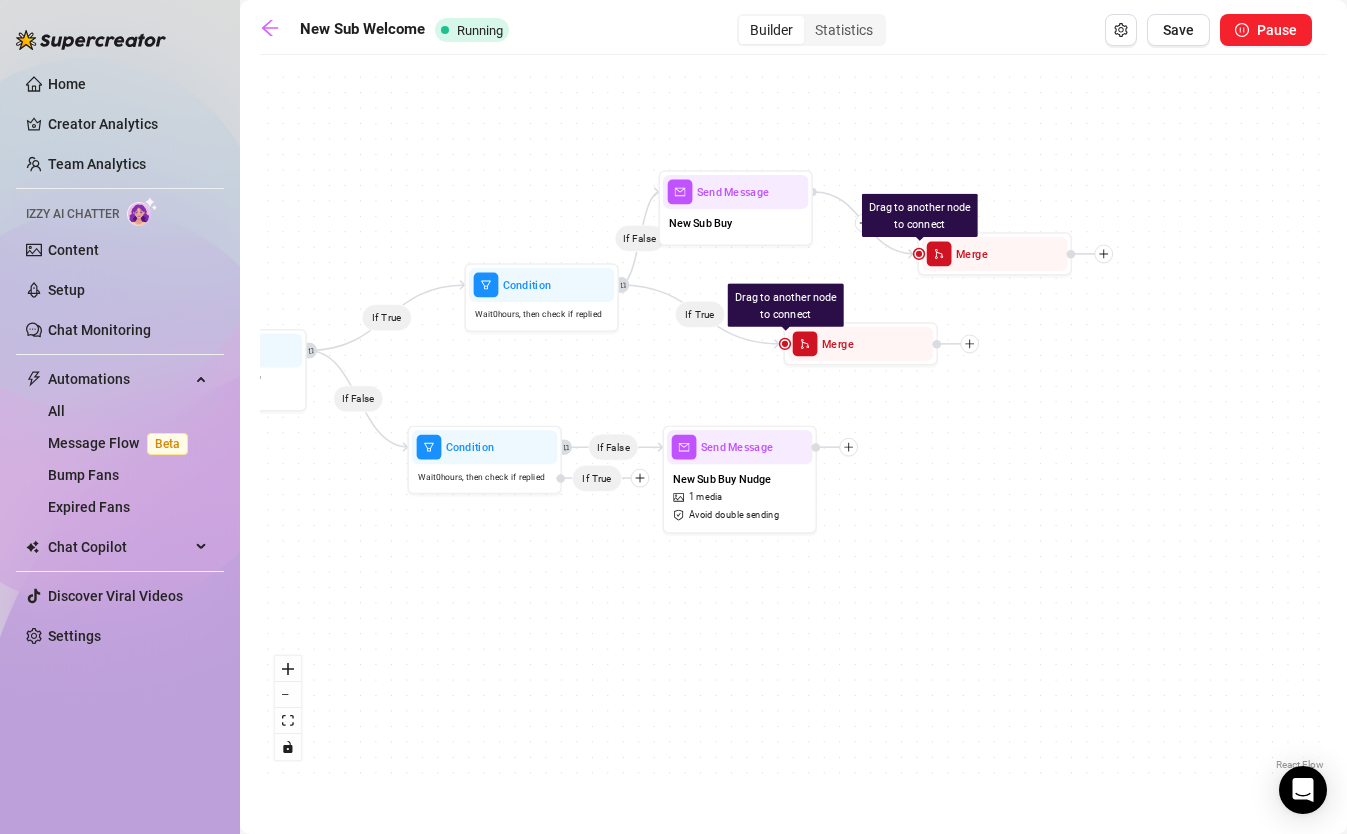 drag, startPoint x: 983, startPoint y: 270, endPoint x: 873, endPoint y: 386, distance: 159.86244 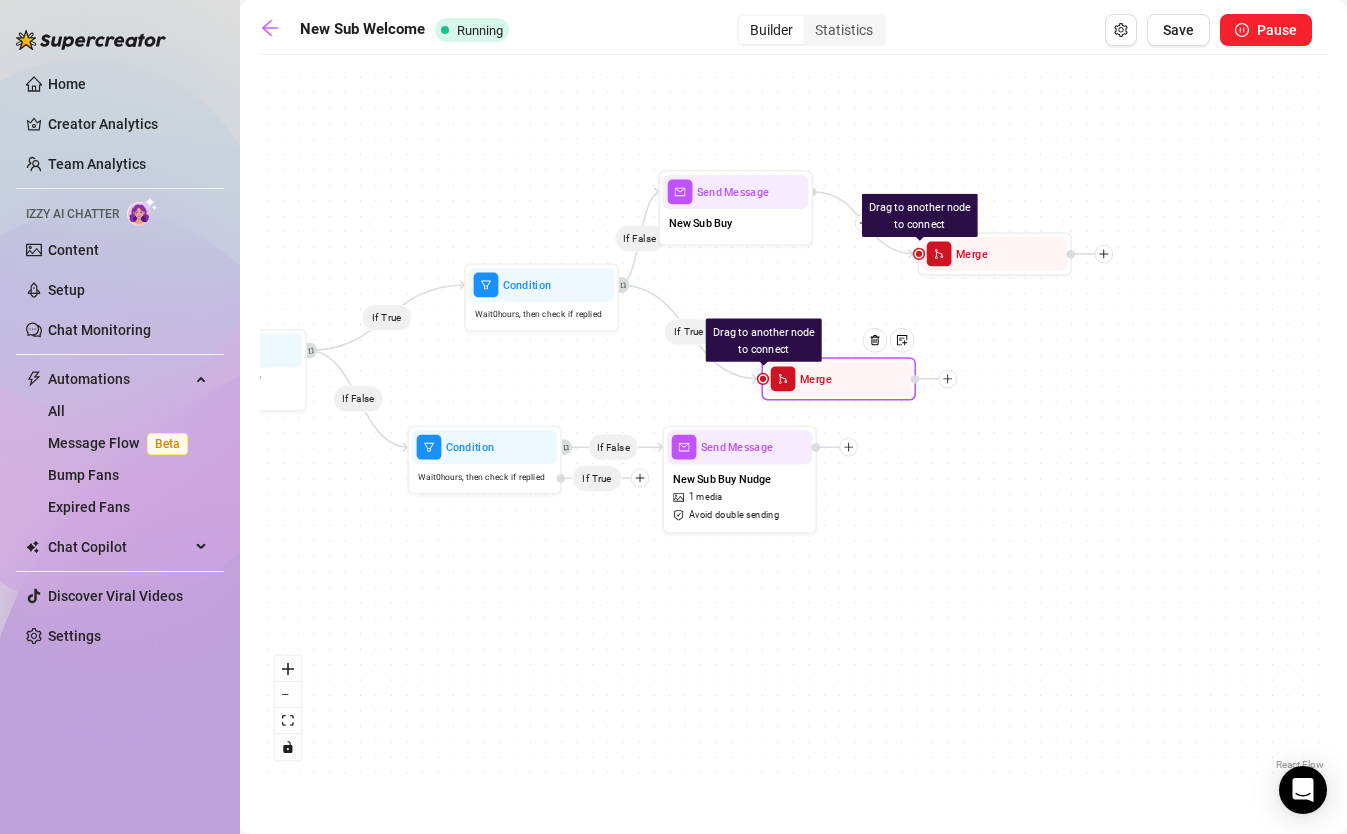 click at bounding box center [915, 379] 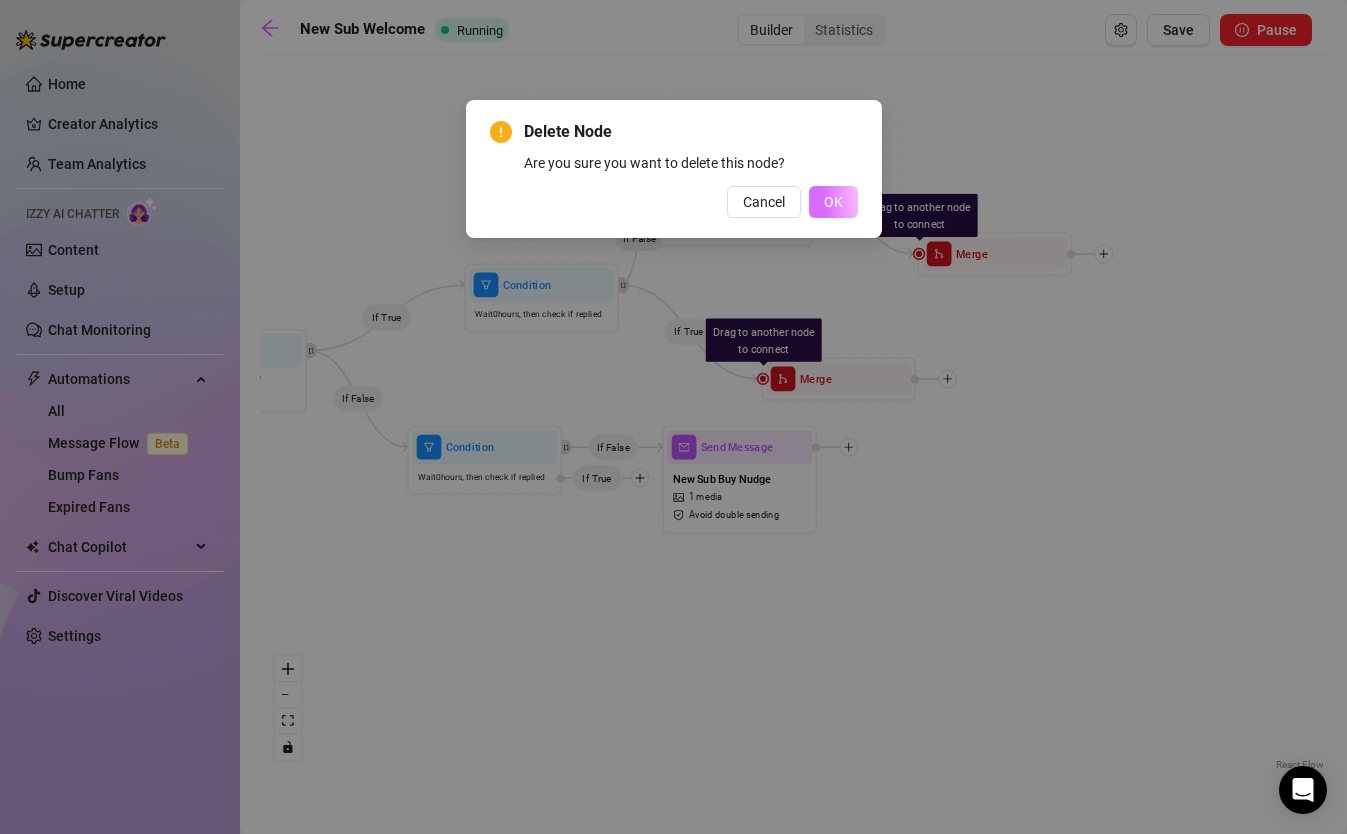 click on "OK" at bounding box center (833, 202) 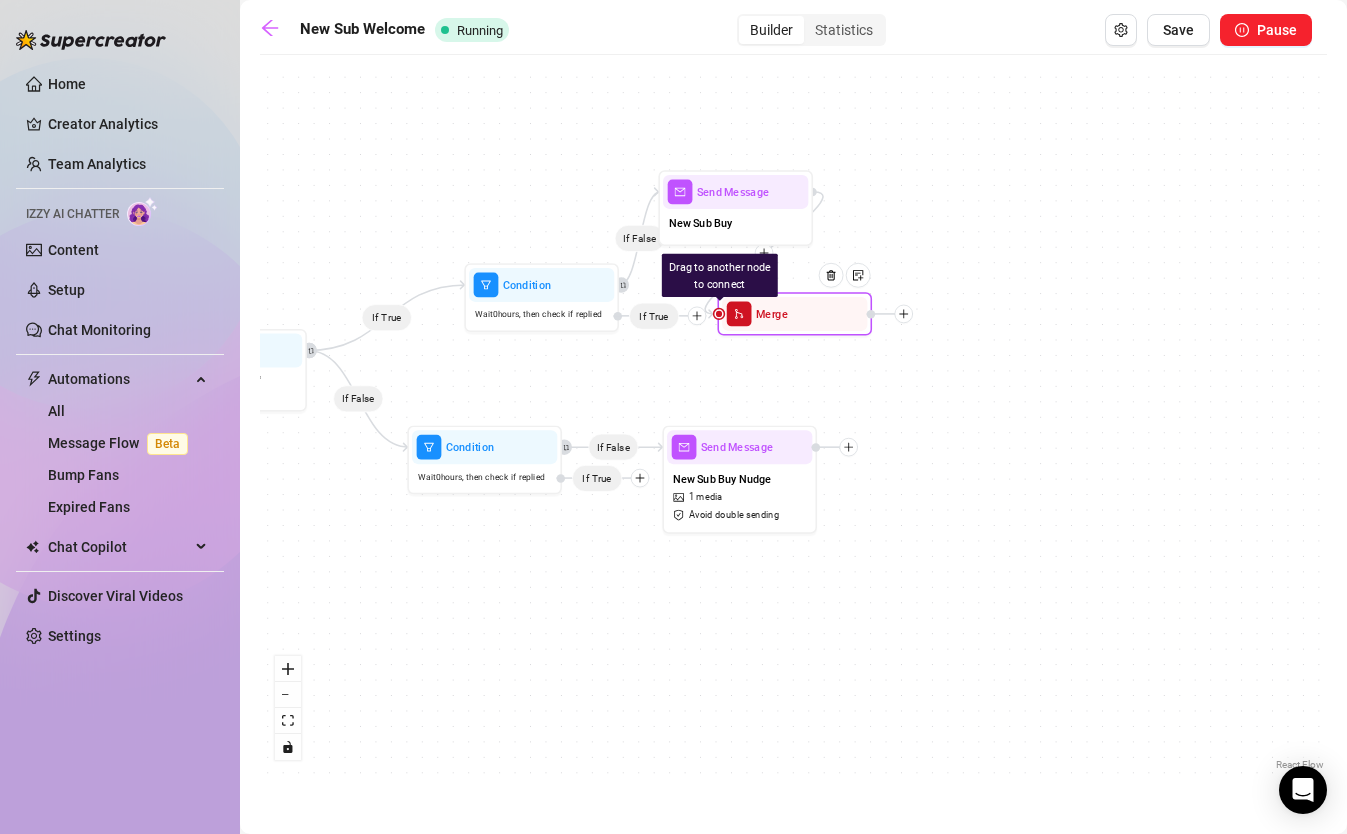 drag, startPoint x: 920, startPoint y: 260, endPoint x: 736, endPoint y: 312, distance: 191.2067 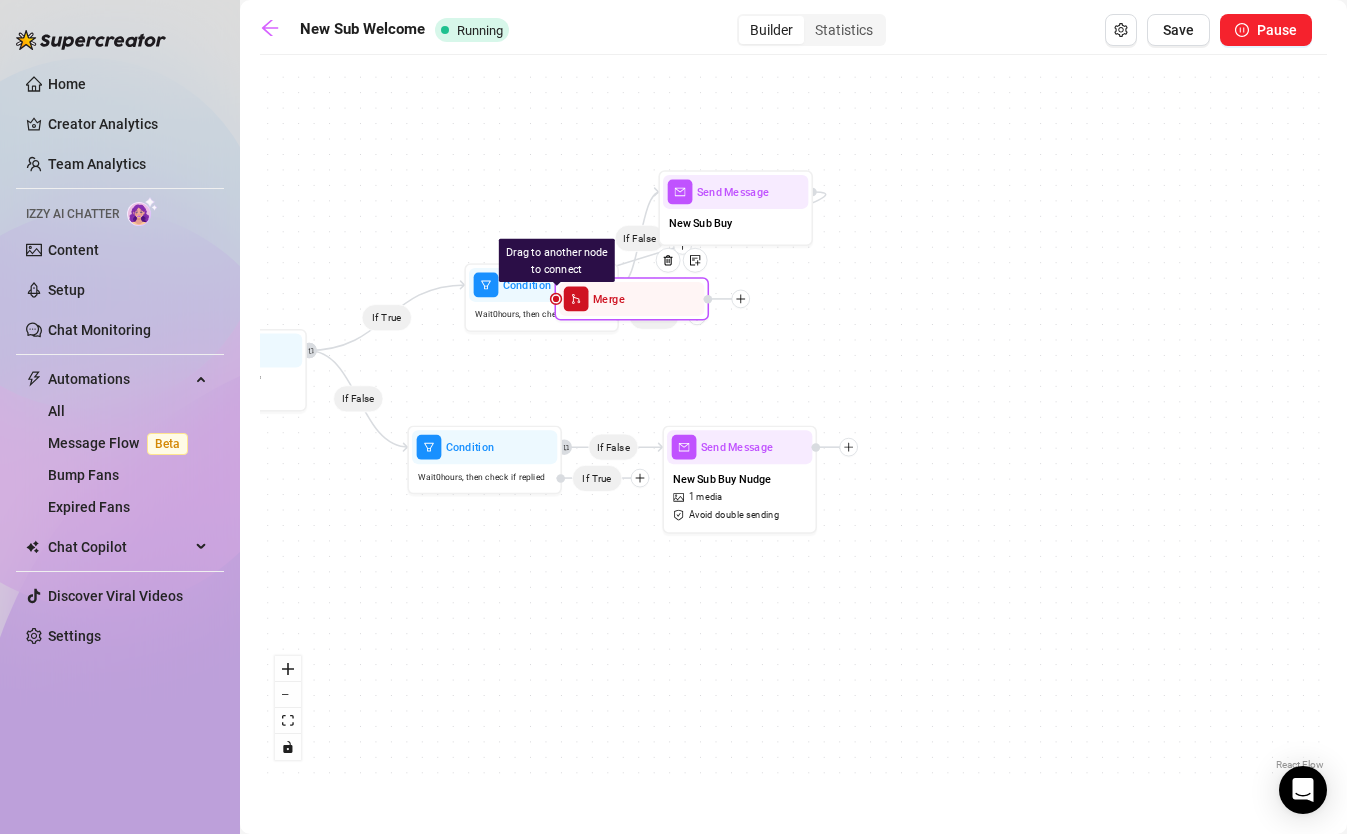 drag, startPoint x: 778, startPoint y: 311, endPoint x: 597, endPoint y: 304, distance: 181.13531 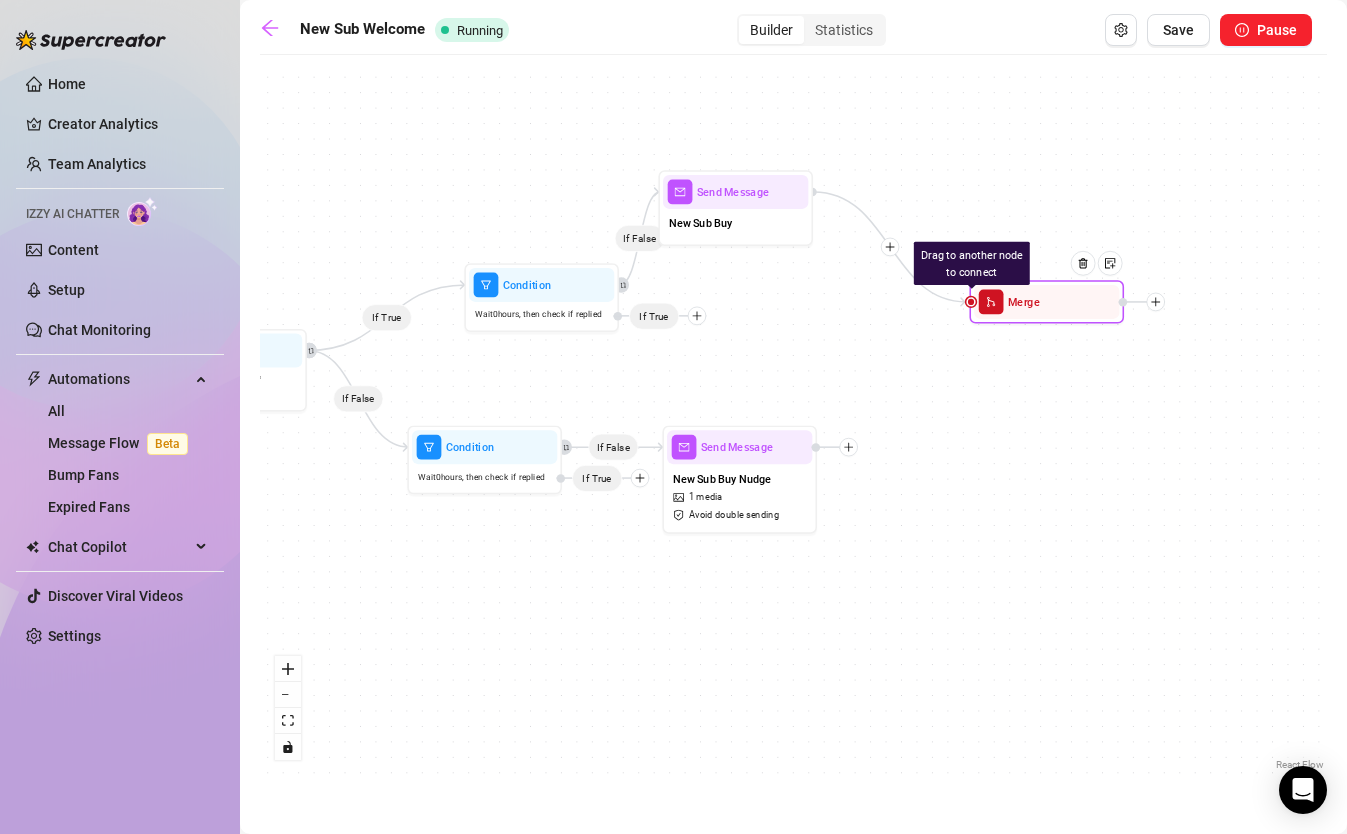 drag, startPoint x: 597, startPoint y: 304, endPoint x: 1003, endPoint y: 311, distance: 406.06033 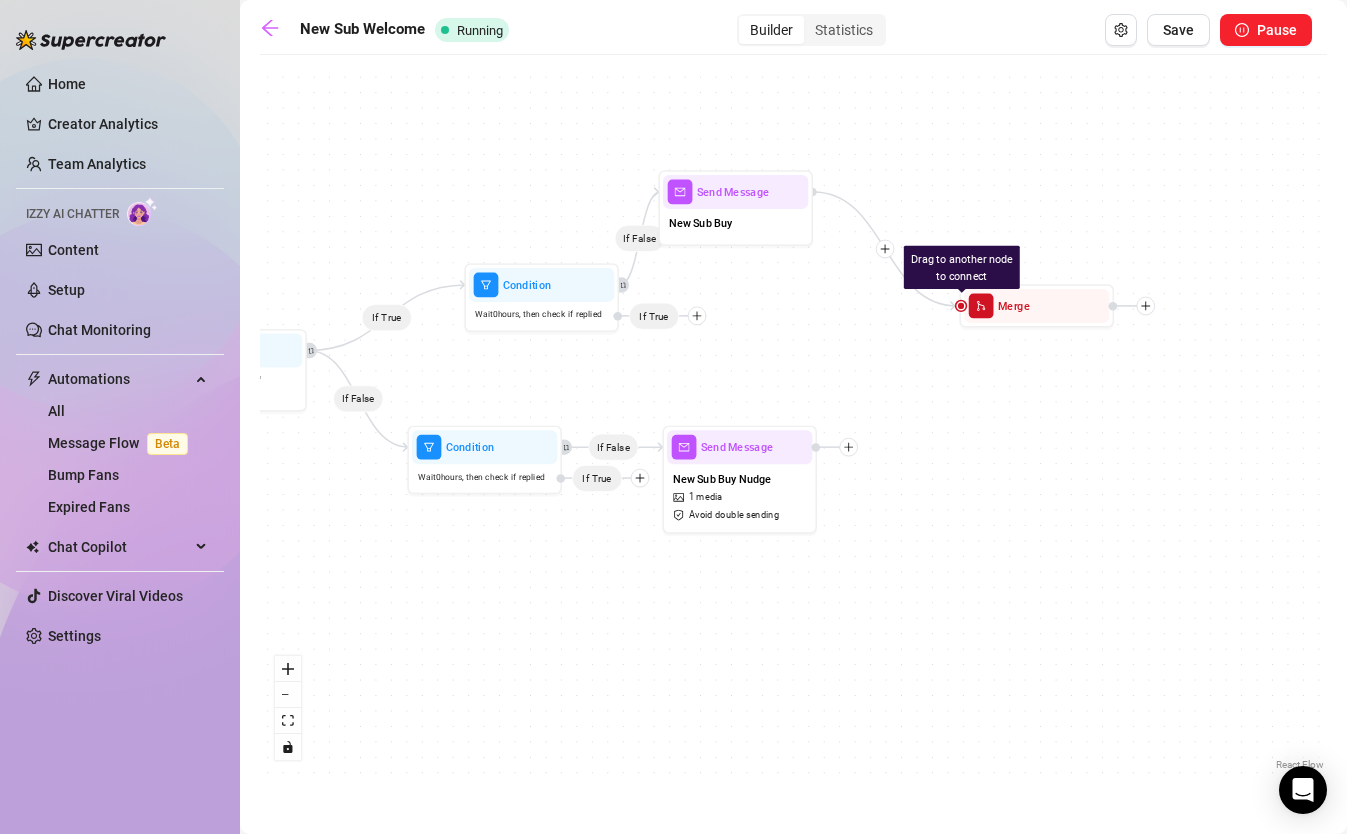 click on "If True If False If False If False Drag to another node to connect Merge Send Message New Sub Buy Send Message New Sub Buy Nudge 1 media Avoid double sending Condition Wait 0 hours, then check if replied If True Condition Wait 0 hours, then check if replied If True Condition Wait 1 hours, then check if purchased last message Send Message New Sub Bundle $ 10 , 21 medias Avoid double sending Wait for 5m Send Message New Sub Welcome 1 media Wait for 2m Starting Event New Subscriber" at bounding box center (793, 420) 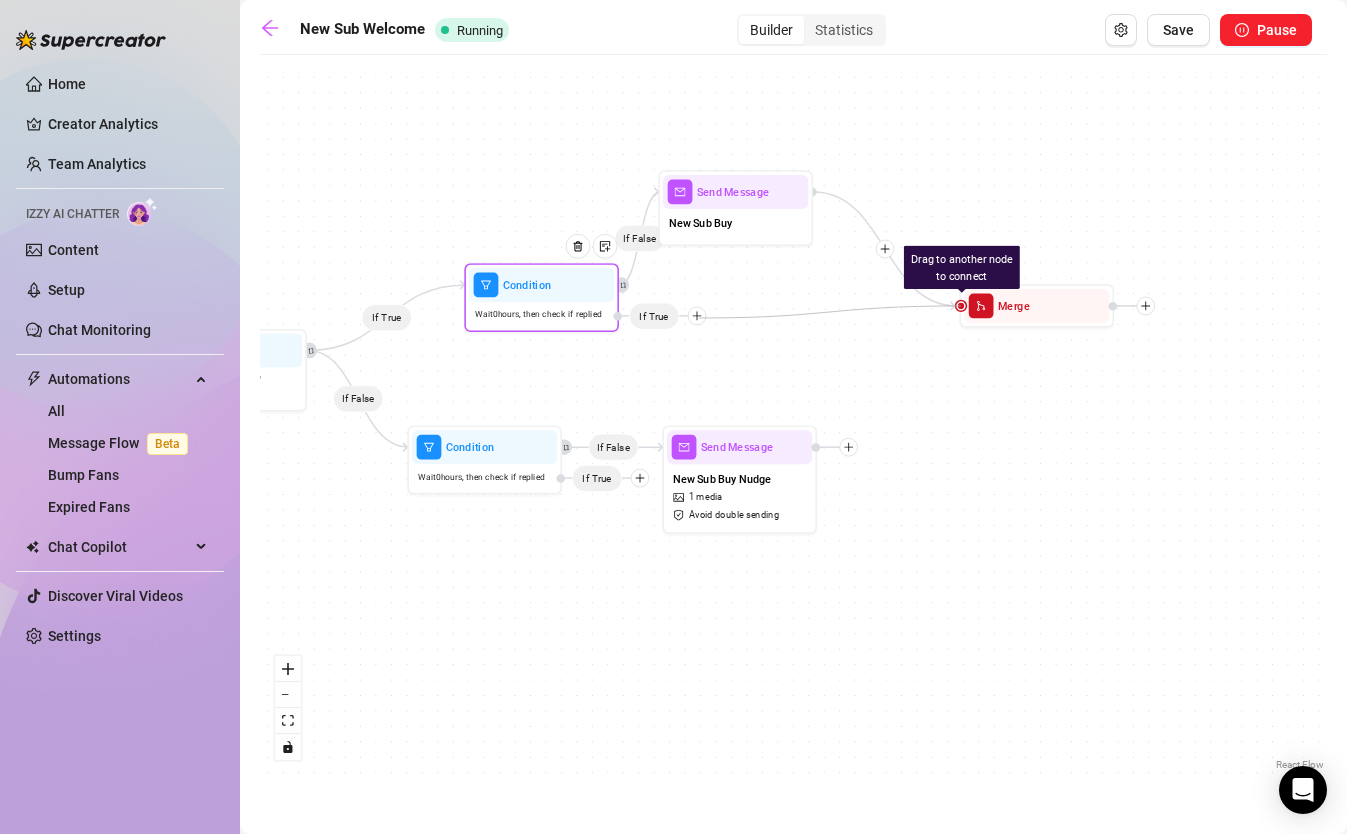 drag, startPoint x: 960, startPoint y: 307, endPoint x: 700, endPoint y: 320, distance: 260.3248 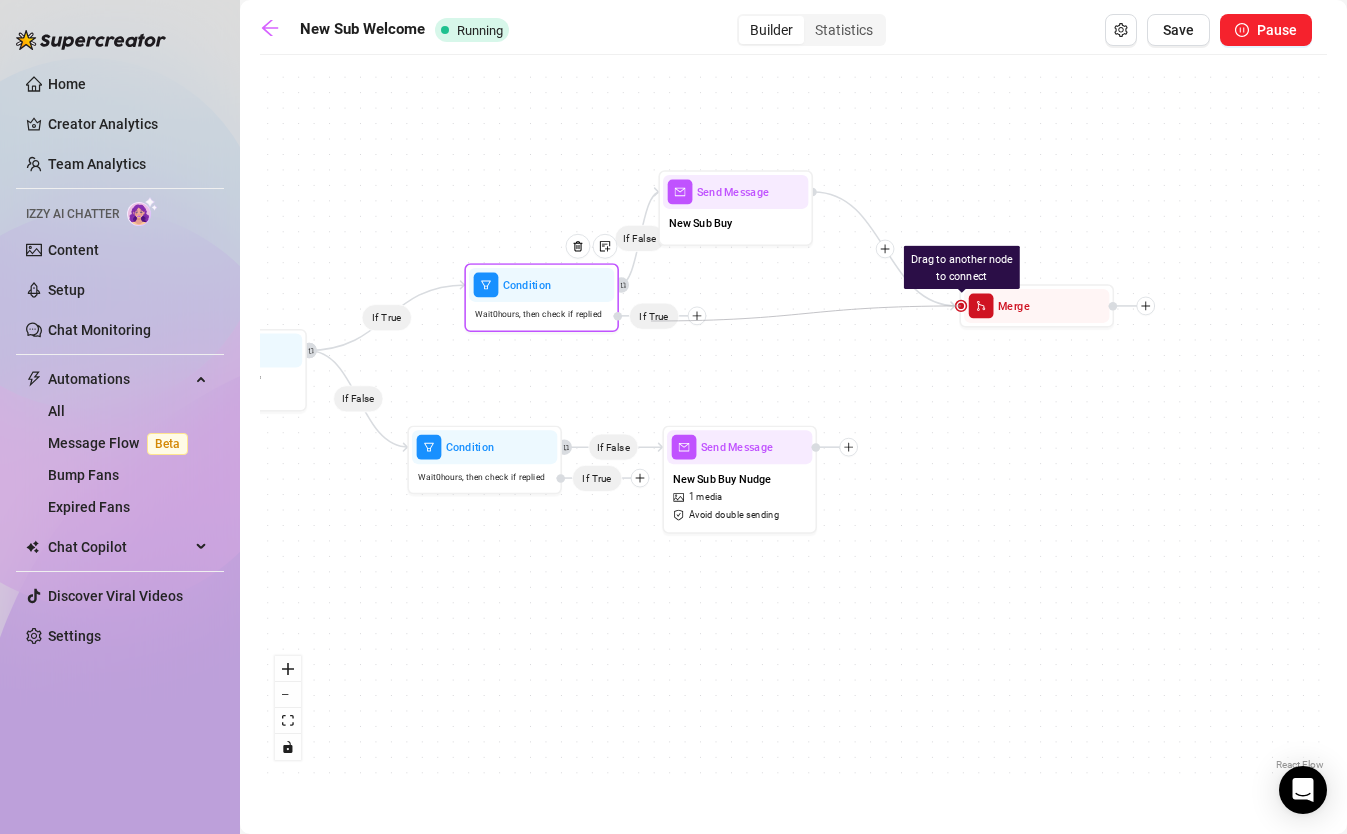 drag, startPoint x: 963, startPoint y: 307, endPoint x: 651, endPoint y: 321, distance: 312.31393 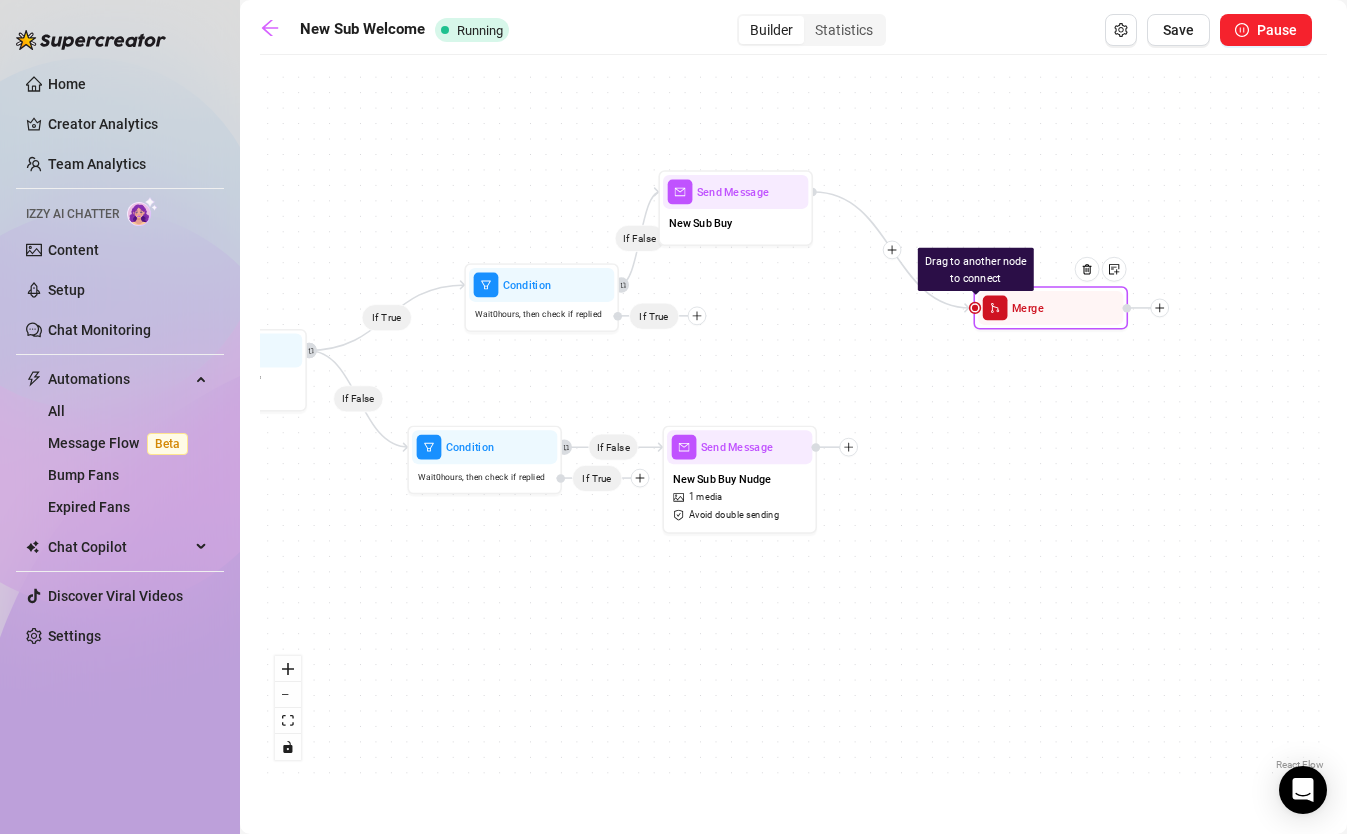 drag, startPoint x: 964, startPoint y: 310, endPoint x: 976, endPoint y: 311, distance: 12.0415945 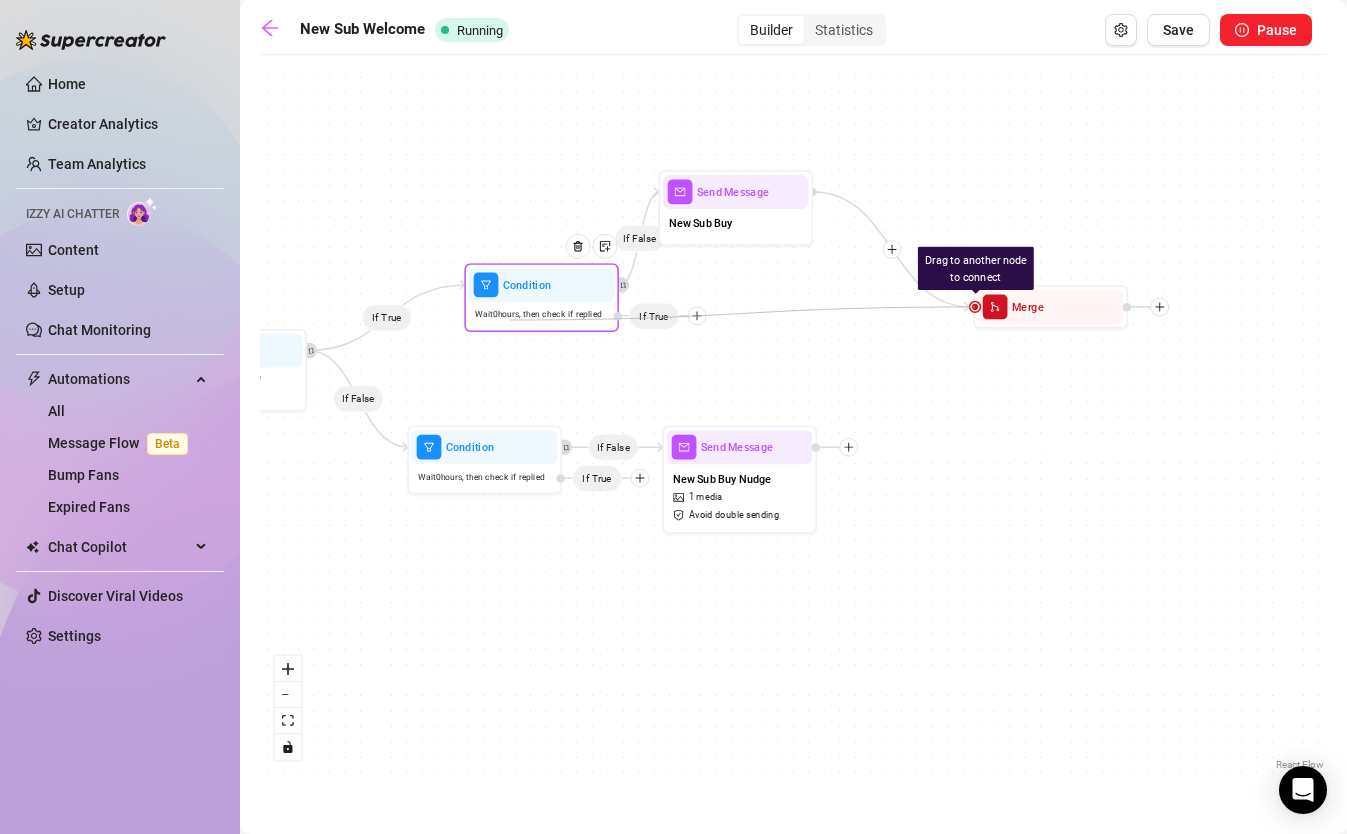 drag, startPoint x: 970, startPoint y: 307, endPoint x: 511, endPoint y: 320, distance: 459.18405 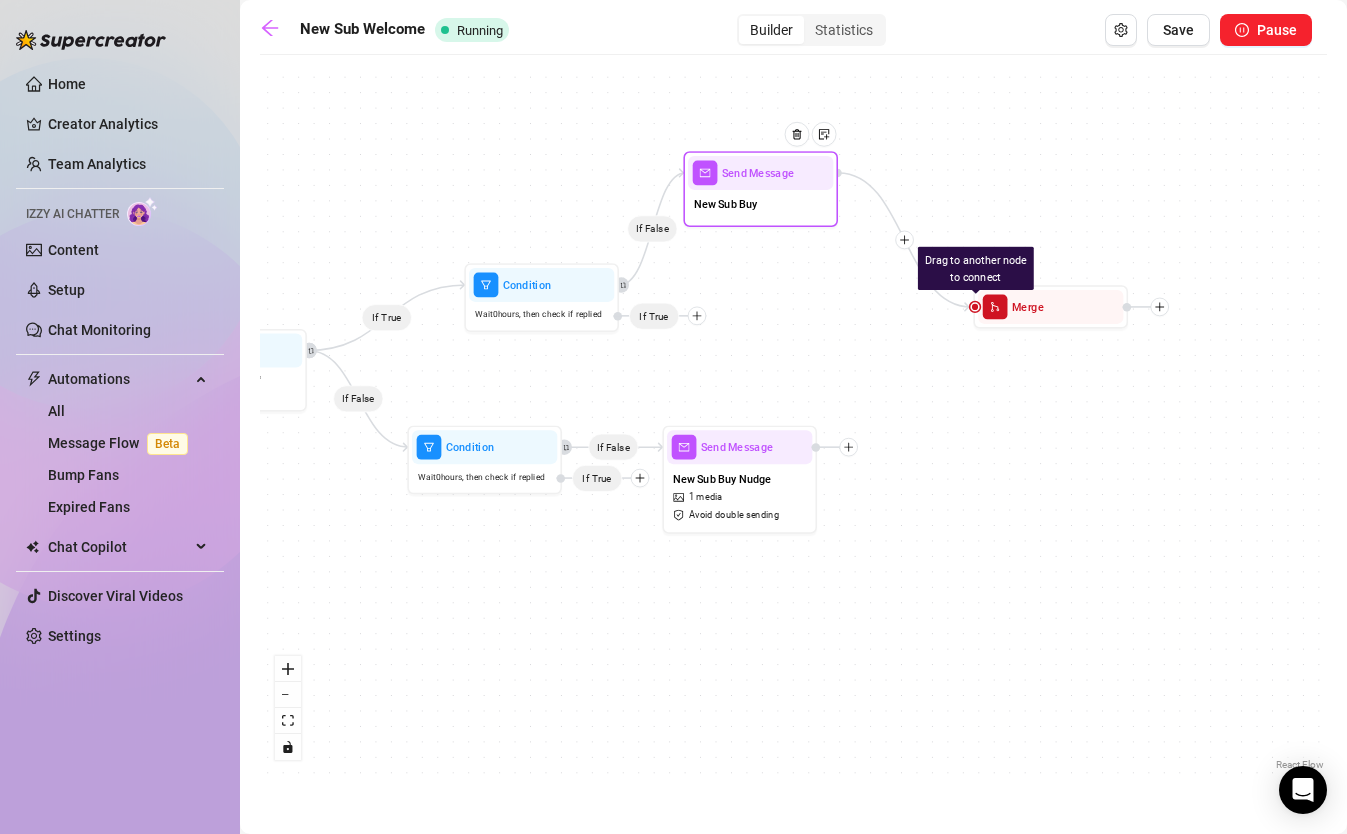 drag, startPoint x: 736, startPoint y: 225, endPoint x: 763, endPoint y: 205, distance: 33.600594 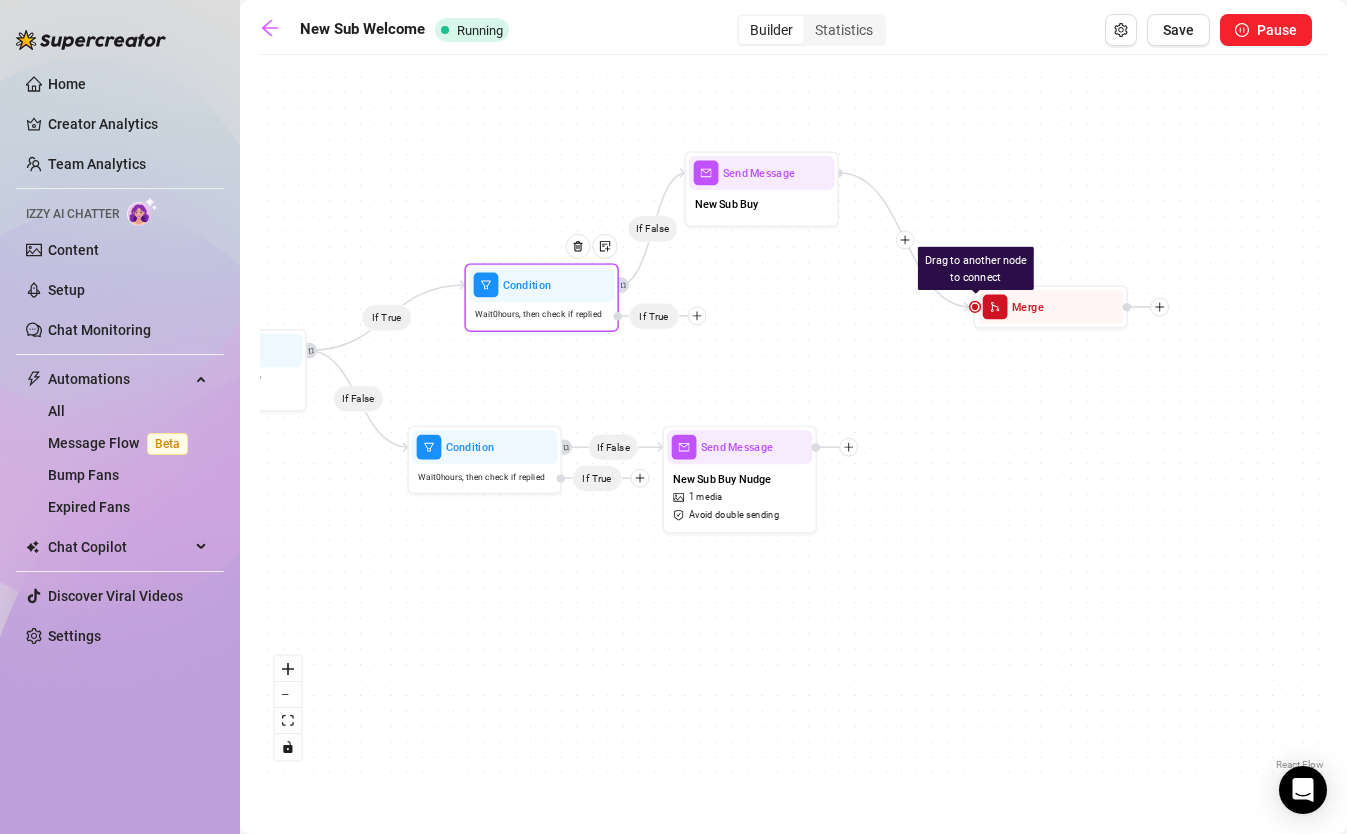 click 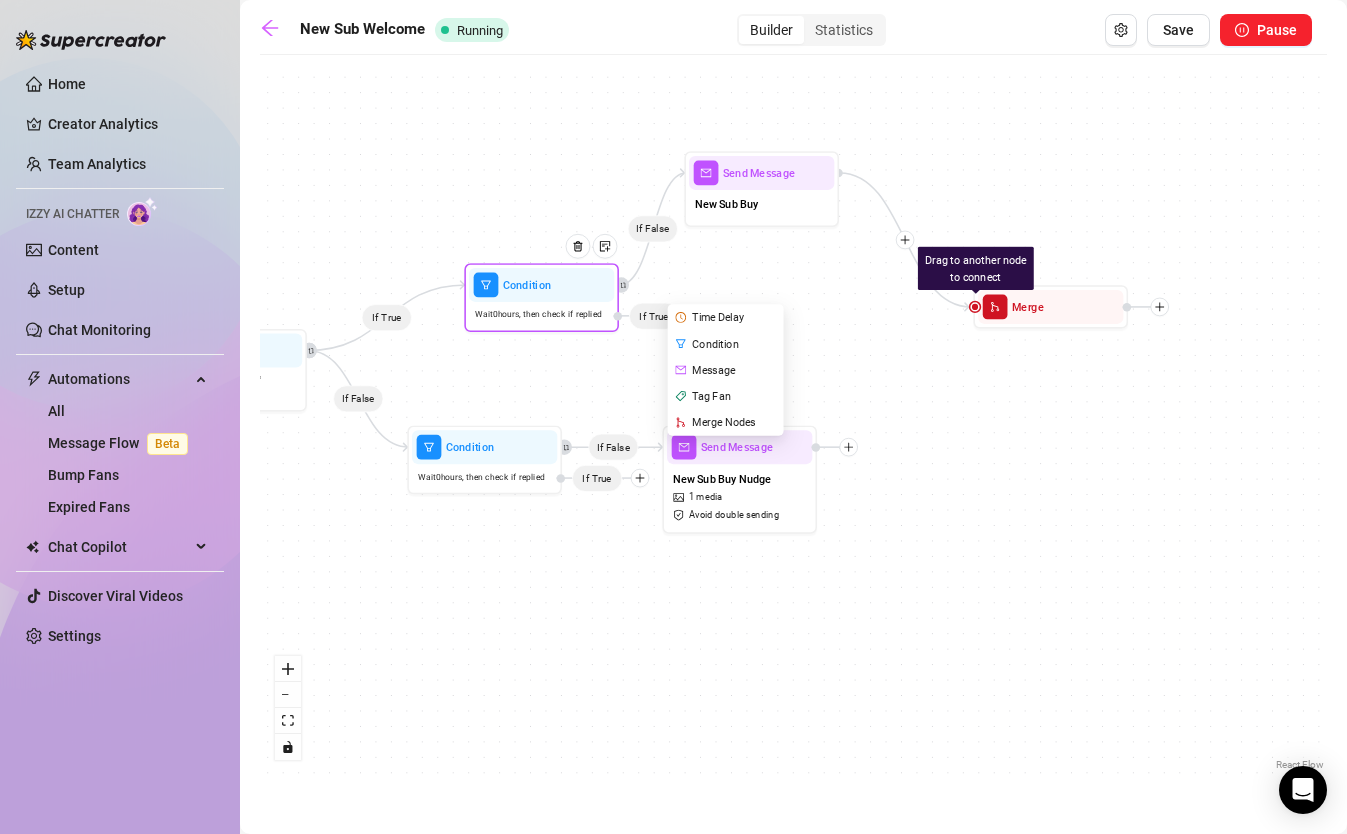click on "Time Delay" at bounding box center (727, 317) 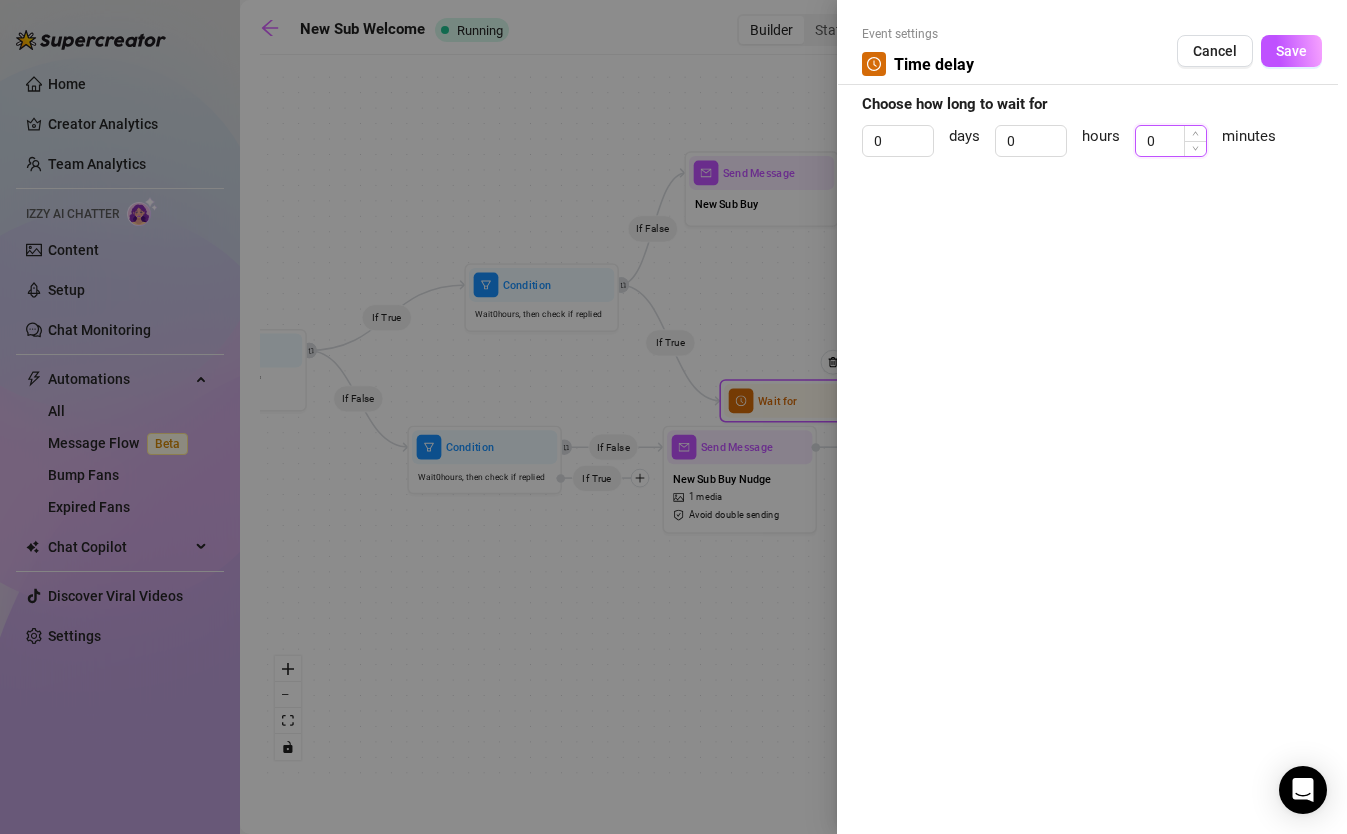 click on "0" at bounding box center [1171, 141] 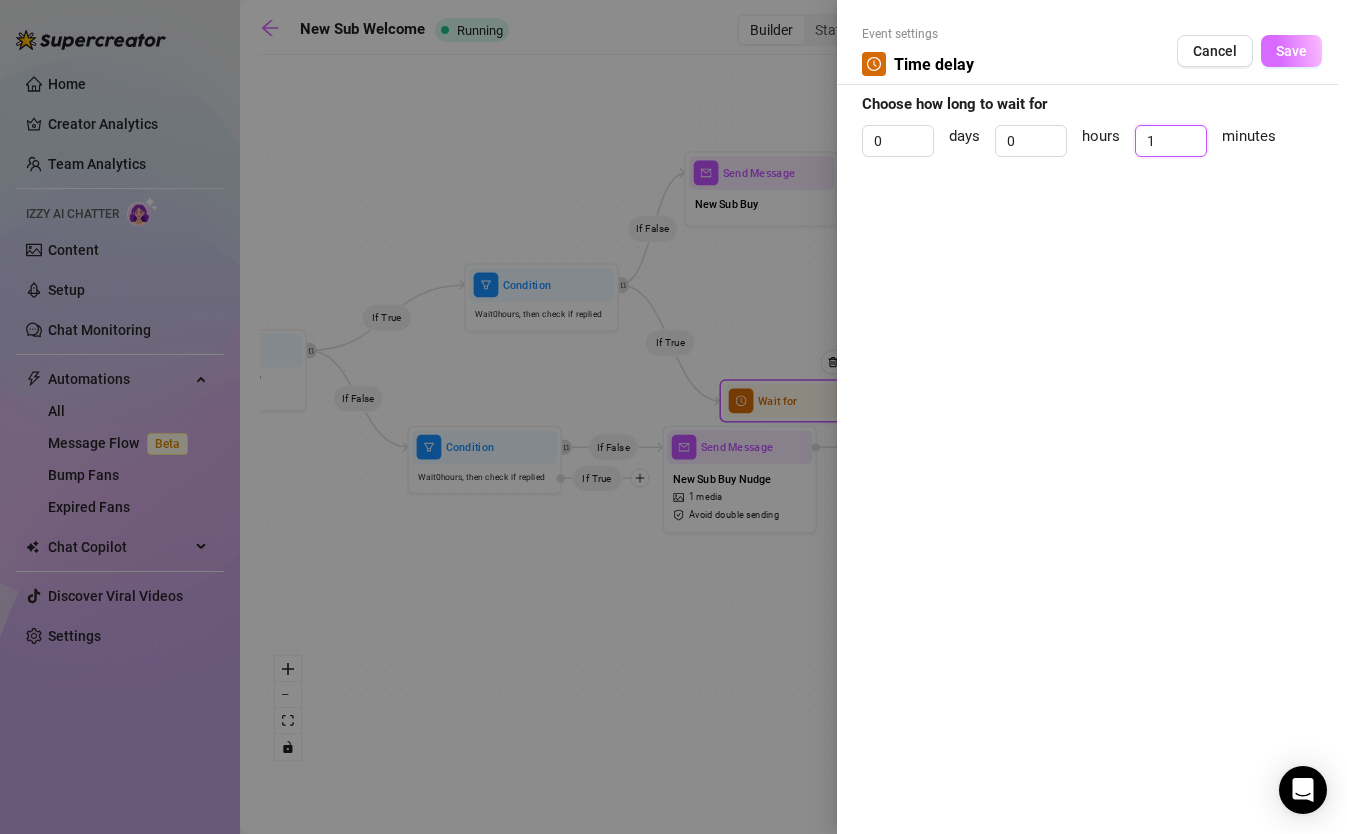 type on "1" 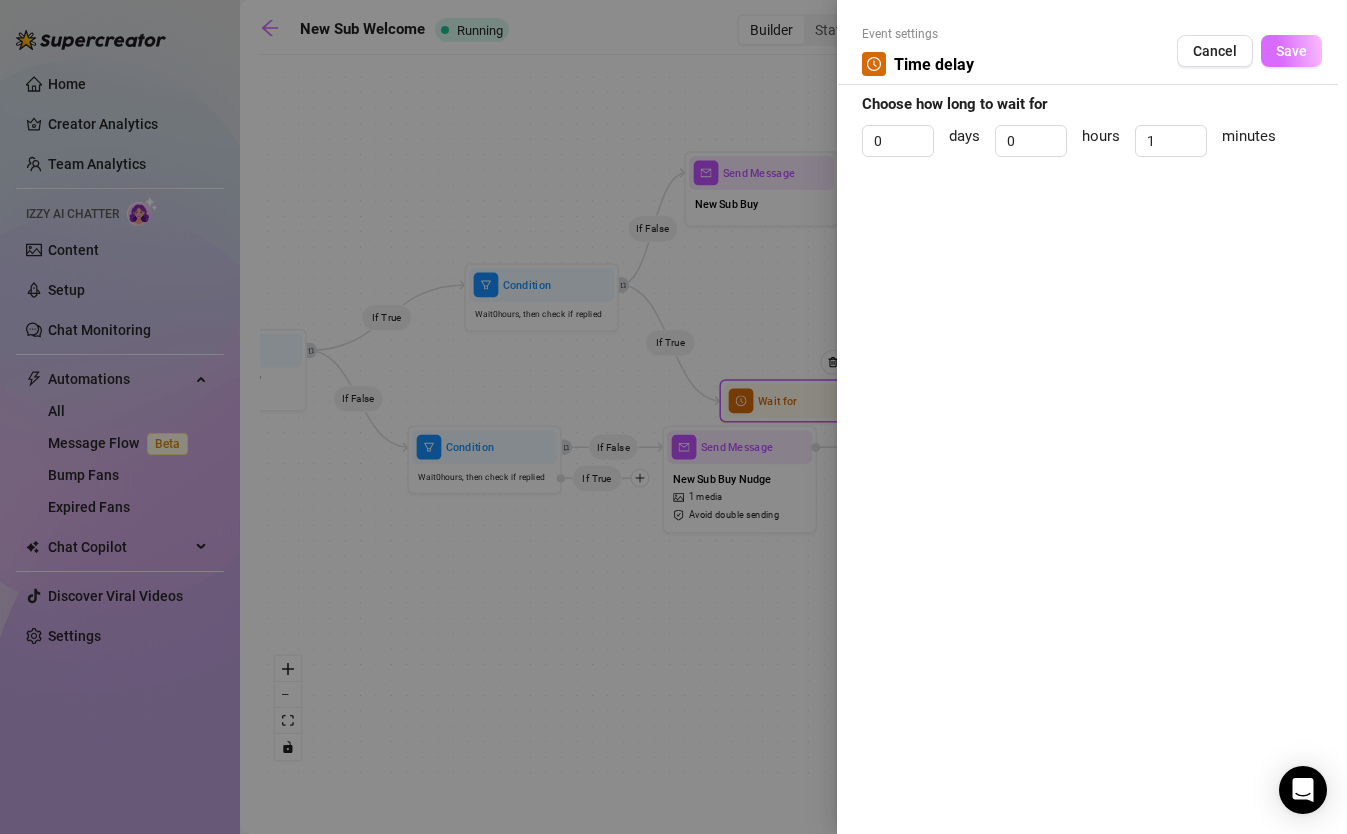 click on "Save" at bounding box center (1291, 51) 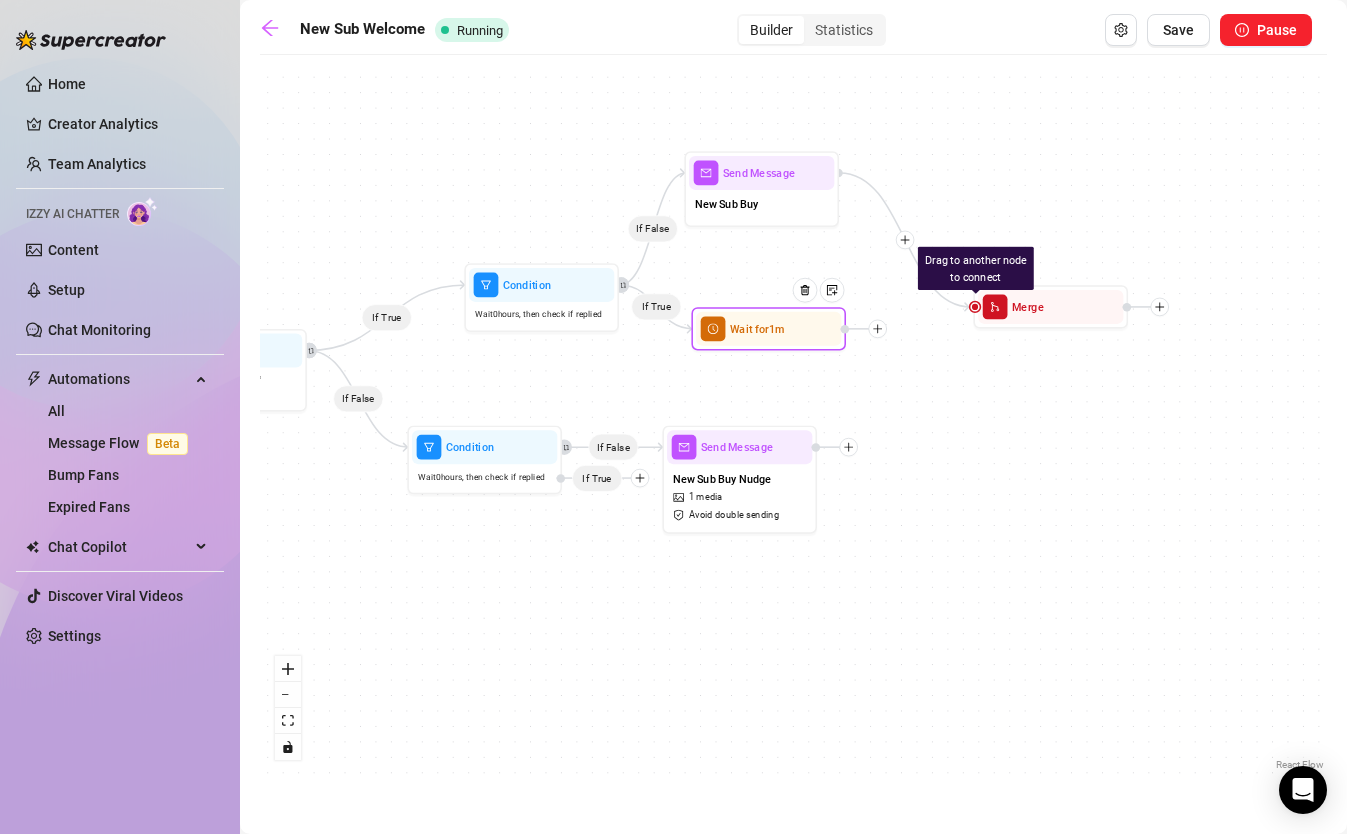 drag, startPoint x: 841, startPoint y: 407, endPoint x: 814, endPoint y: 341, distance: 71.30919 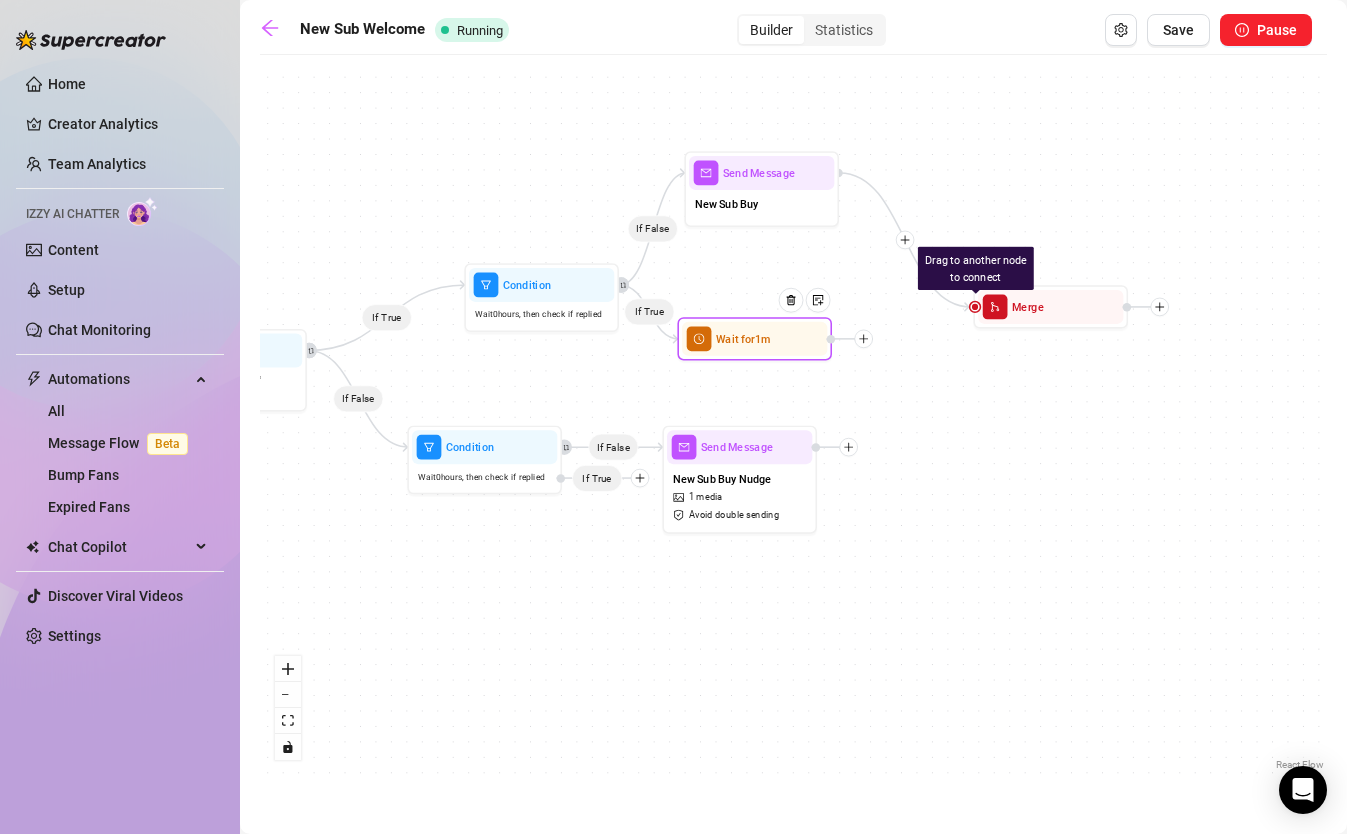drag, startPoint x: 881, startPoint y: 332, endPoint x: 869, endPoint y: 324, distance: 14.422205 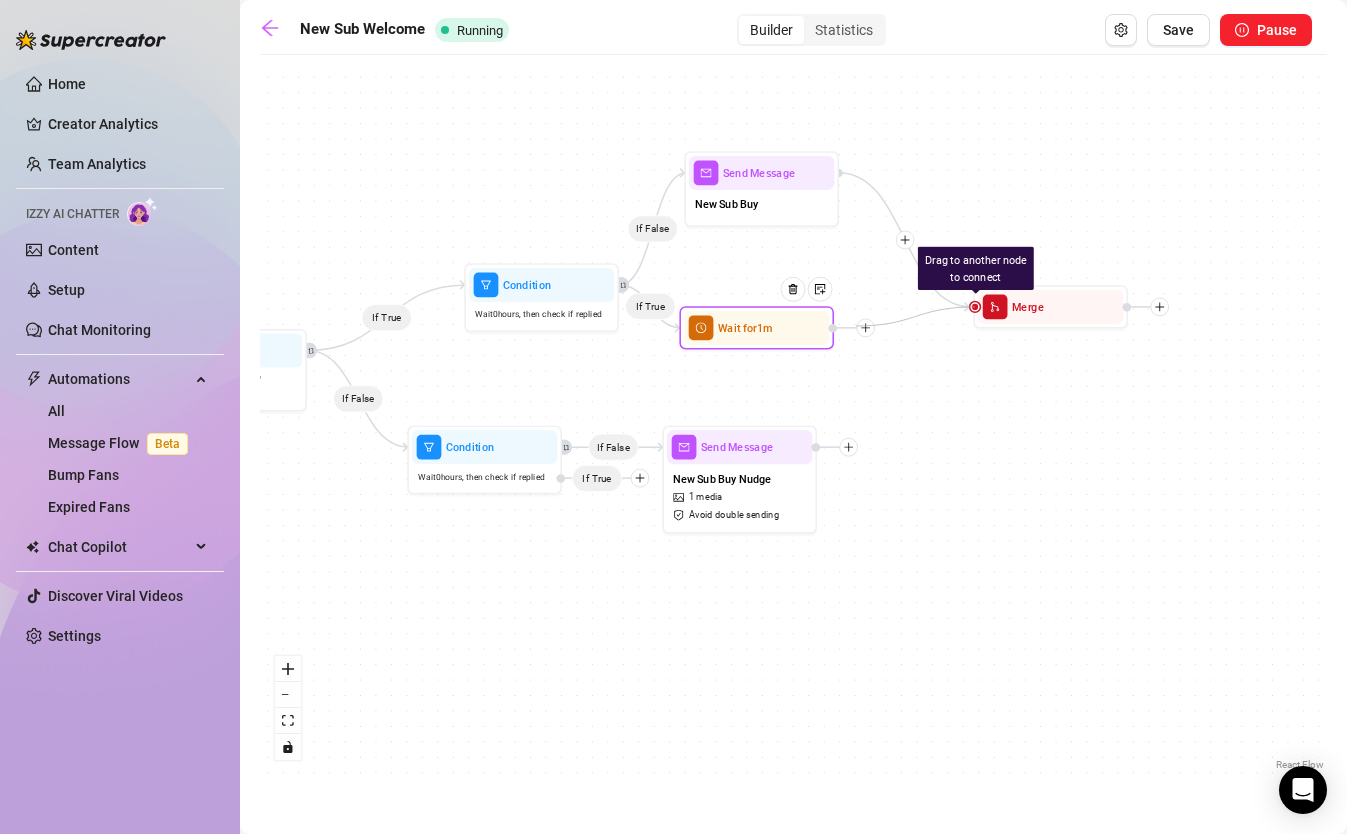 drag, startPoint x: 976, startPoint y: 310, endPoint x: 855, endPoint y: 328, distance: 122.33152 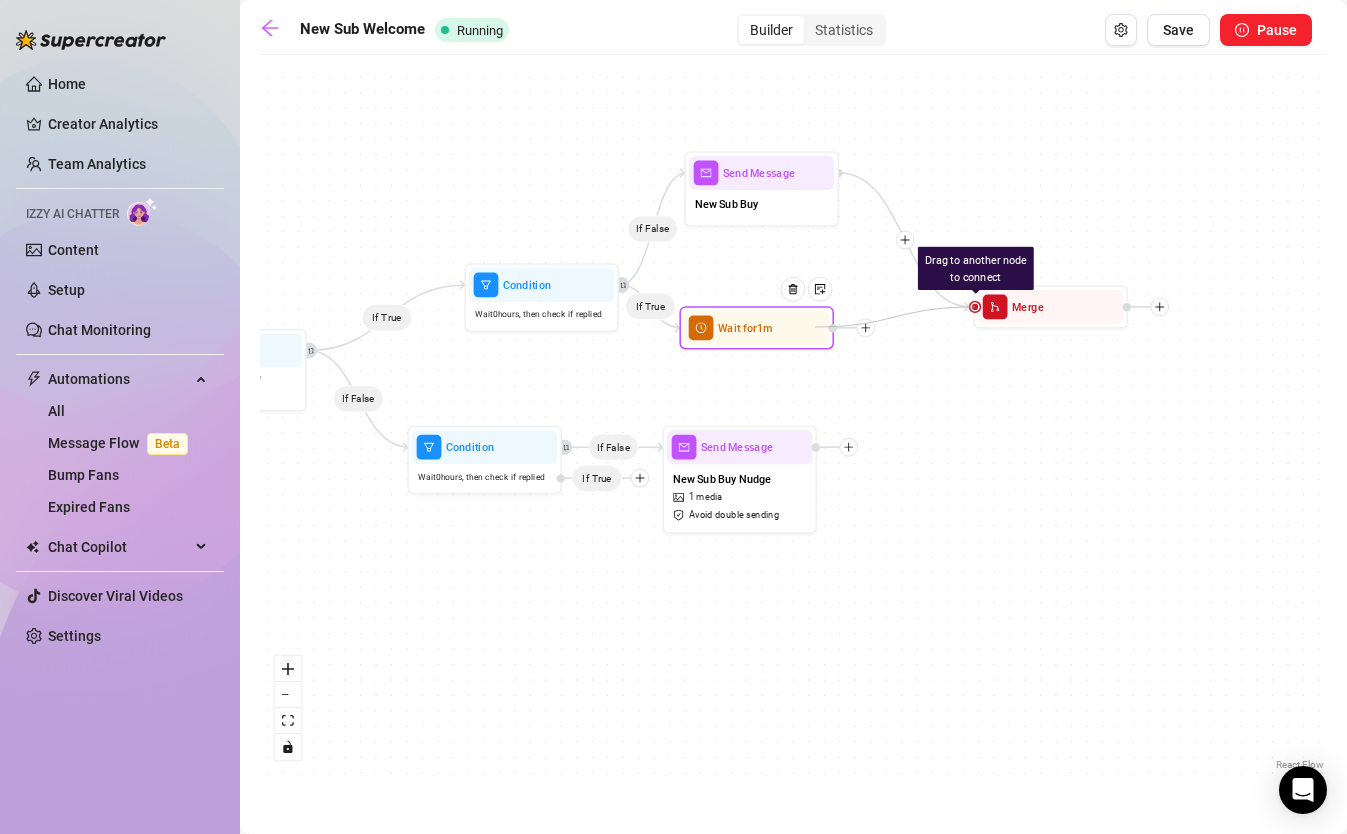 drag, startPoint x: 977, startPoint y: 304, endPoint x: 815, endPoint y: 327, distance: 163.62457 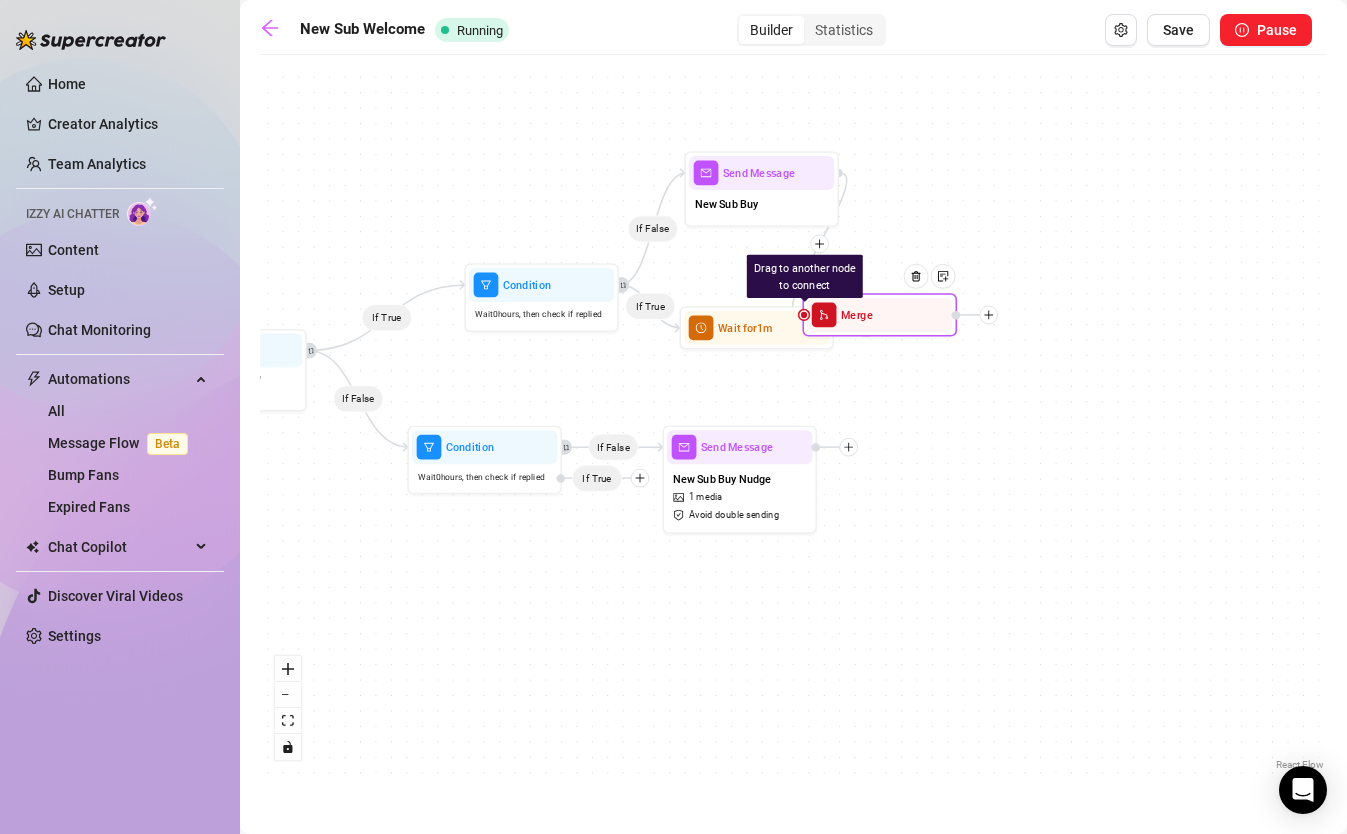 drag, startPoint x: 978, startPoint y: 310, endPoint x: 806, endPoint y: 318, distance: 172.18594 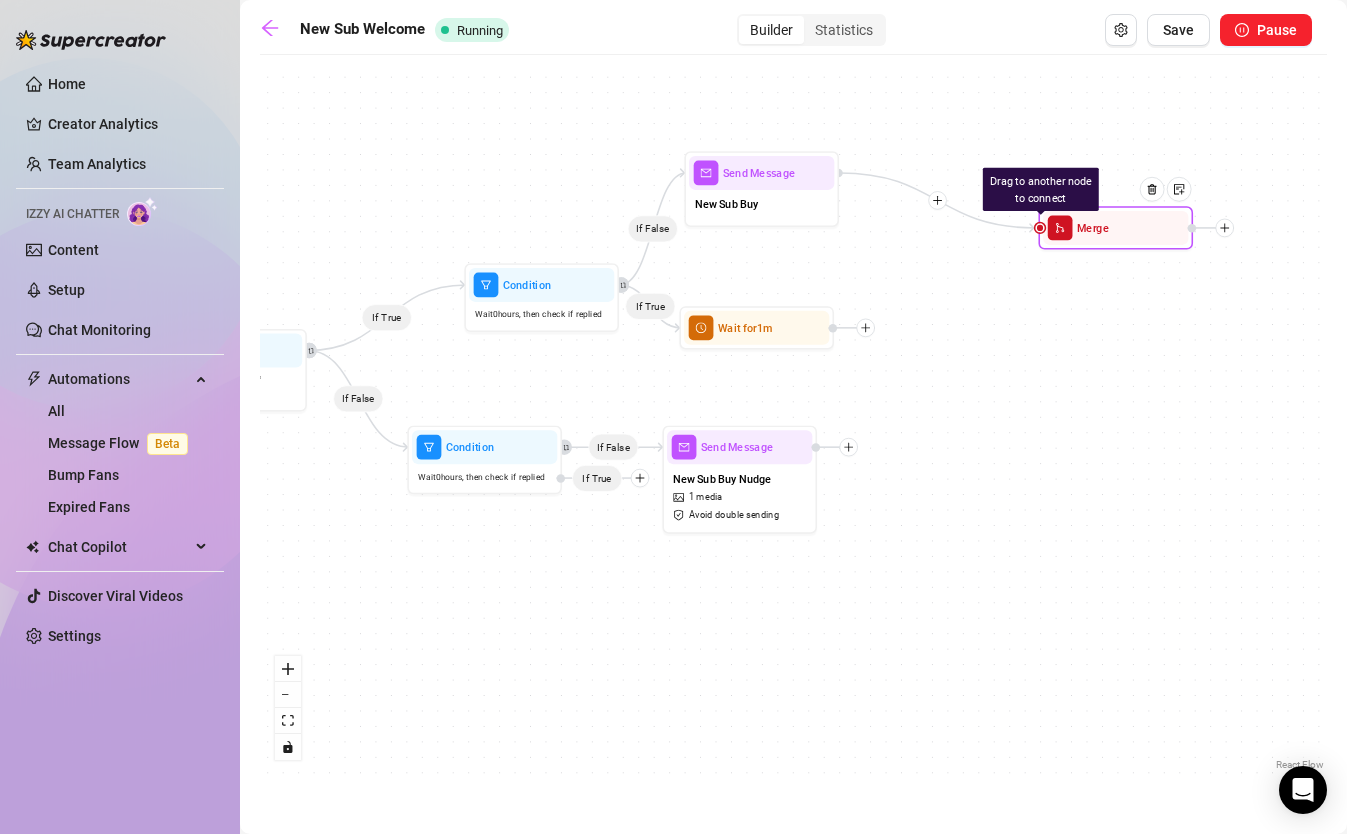 drag, startPoint x: 875, startPoint y: 315, endPoint x: 1092, endPoint y: 220, distance: 236.88394 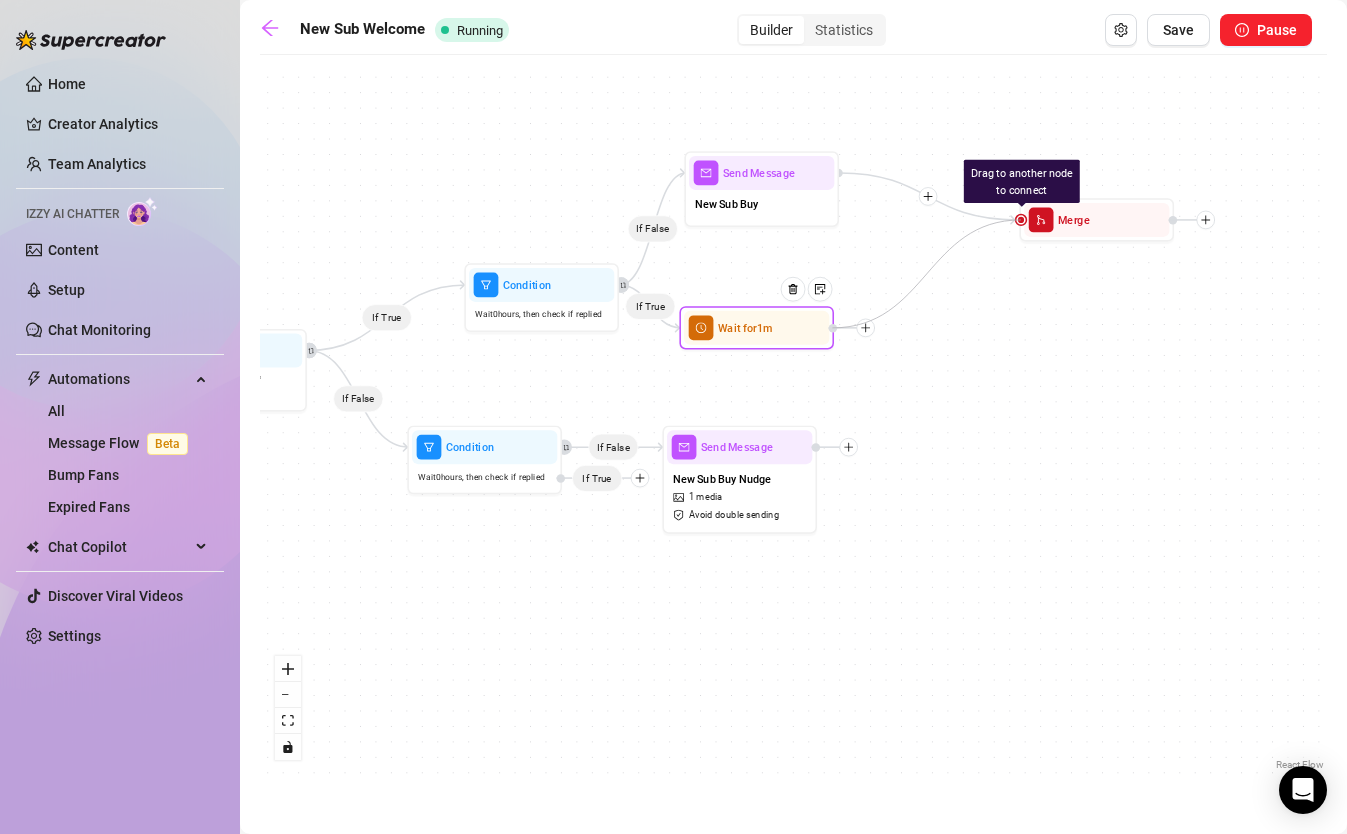drag, startPoint x: 1020, startPoint y: 223, endPoint x: 825, endPoint y: 333, distance: 223.88614 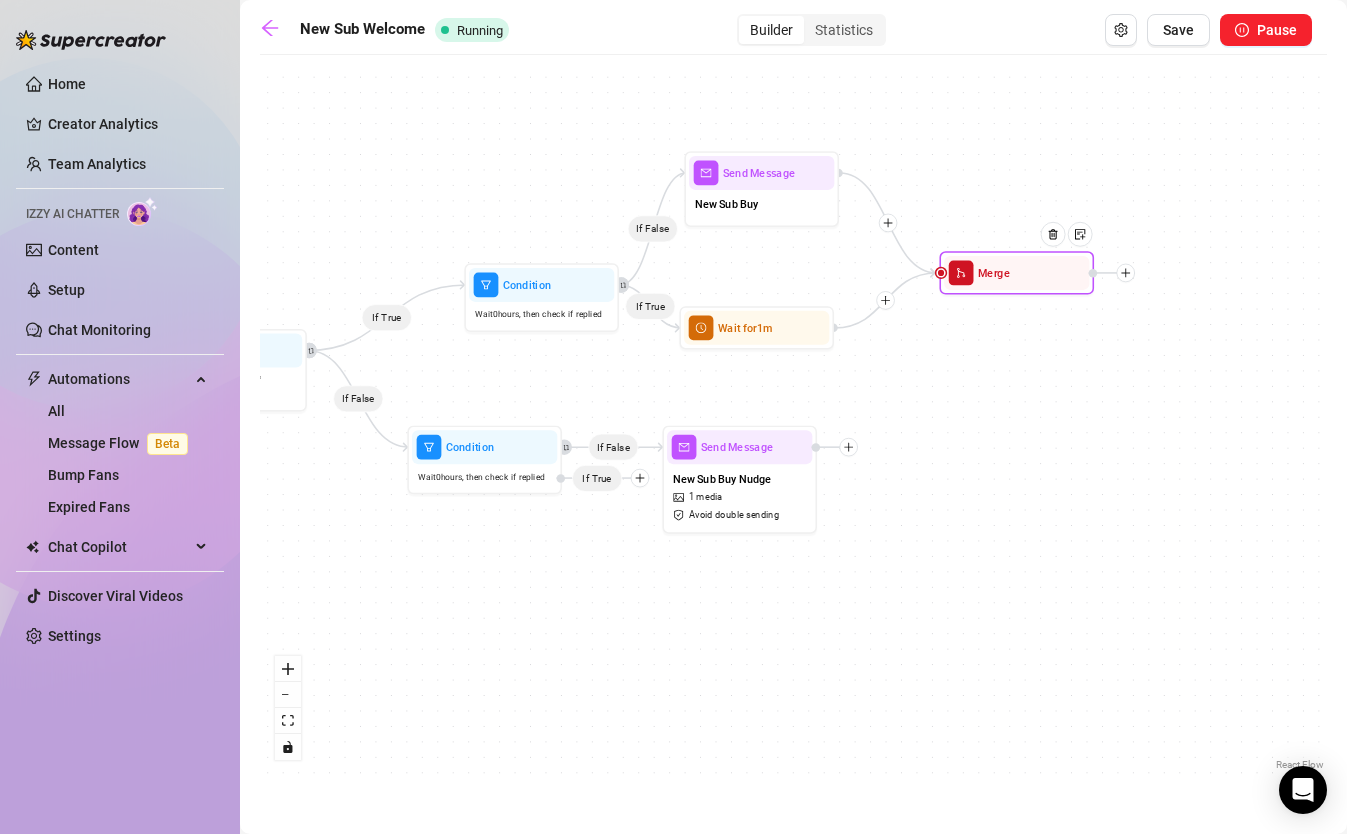 drag, startPoint x: 1091, startPoint y: 225, endPoint x: 1010, endPoint y: 279, distance: 97.349884 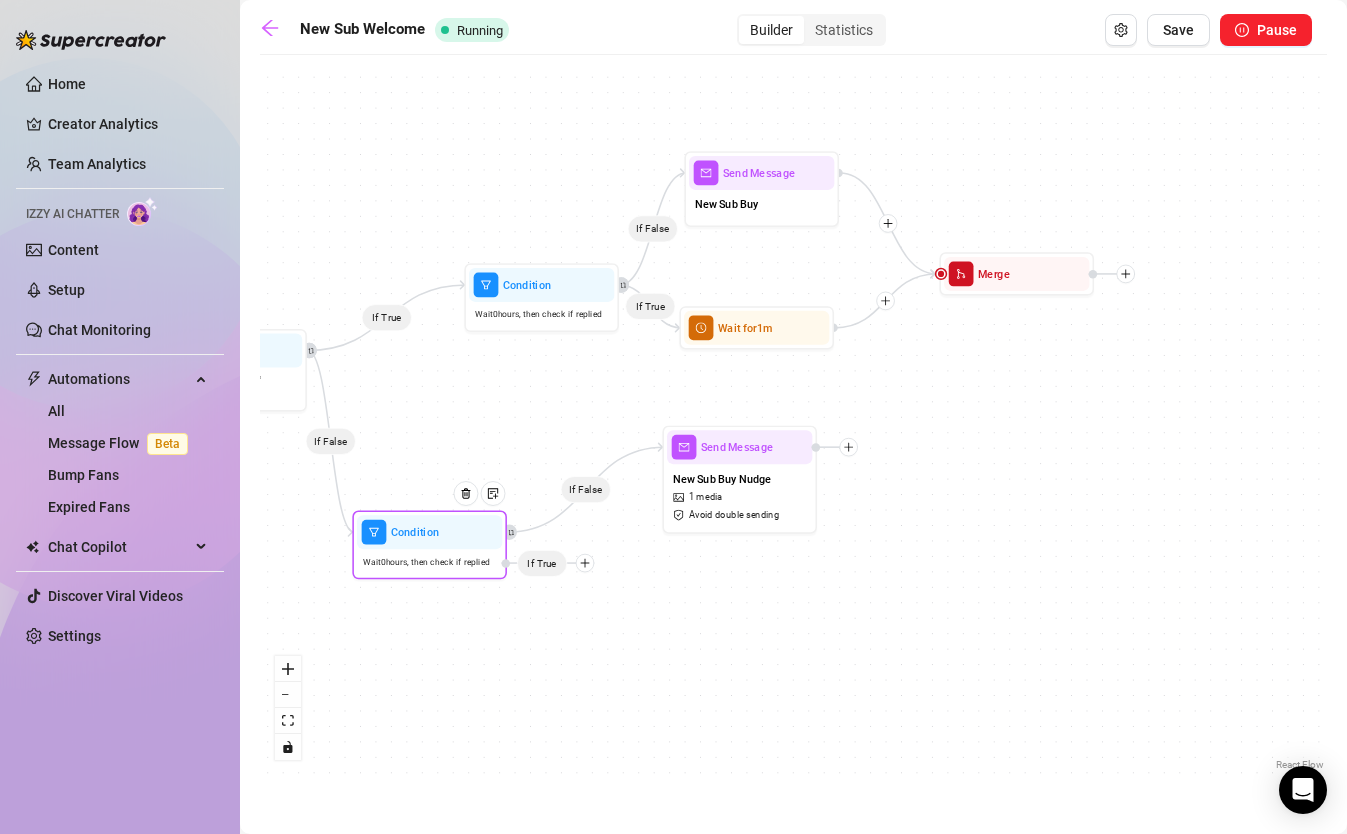 drag, startPoint x: 591, startPoint y: 483, endPoint x: 536, endPoint y: 571, distance: 103.773796 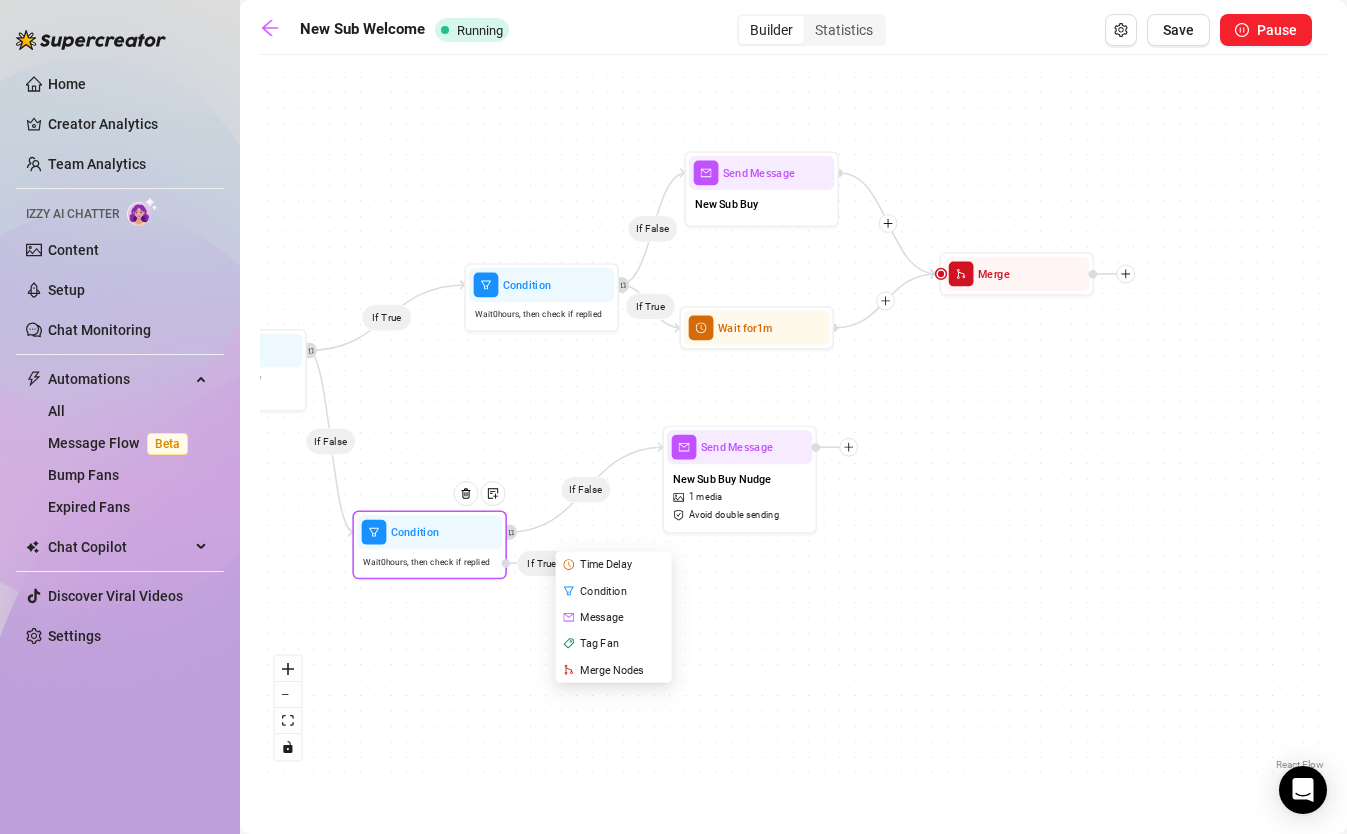 click on "Time Delay" at bounding box center [615, 564] 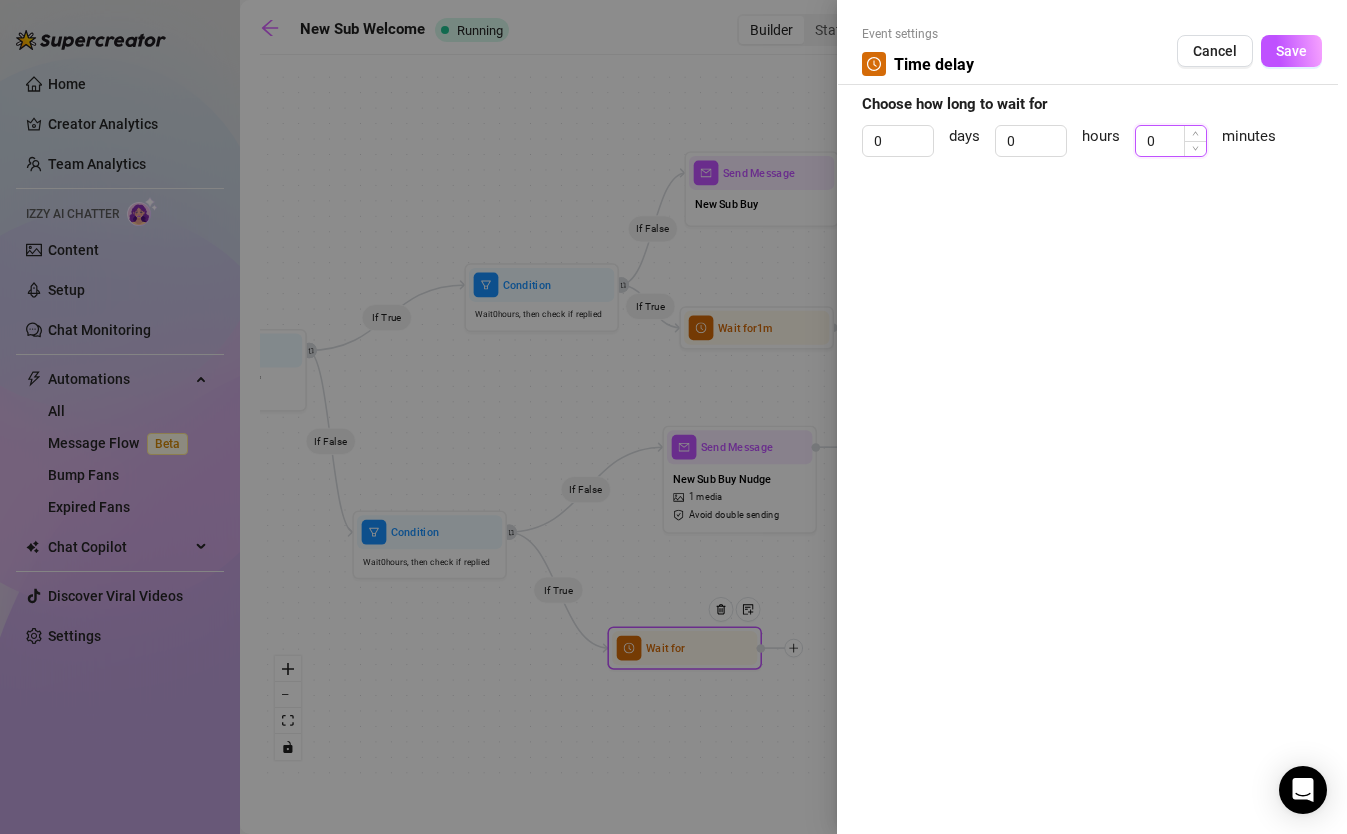 click on "0" at bounding box center [1171, 141] 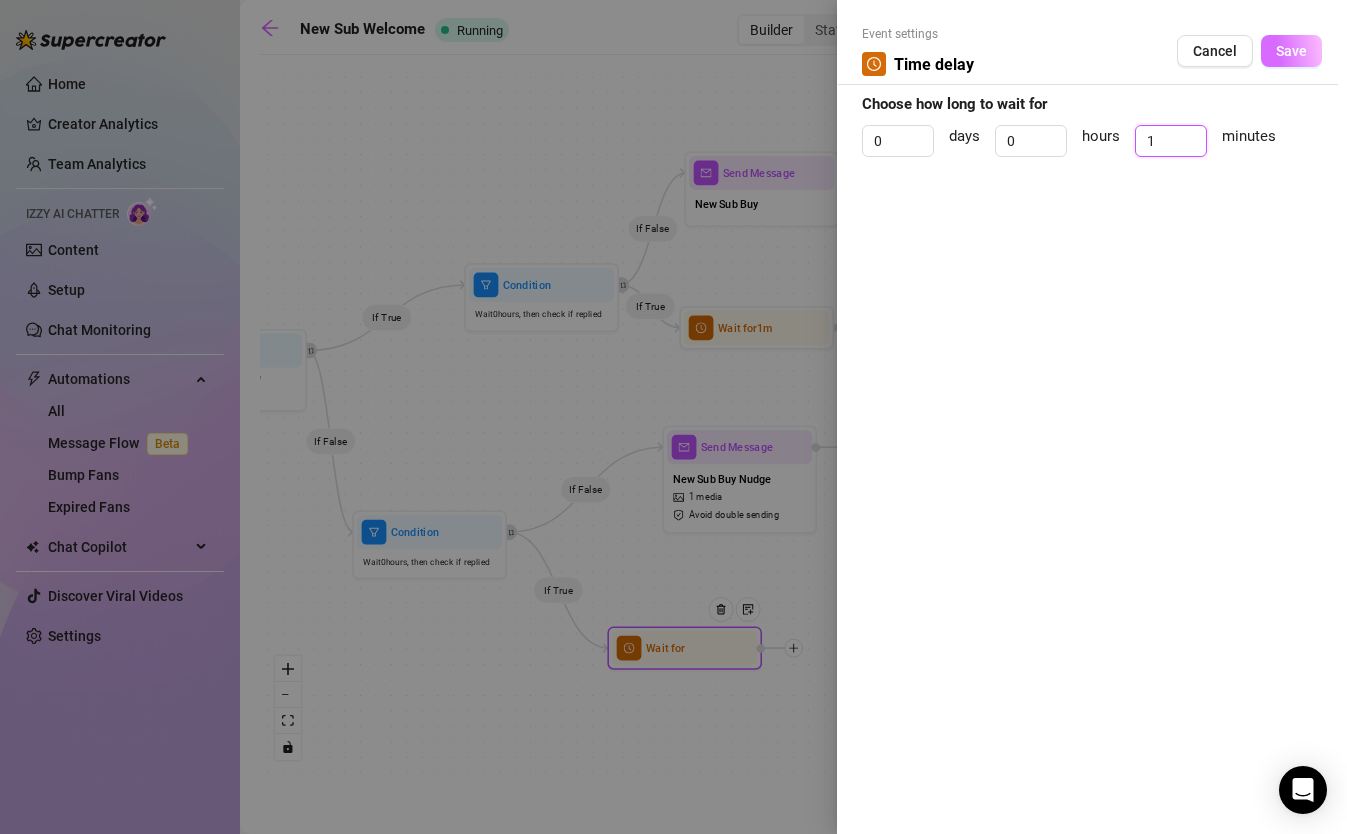 type on "1" 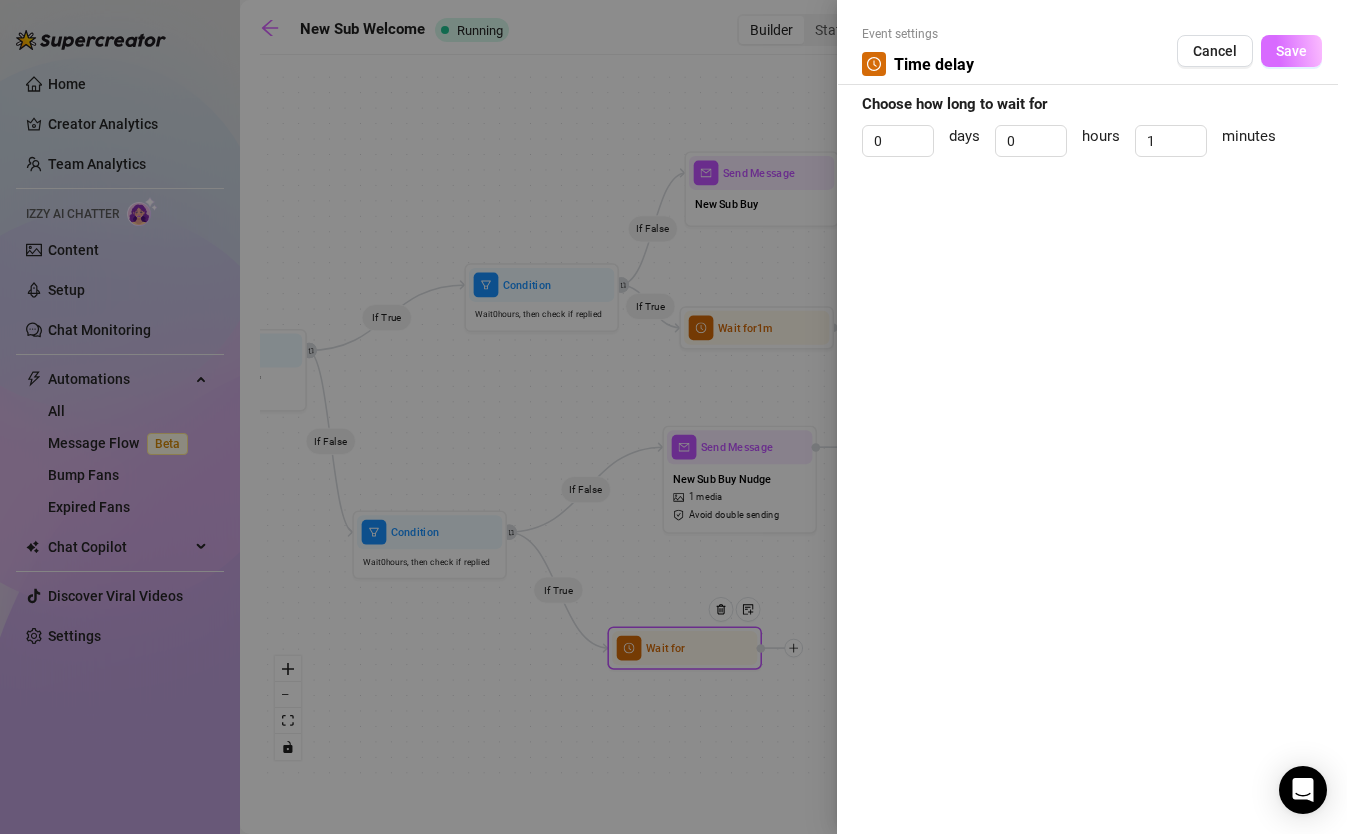 click on "Save" at bounding box center [1291, 51] 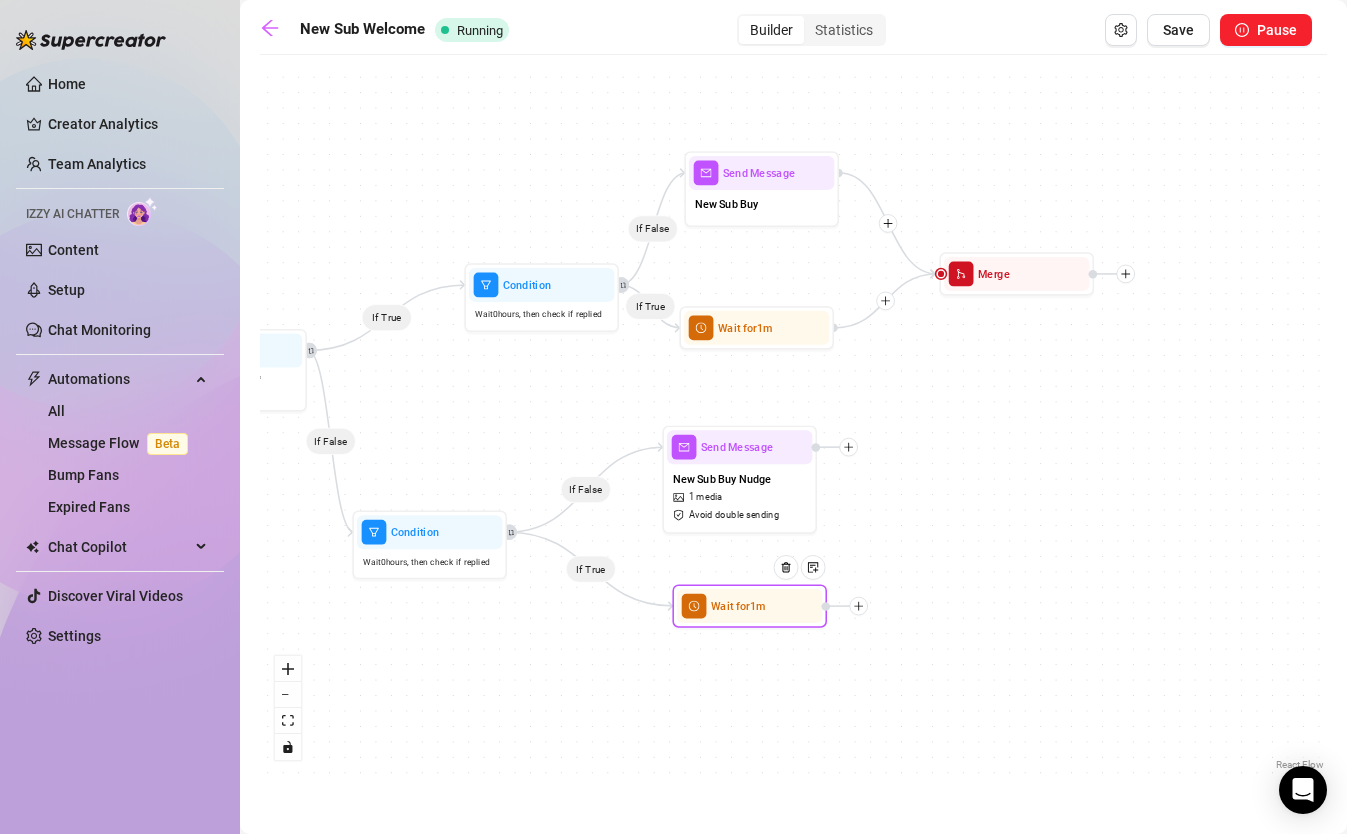 drag, startPoint x: 669, startPoint y: 661, endPoint x: 735, endPoint y: 619, distance: 78.23043 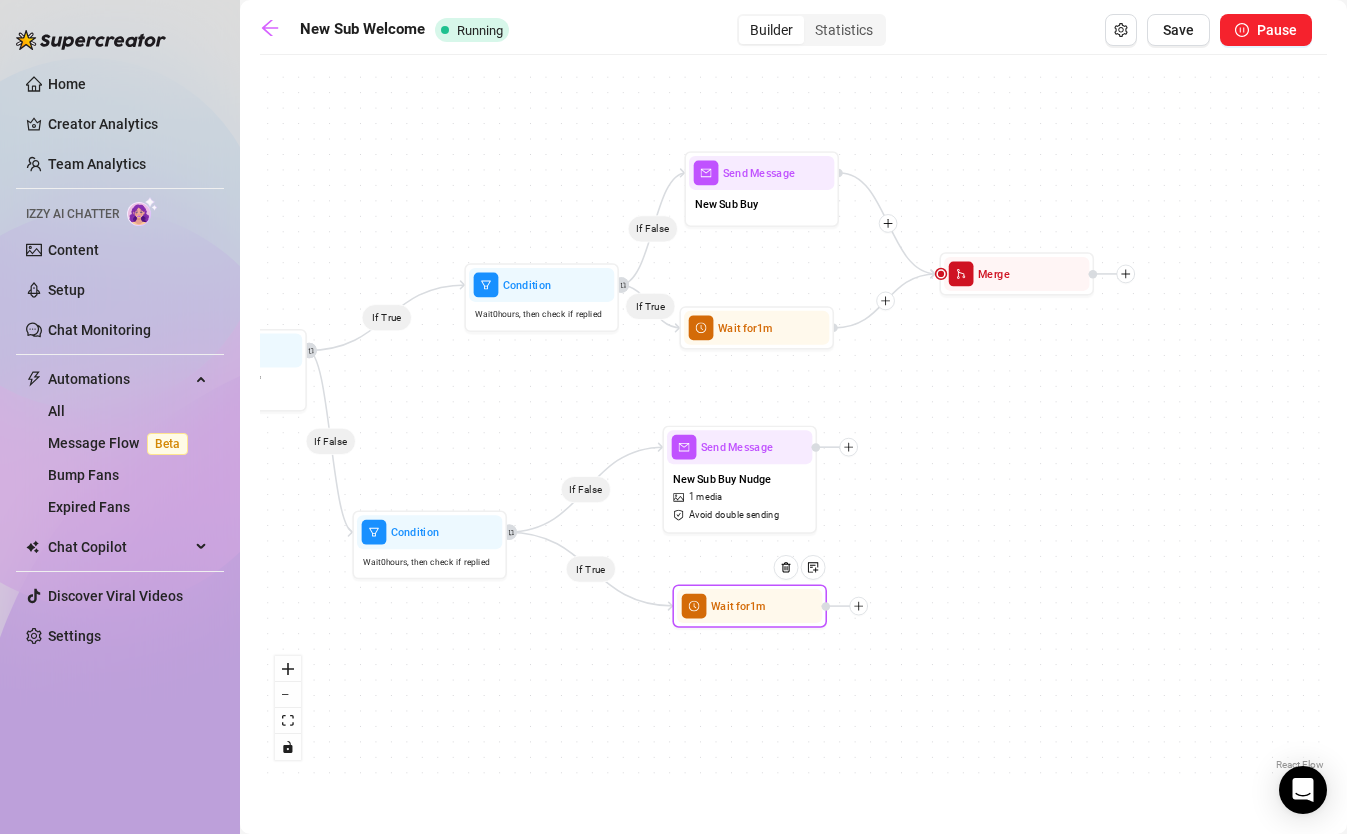 click 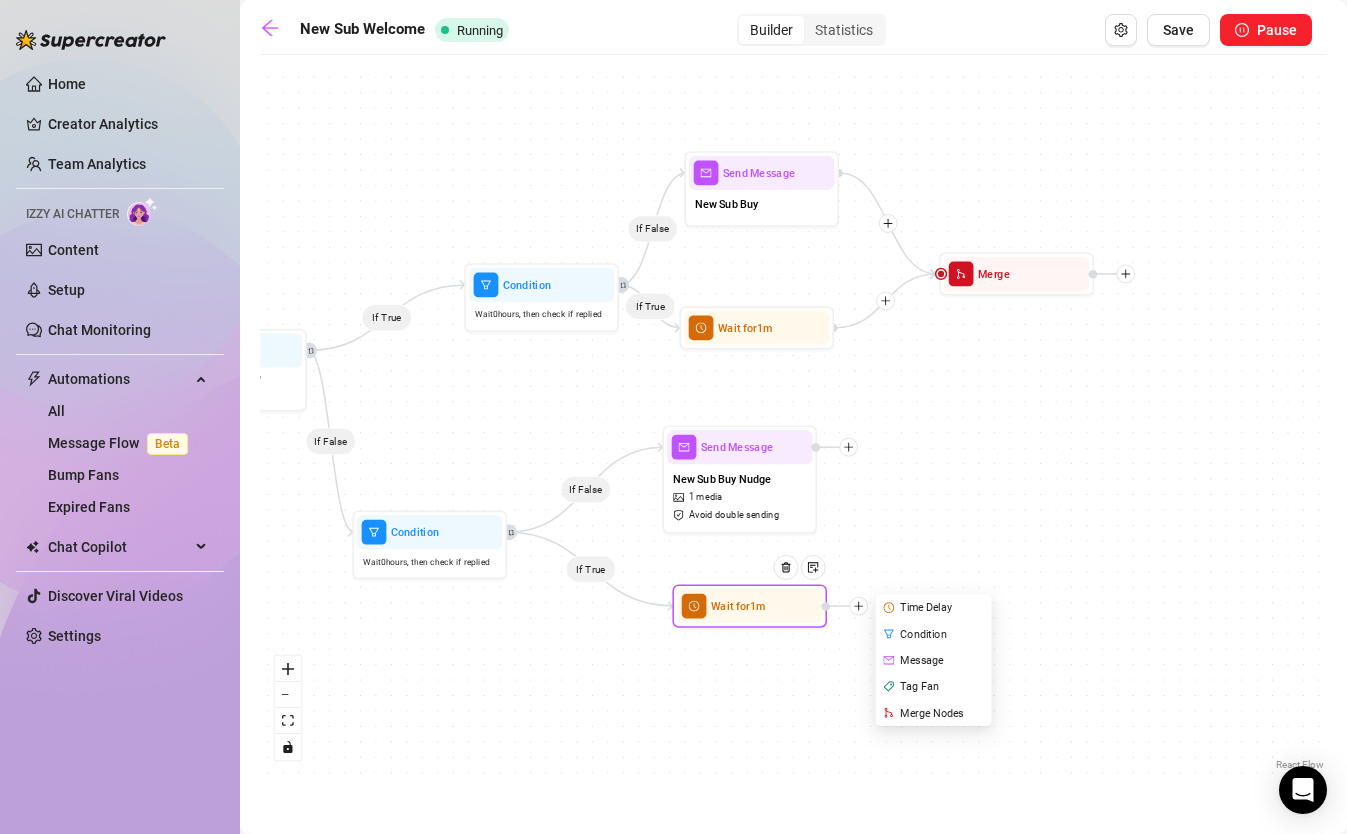 click on "Merge Nodes" at bounding box center (935, 713) 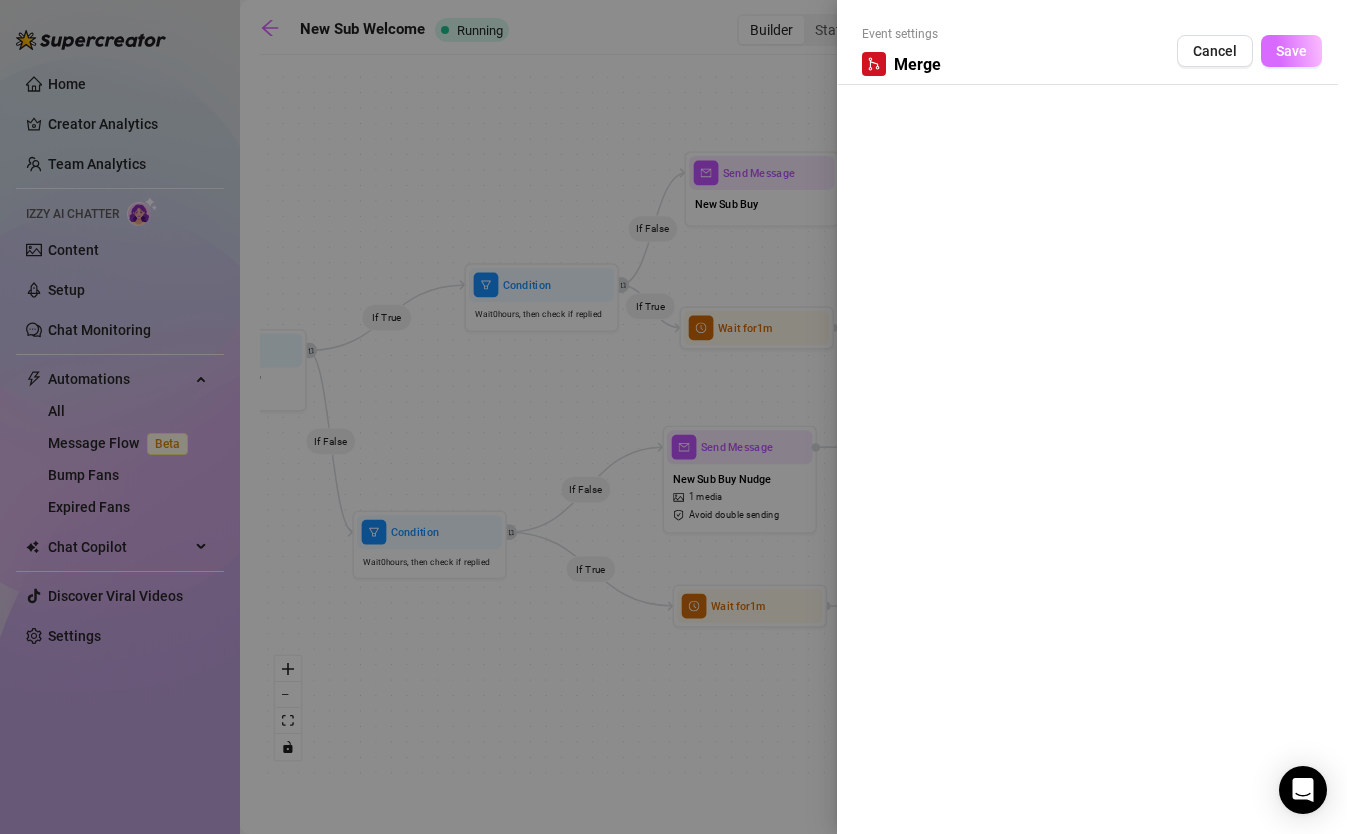 click on "Save" at bounding box center [1291, 51] 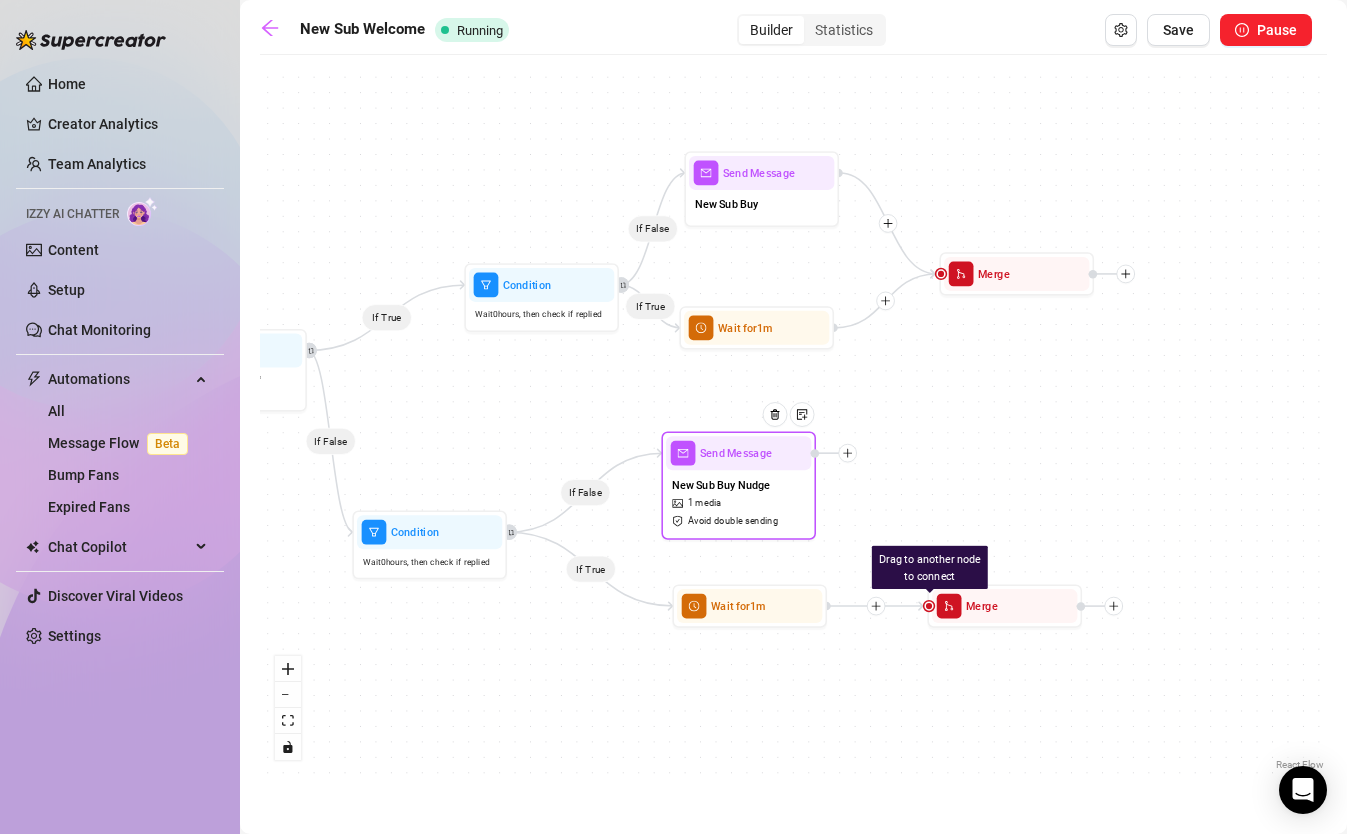 click 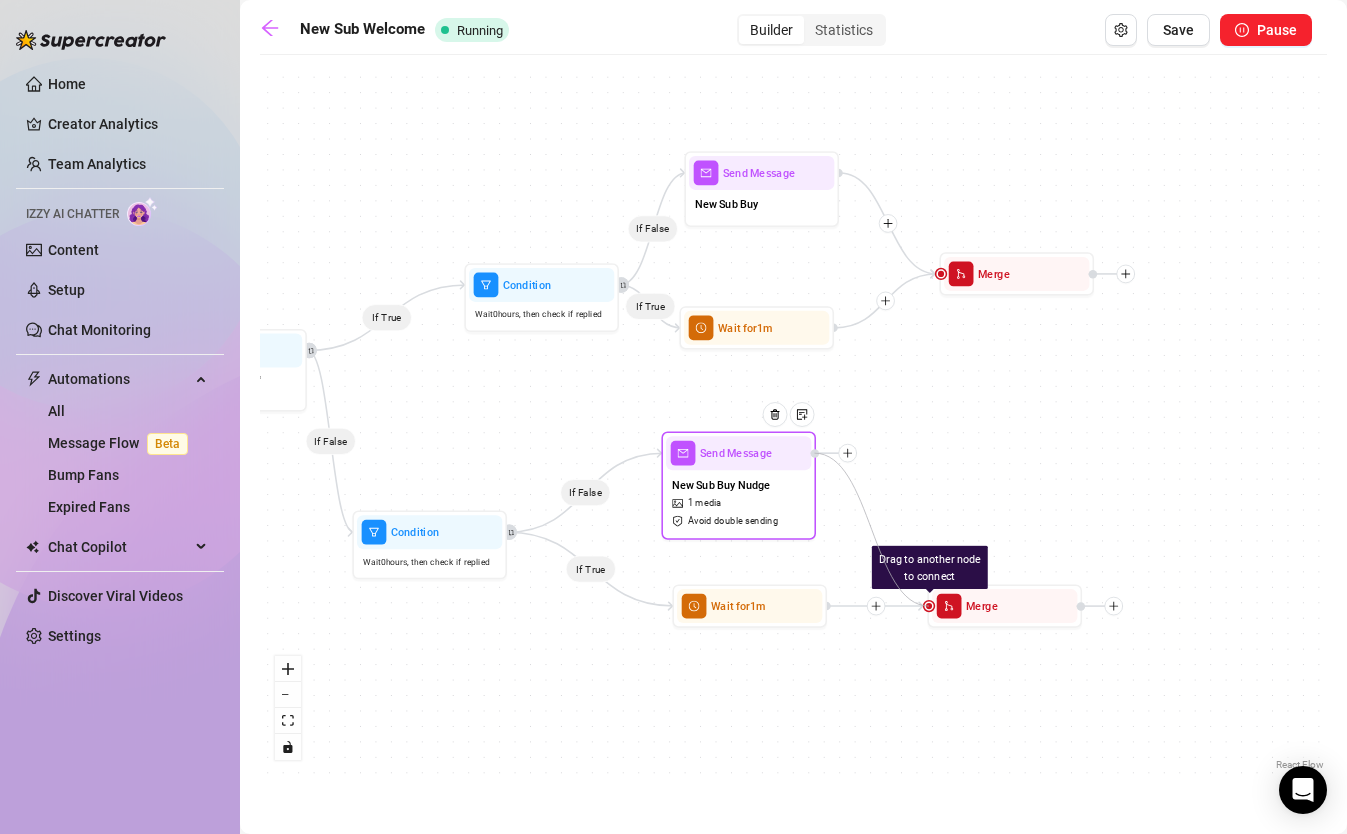 drag, startPoint x: 929, startPoint y: 605, endPoint x: 814, endPoint y: 457, distance: 187.42732 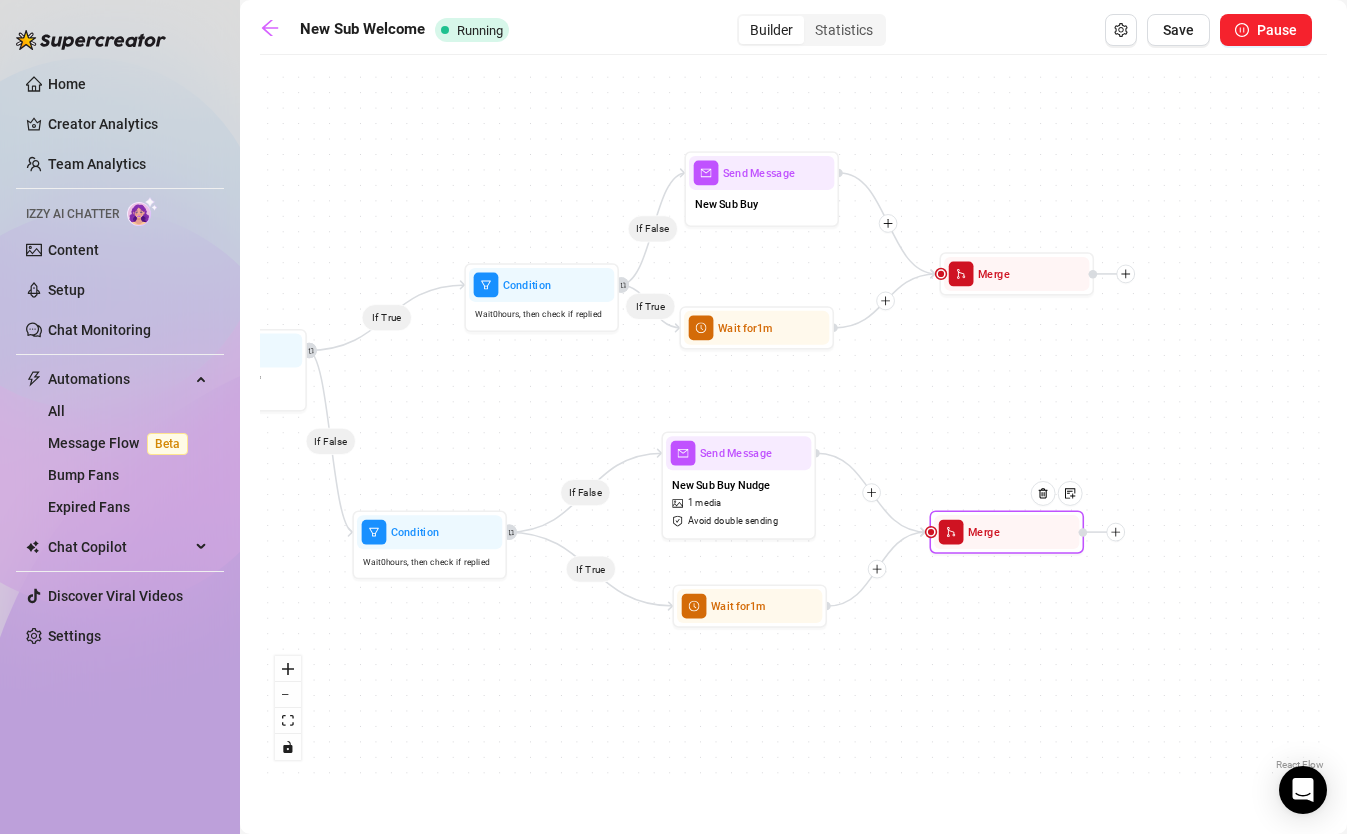 drag, startPoint x: 1012, startPoint y: 611, endPoint x: 1014, endPoint y: 535, distance: 76.02631 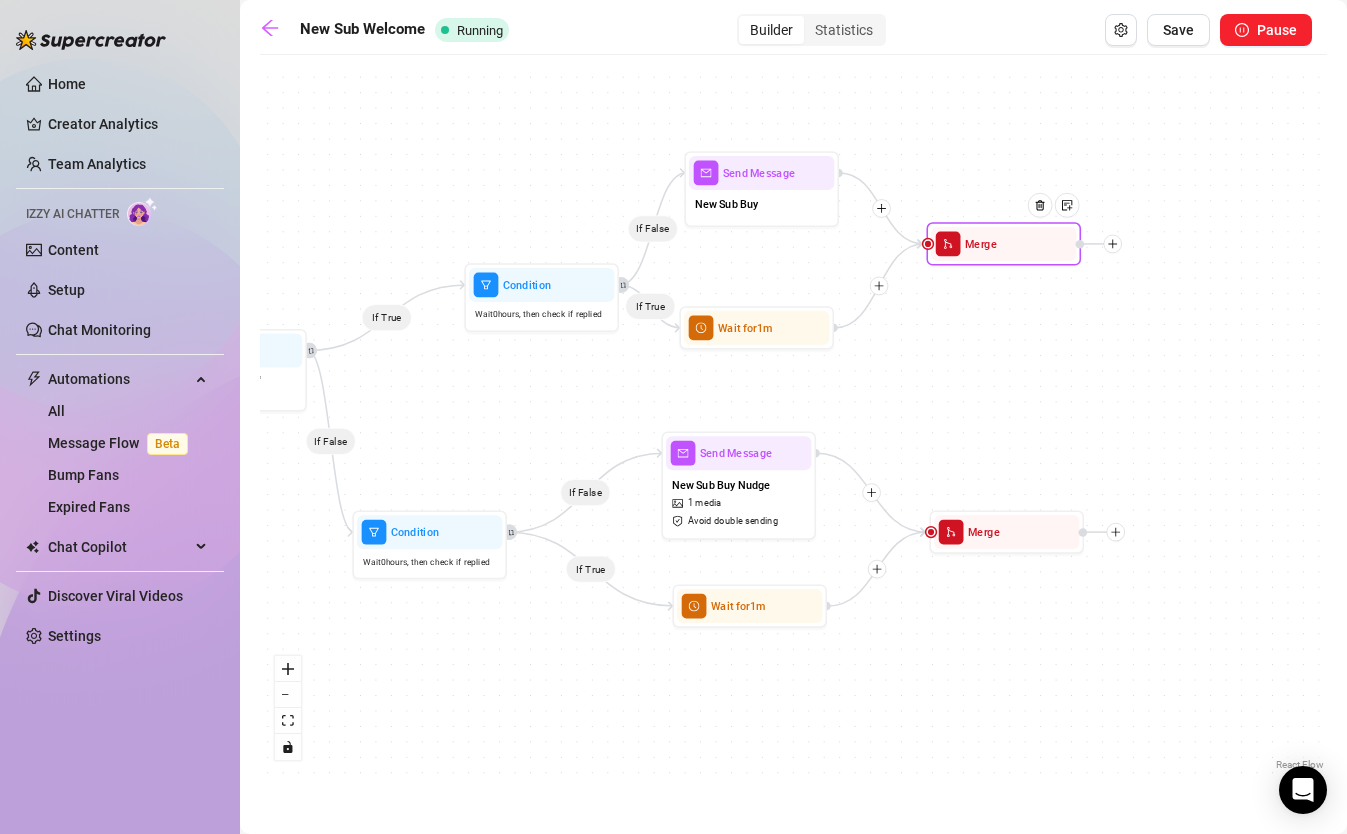 drag, startPoint x: 1031, startPoint y: 284, endPoint x: 1018, endPoint y: 251, distance: 35.468296 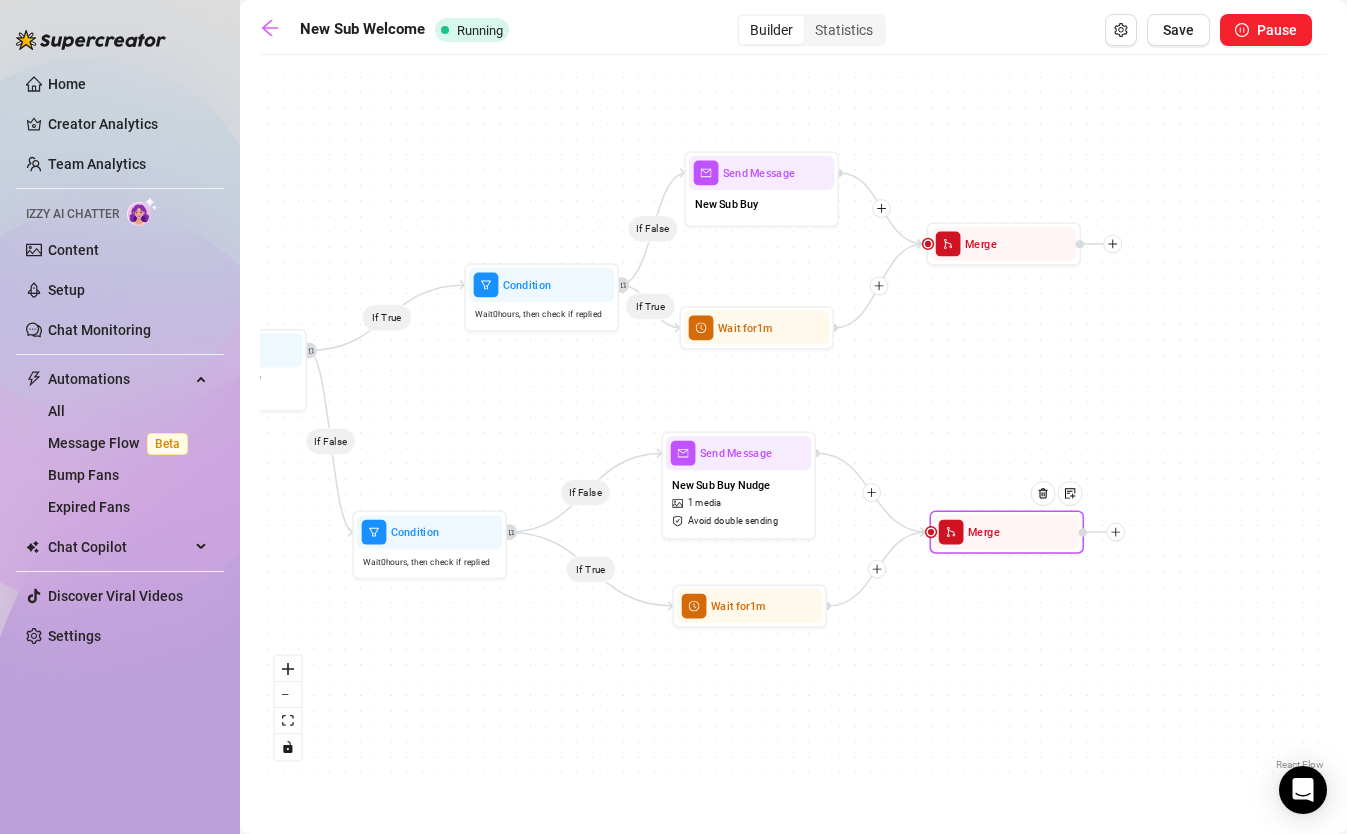click 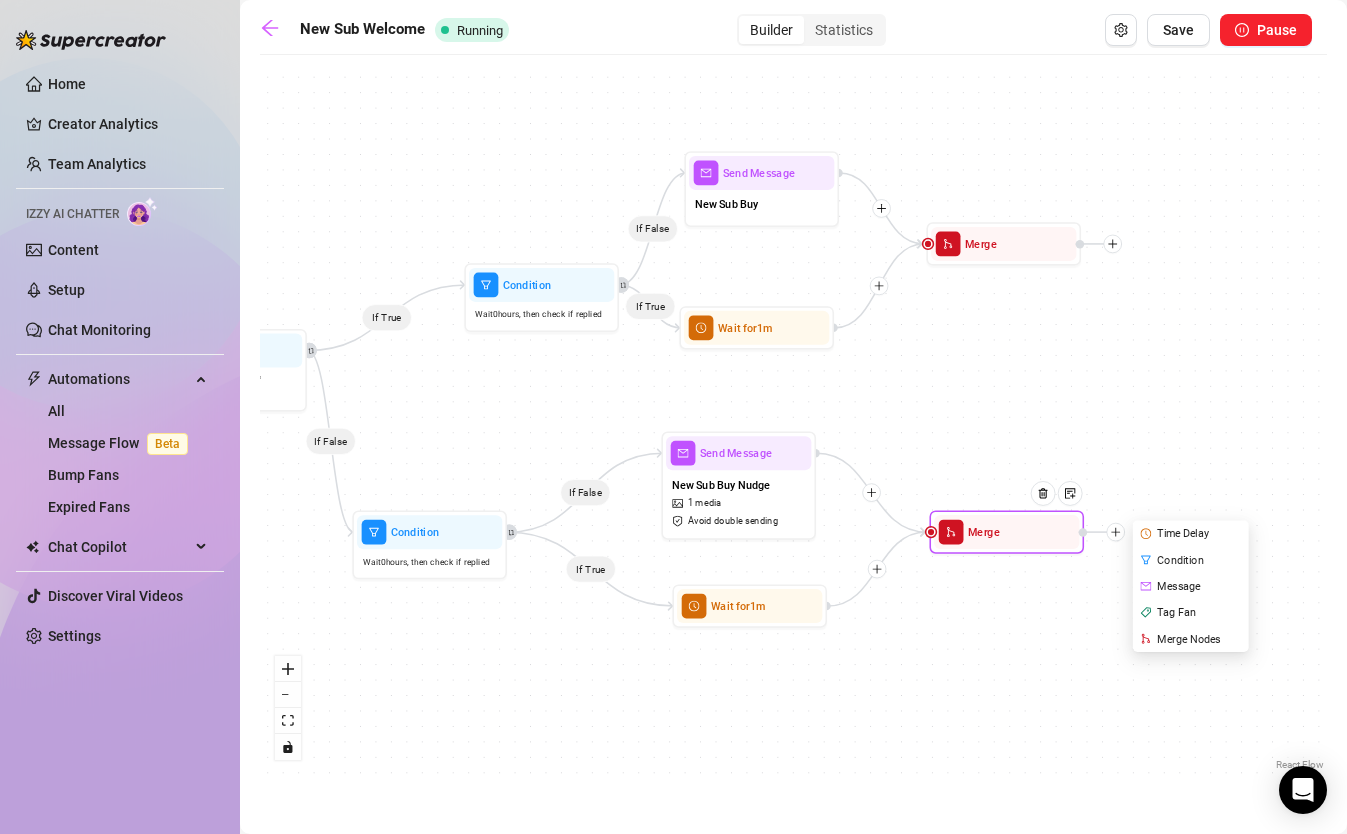 click on "Merge Nodes" at bounding box center (1192, 639) 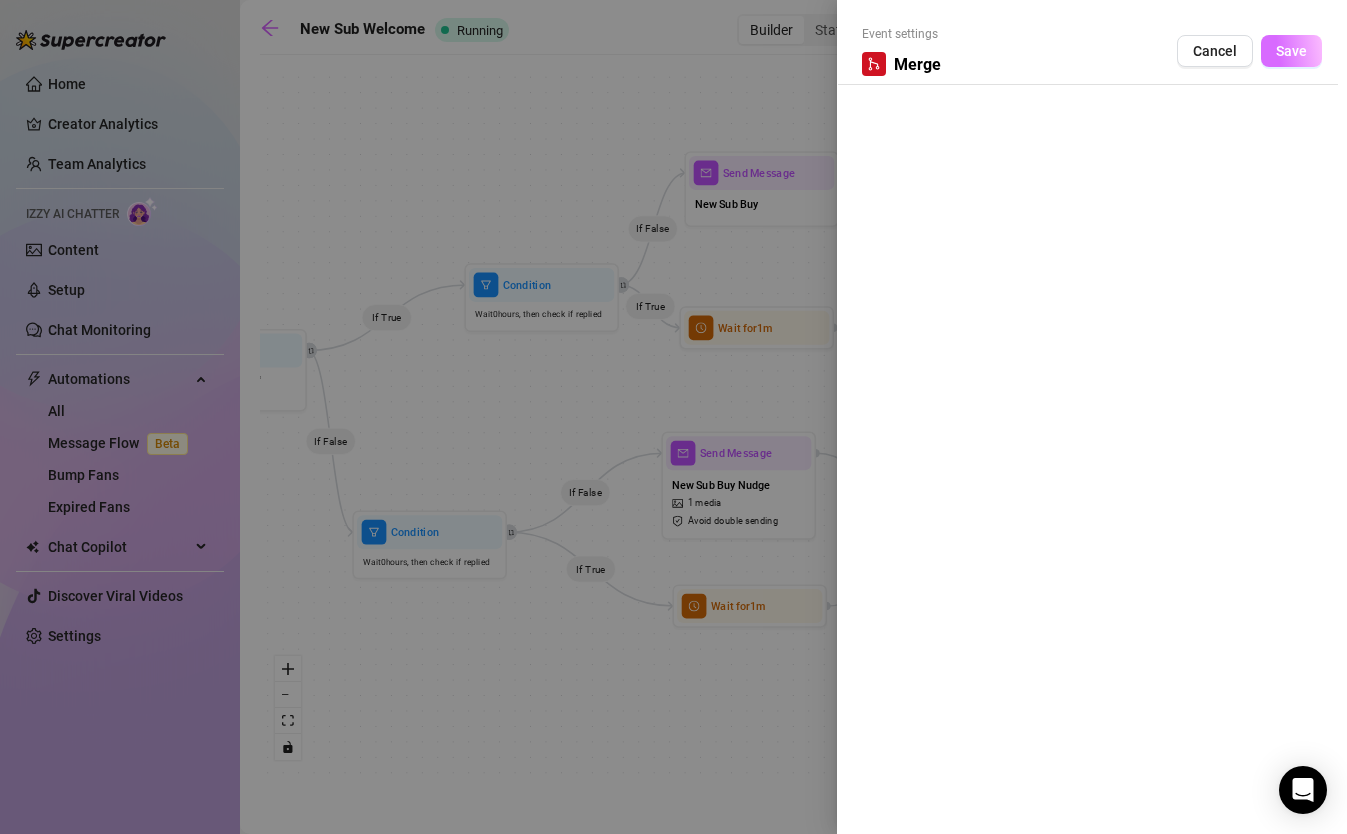 click on "Save" at bounding box center [1291, 51] 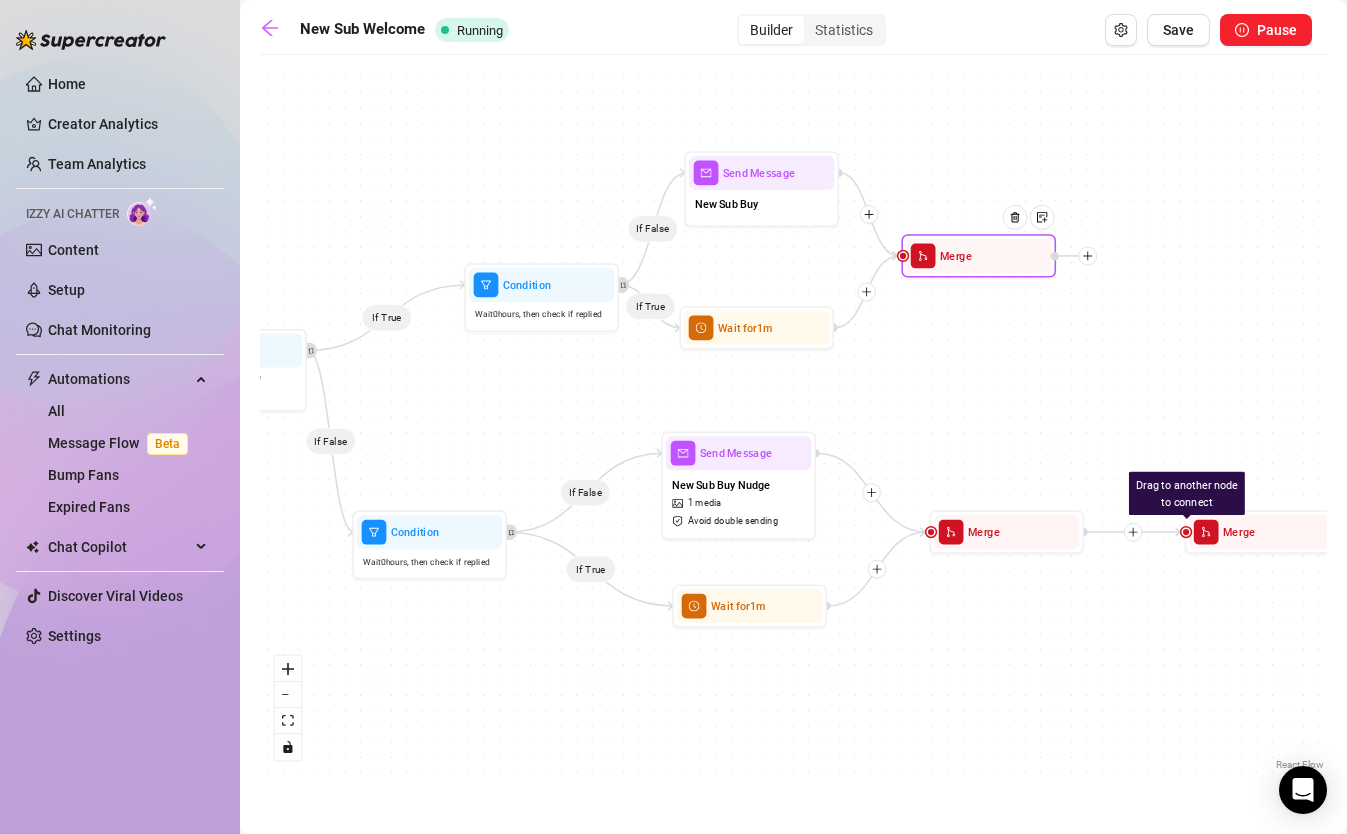 drag, startPoint x: 1116, startPoint y: 243, endPoint x: 1091, endPoint y: 255, distance: 27.730848 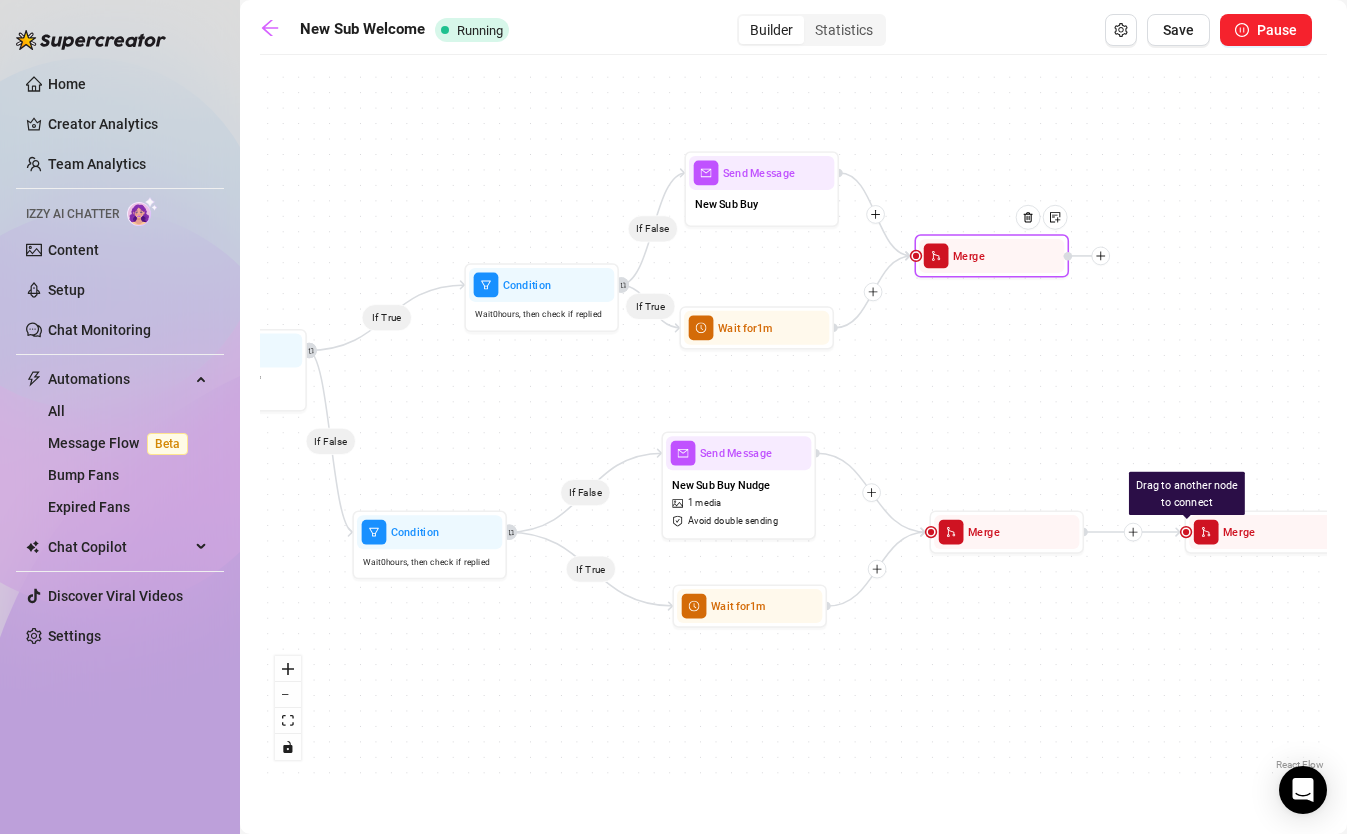drag, startPoint x: 1053, startPoint y: 259, endPoint x: 1064, endPoint y: 259, distance: 11 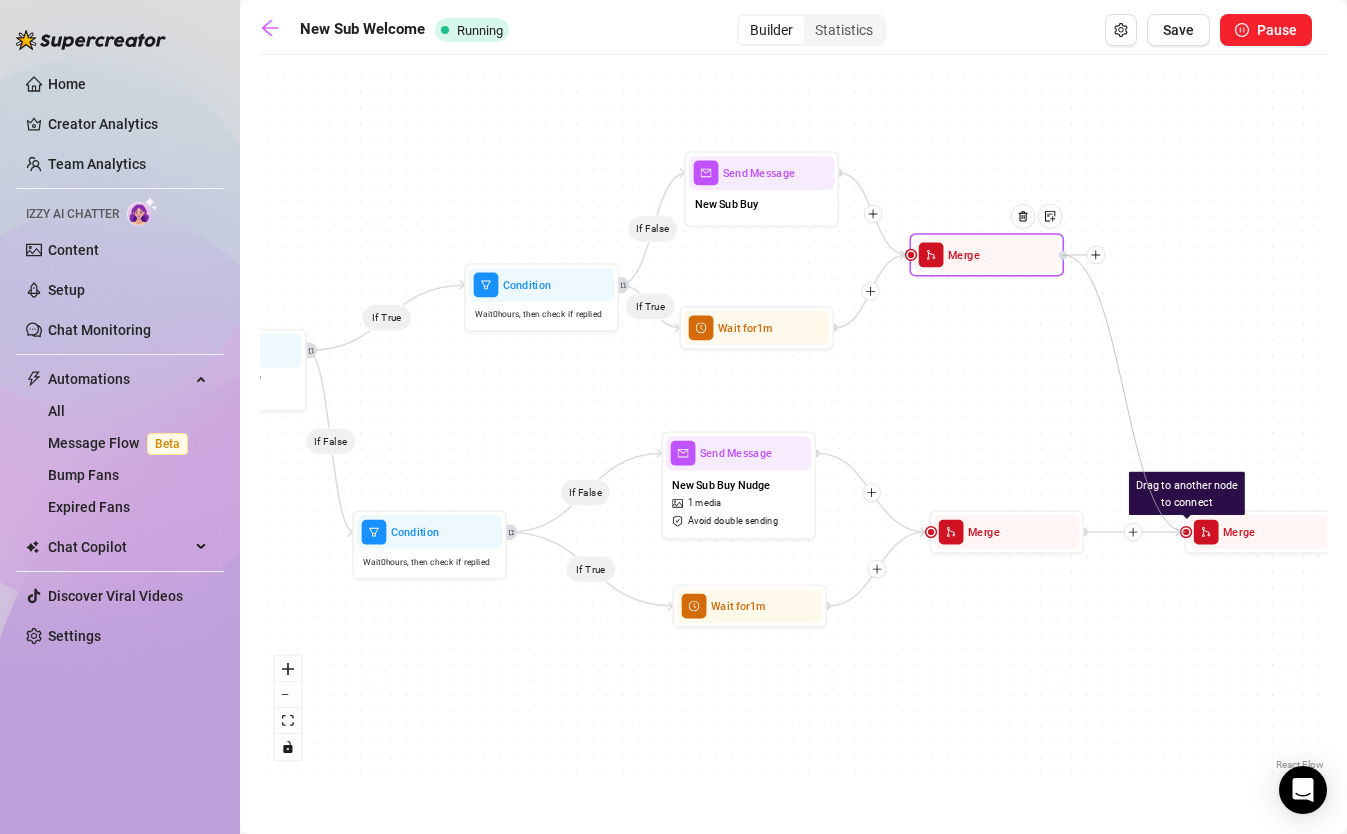 drag, startPoint x: 1188, startPoint y: 532, endPoint x: 1067, endPoint y: 257, distance: 300.443 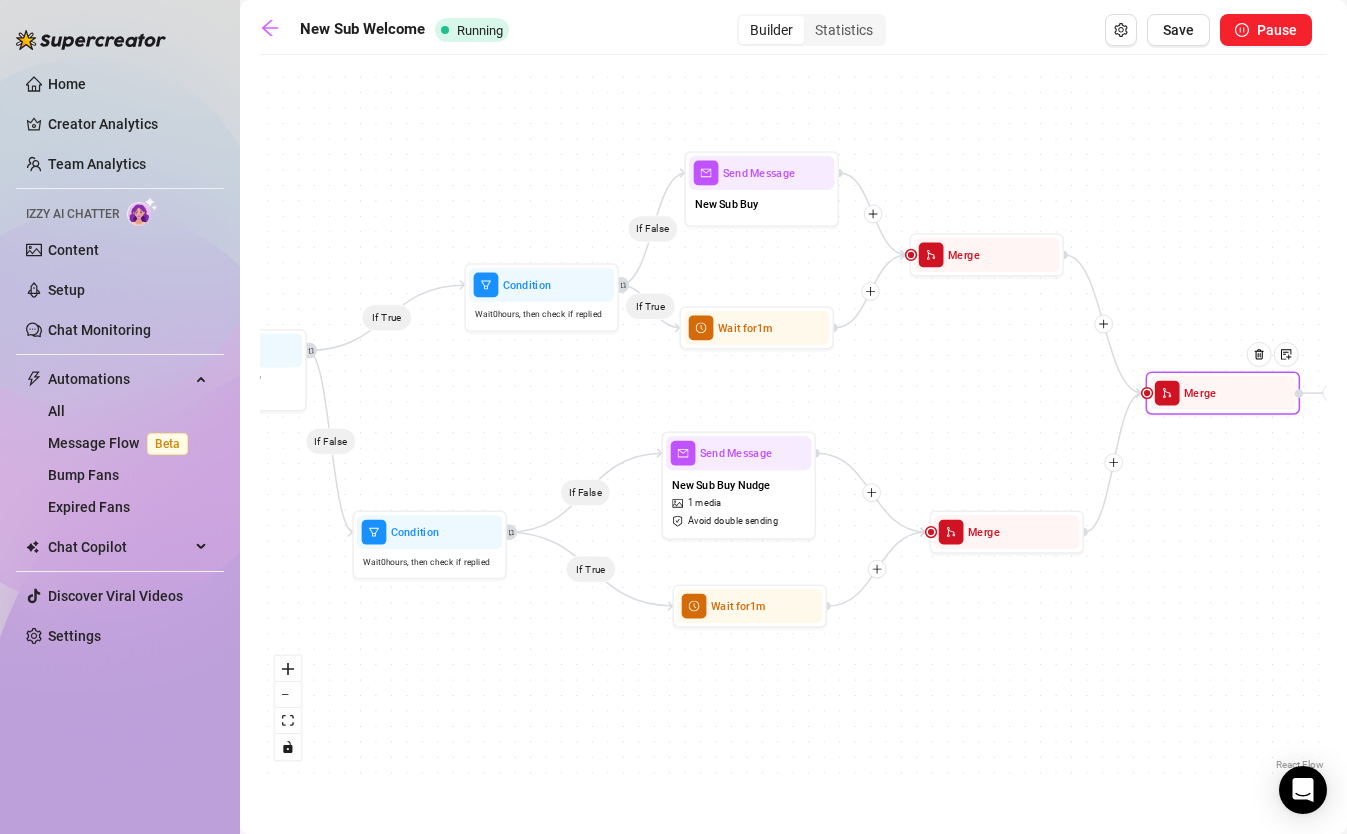 drag, startPoint x: 1261, startPoint y: 536, endPoint x: 1222, endPoint y: 394, distance: 147.25827 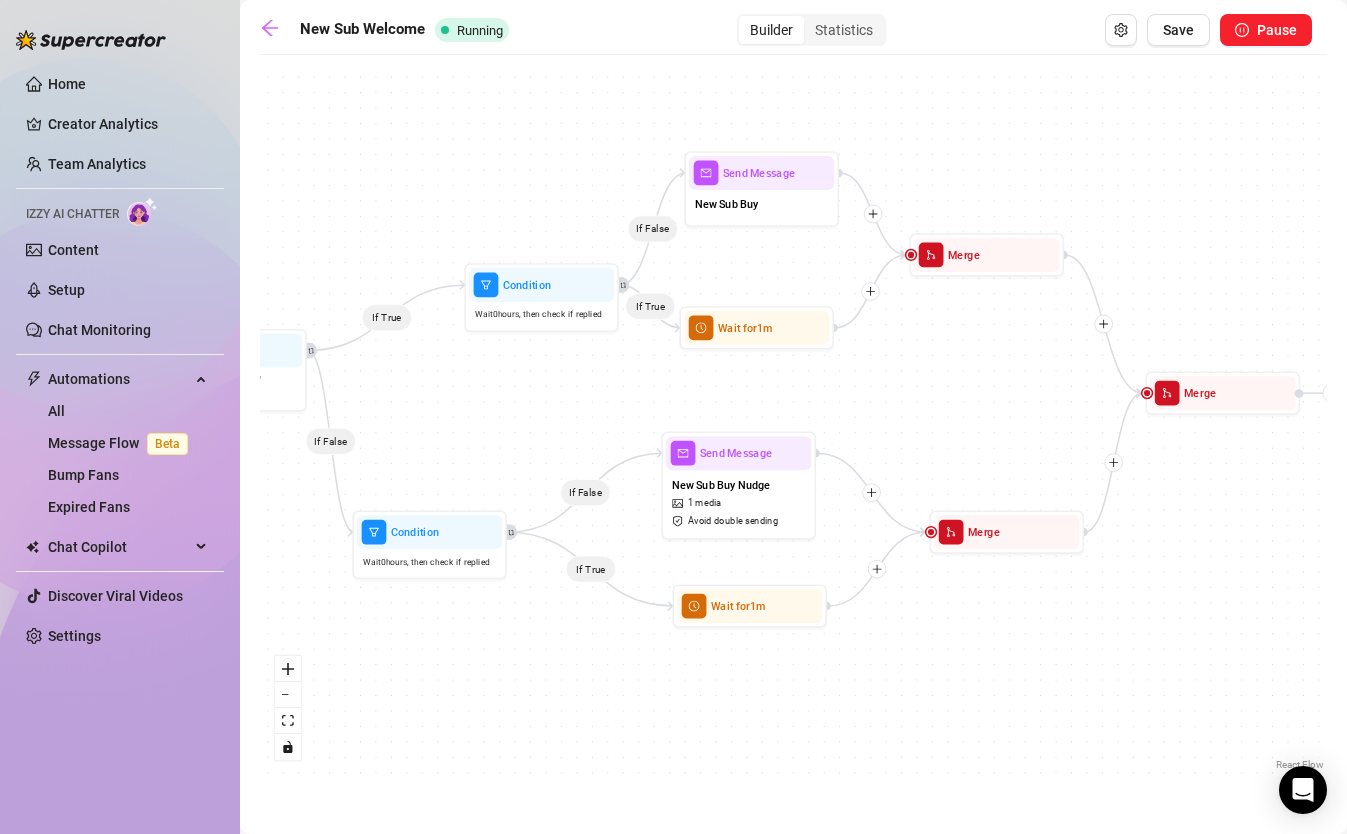 click on "If True If False If False If False If True If True Merge Merge Wait for 1m Wait for 1m Merge Send Message New Sub Buy Send Message New Sub Buy Nudge 1 media Avoid double sending Condition Wait 0 hours, then check if replied Condition Wait 0 hours, then check if replied Condition Wait 1 hours, then check if purchased last message Send Message New Sub Bundle $ 10 , 21 medias Avoid double sending Wait for 5m Send Message New Sub Welcome 1 media Wait for 2m Starting Event New Subscriber" at bounding box center (793, 420) 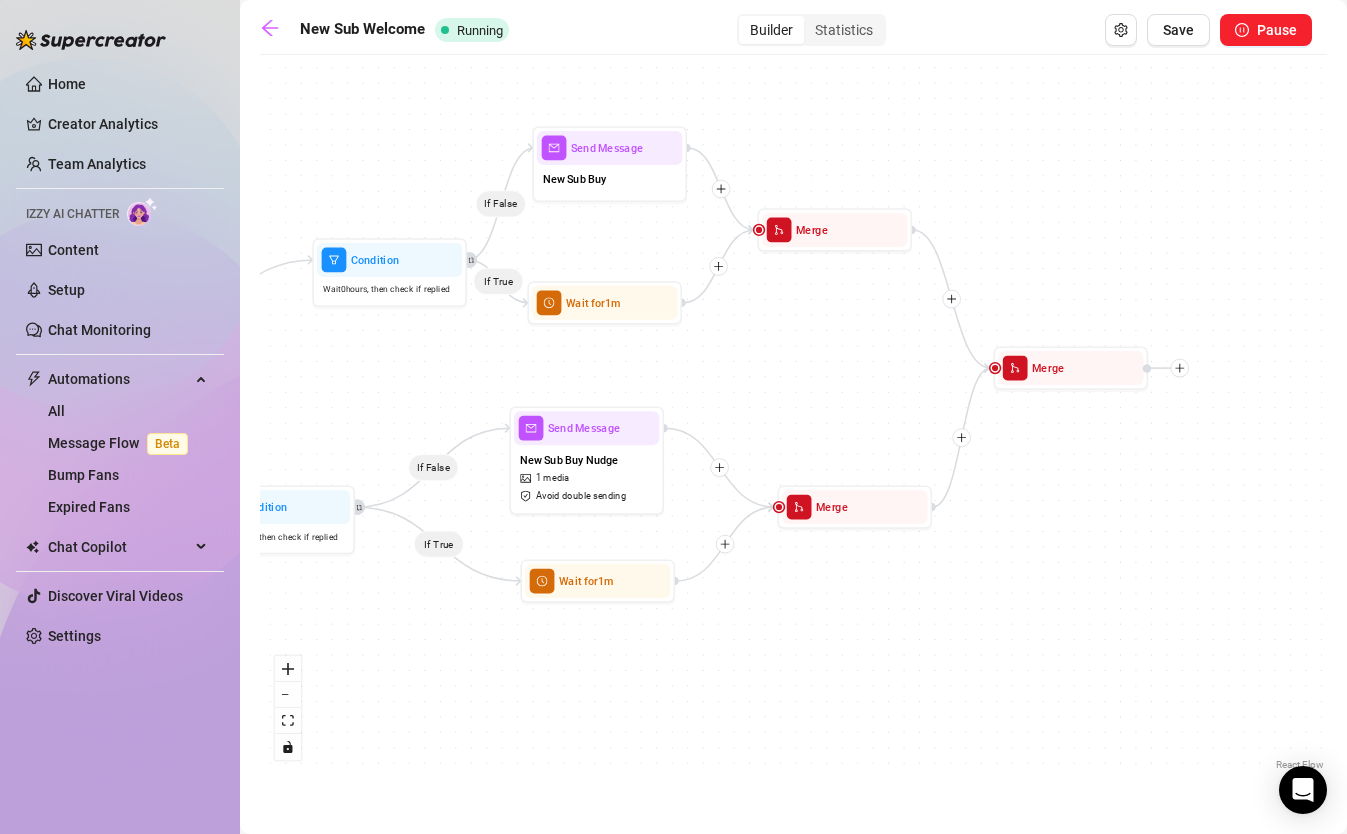 drag, startPoint x: 872, startPoint y: 736, endPoint x: 665, endPoint y: 722, distance: 207.47289 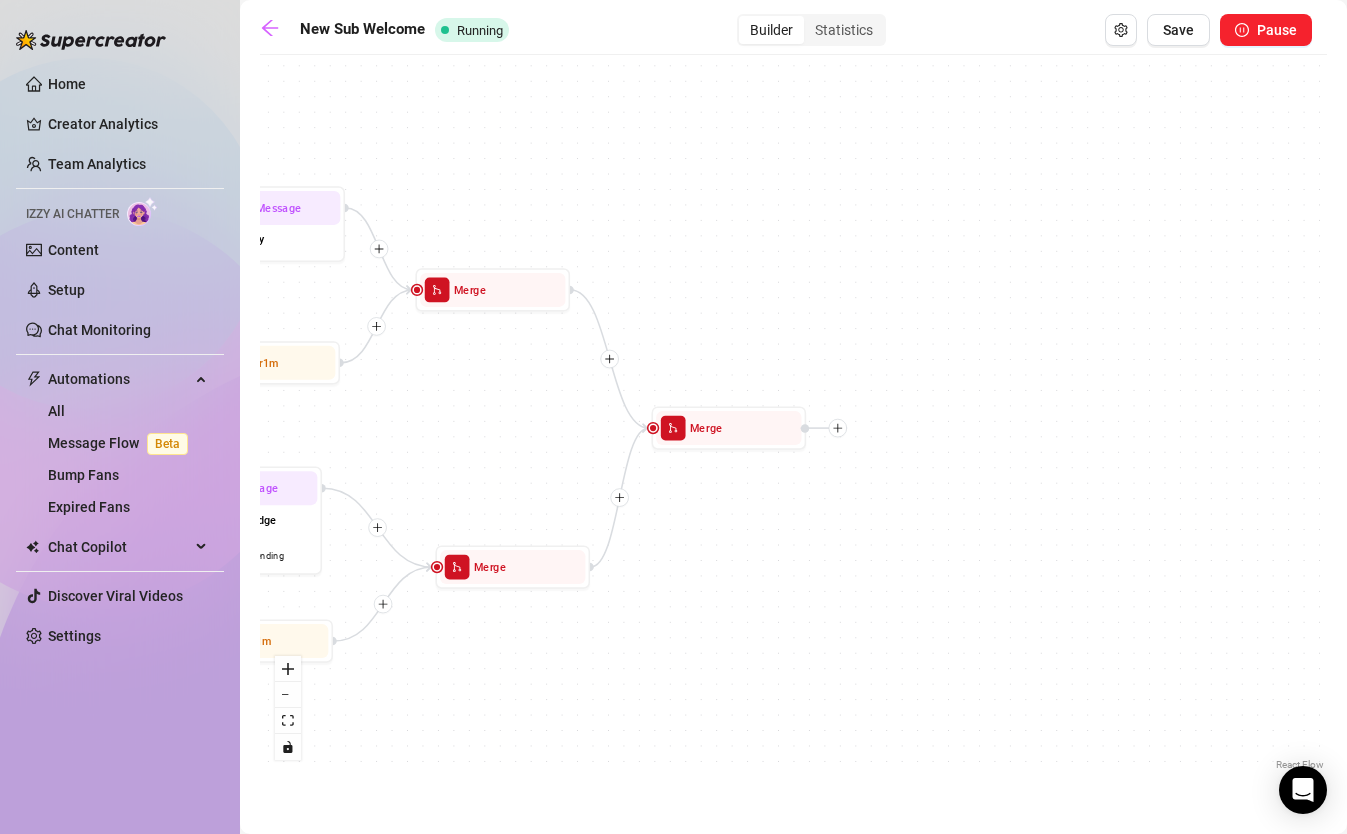 drag, startPoint x: 1175, startPoint y: 586, endPoint x: 877, endPoint y: 638, distance: 302.5029 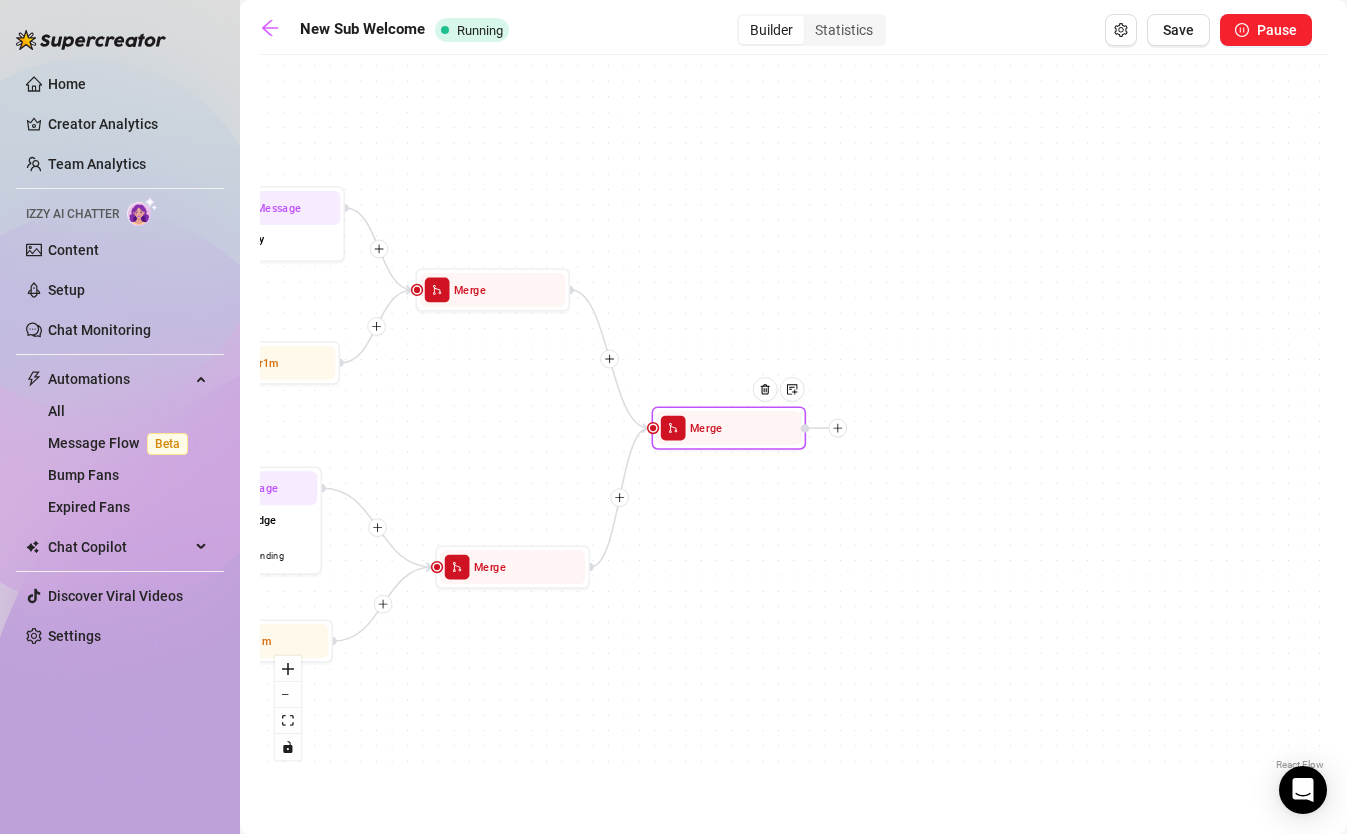 click at bounding box center [838, 428] 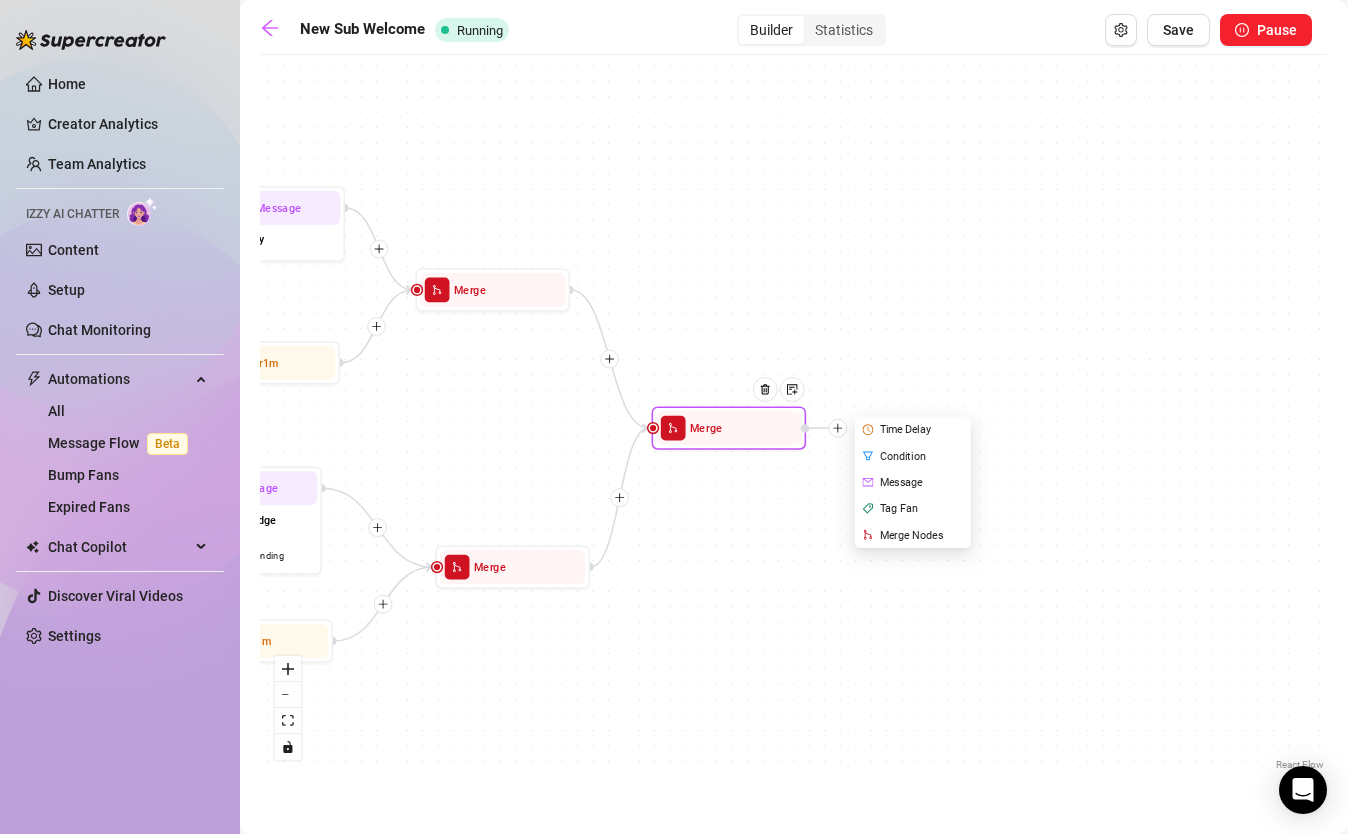 click on "Time Delay" at bounding box center (914, 429) 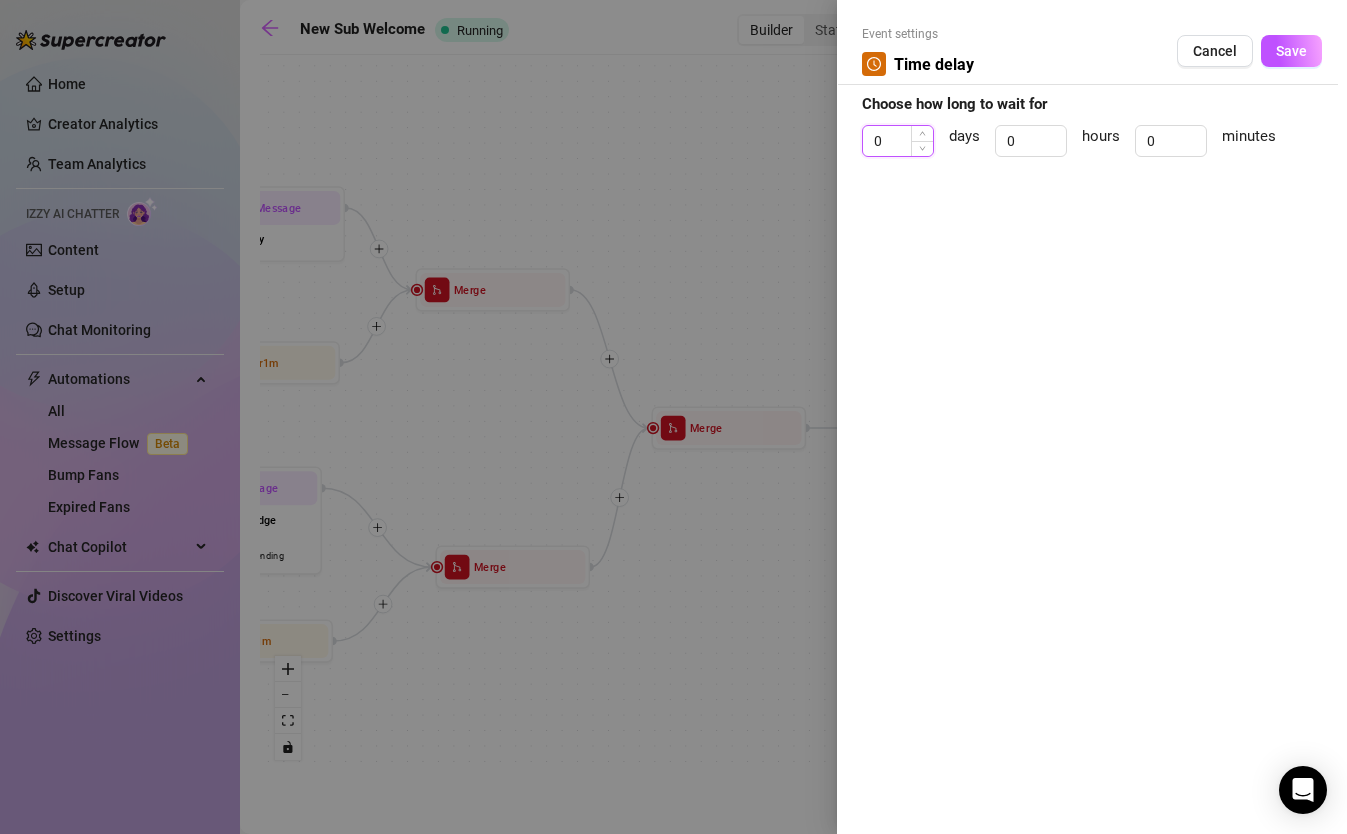click on "0" at bounding box center (898, 141) 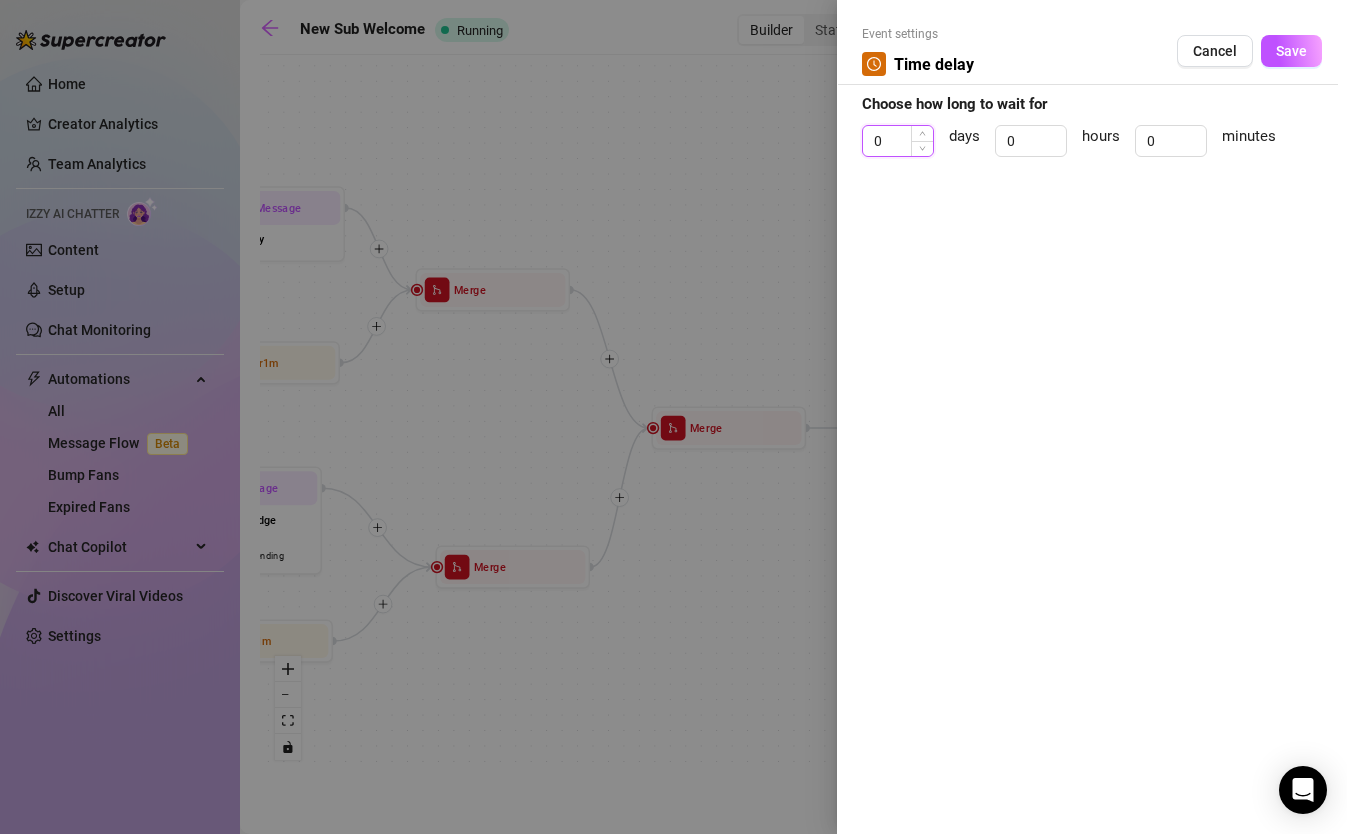 click on "0" at bounding box center [898, 141] 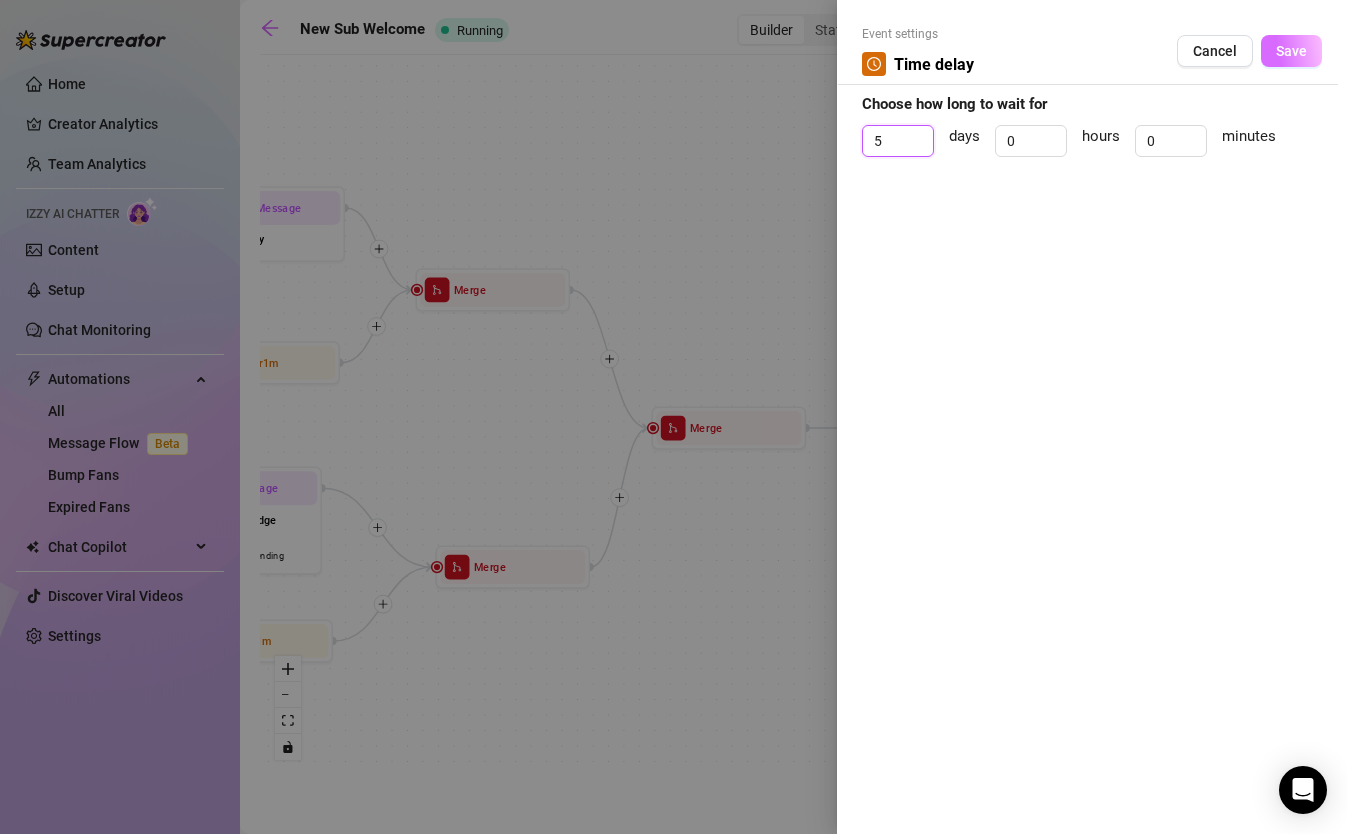type on "5" 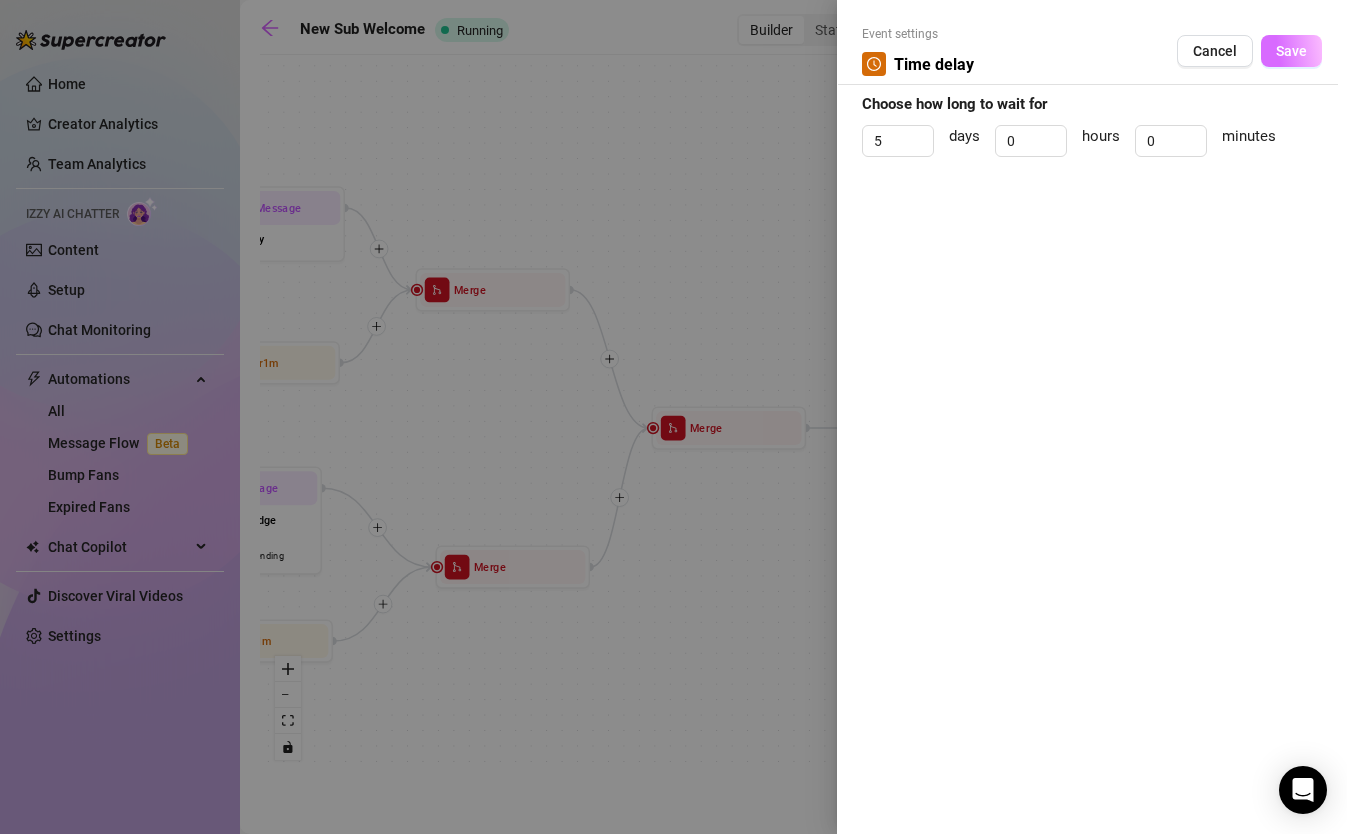 click on "Save" at bounding box center (1291, 51) 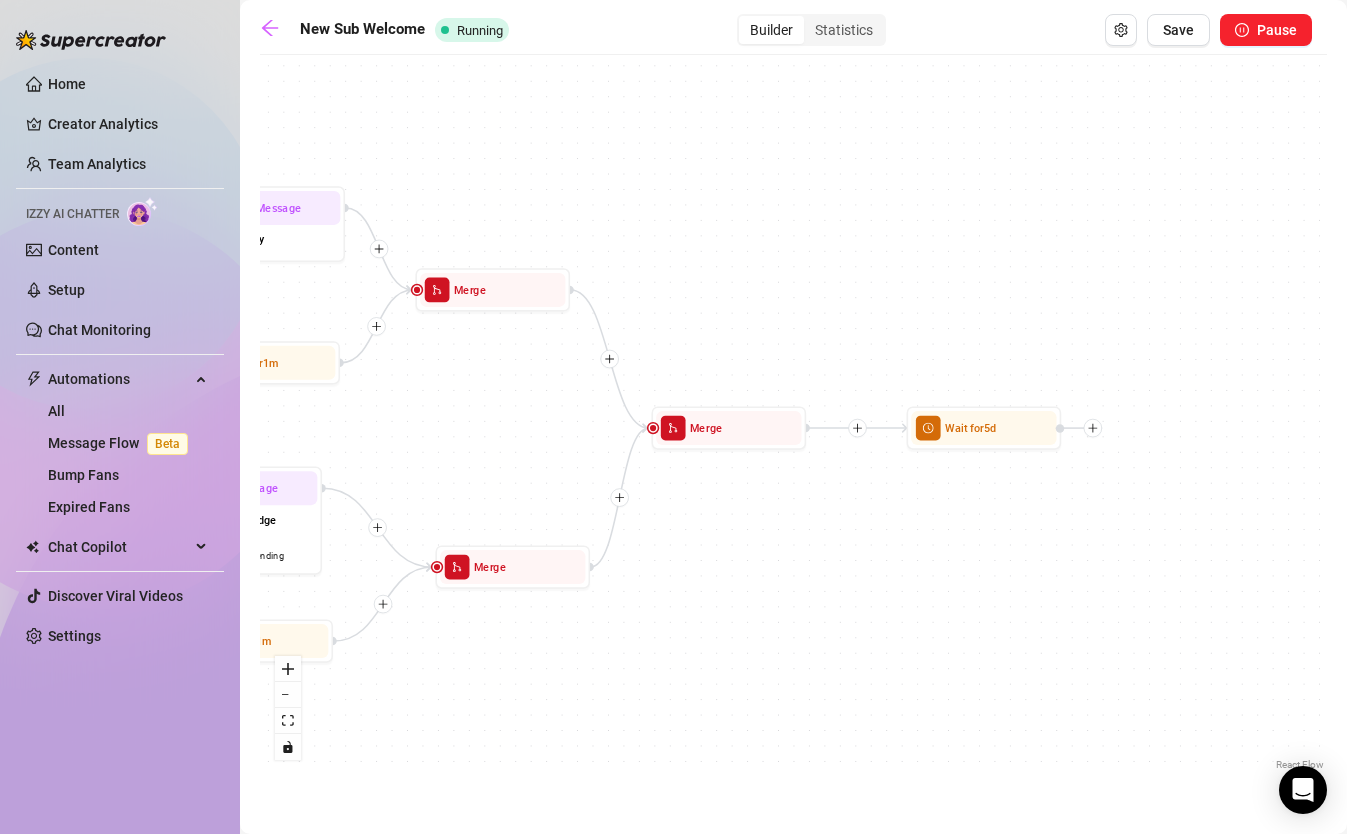 click on "If True If False If False If False If True If True Wait for 5d Merge Merge Wait for 1m Wait for 1m Merge Send Message New Sub Buy Send Message New Sub Buy Nudge 1 media Avoid double sending Condition Wait 0 hours, then check if replied Condition Wait 0 hours, then check if replied Condition Wait 1 hours, then check if purchased last message Send Message New Sub Bundle $ 10 , 21 medias Avoid double sending Wait for 5m Send Message New Sub Welcome 1 media Wait for 2m Starting Event New Subscriber" at bounding box center (793, 420) 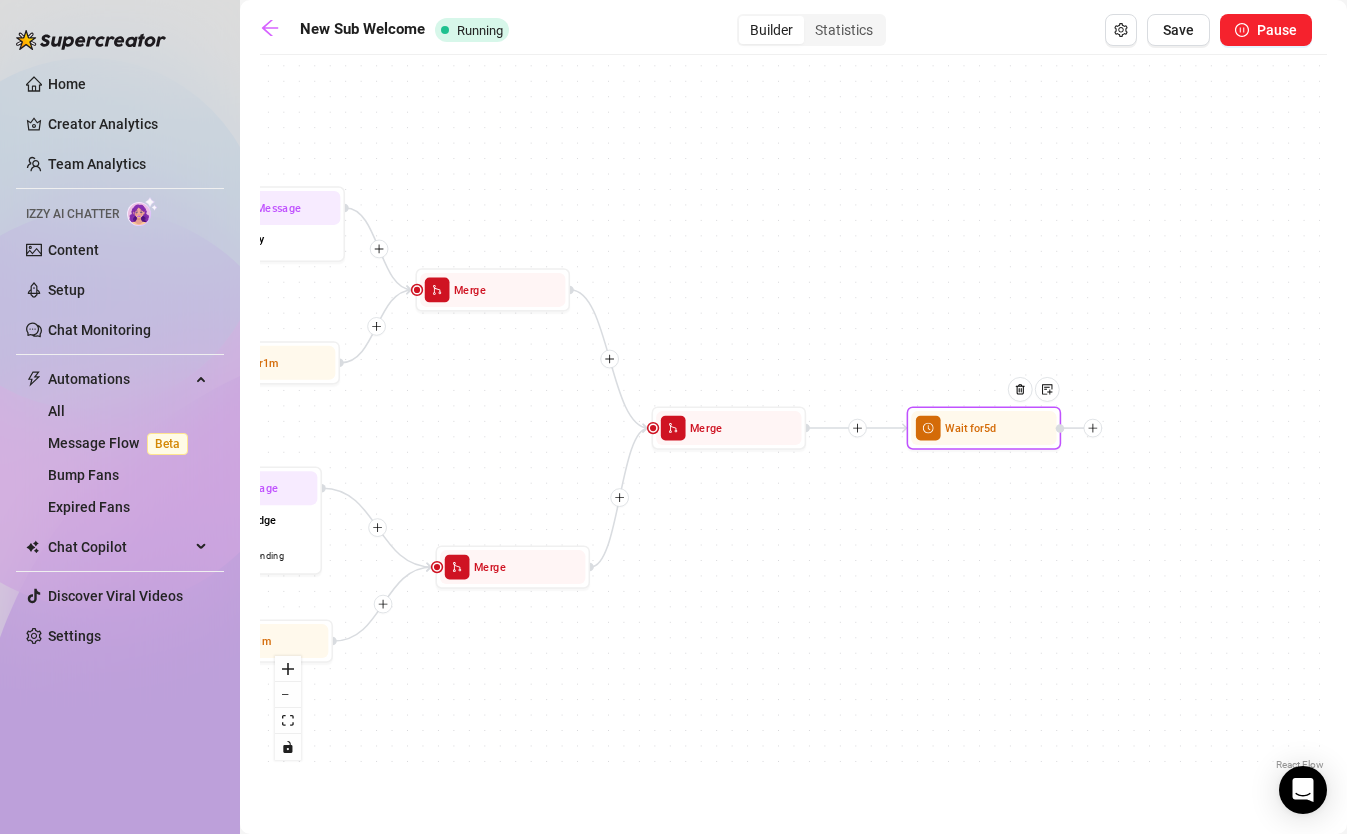 click at bounding box center (1093, 428) 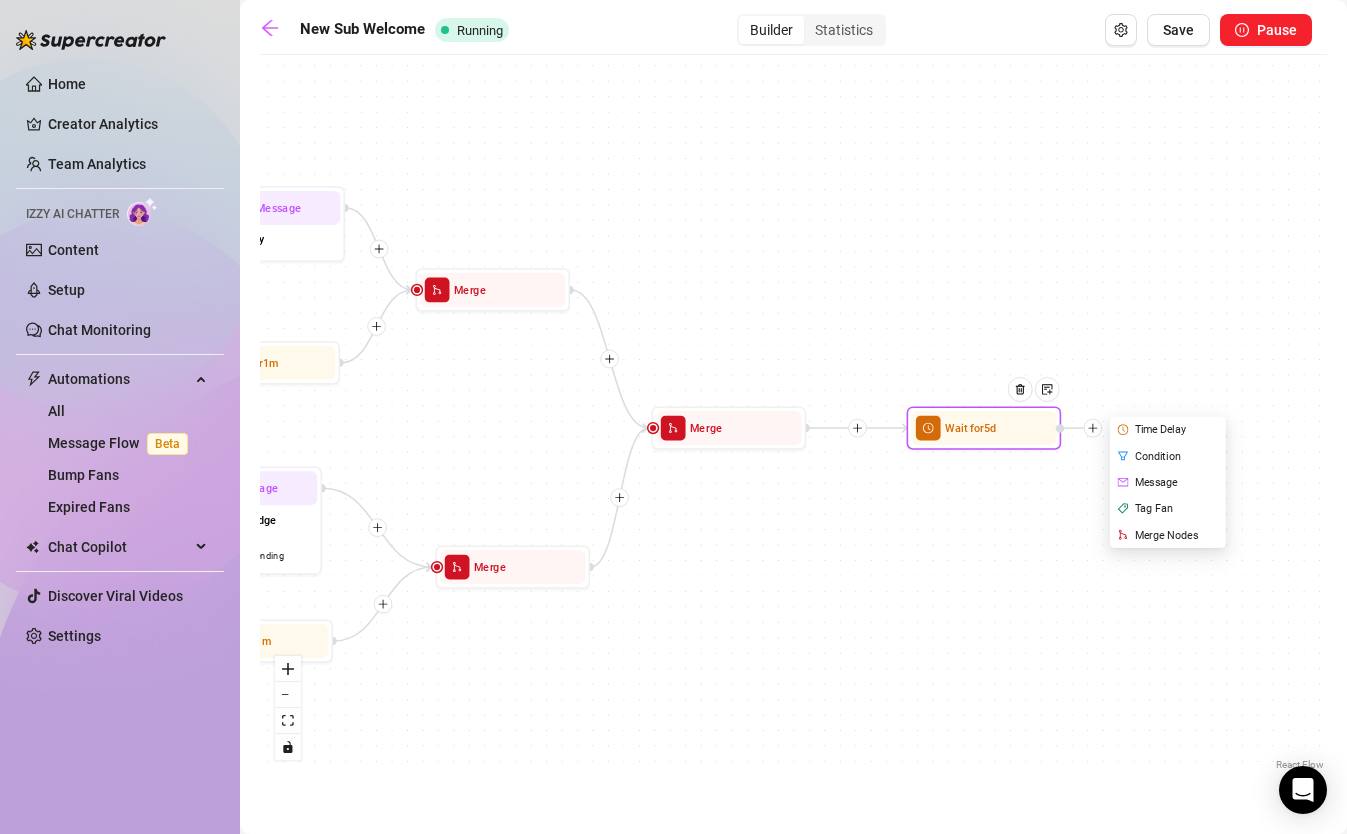 click on "Message" at bounding box center [1169, 482] 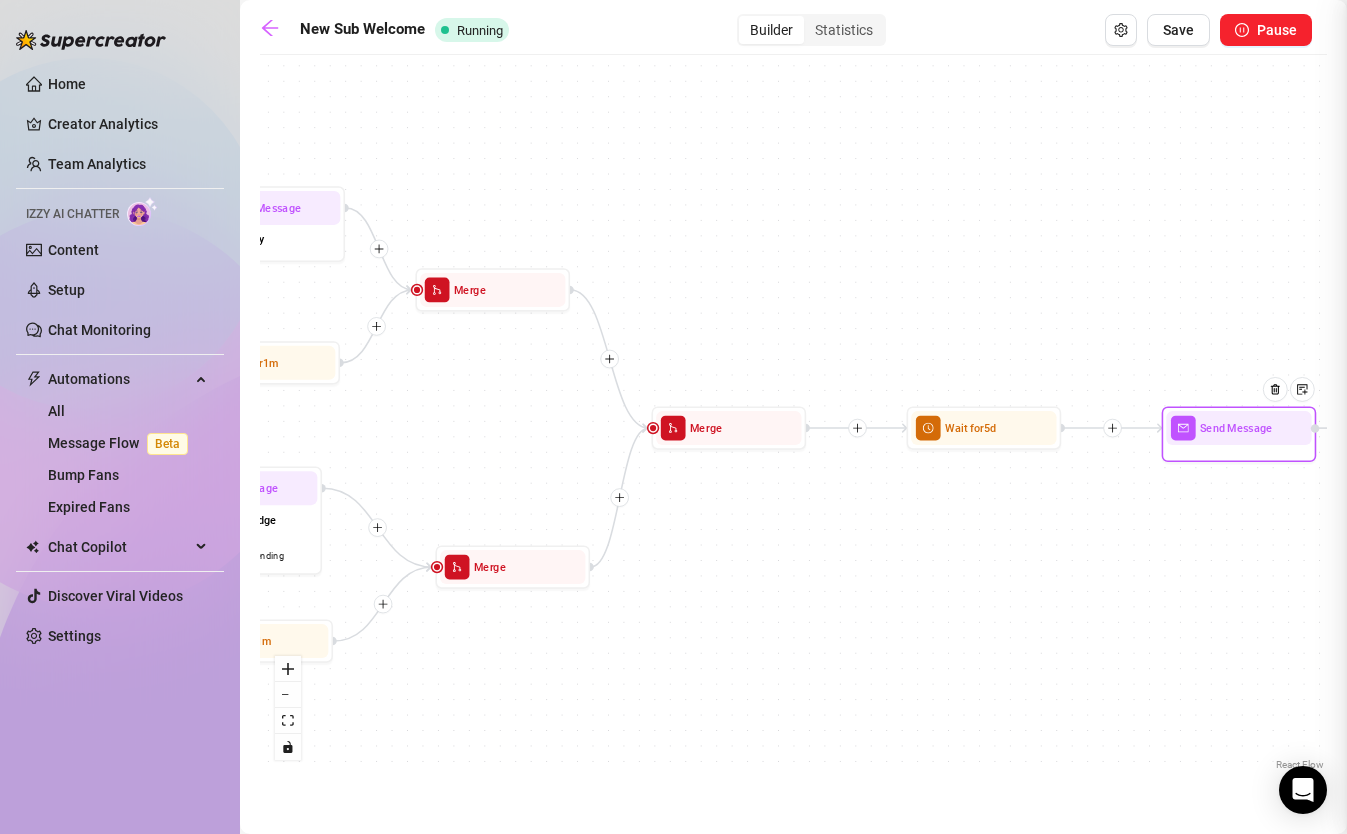 type on "Write your message here" 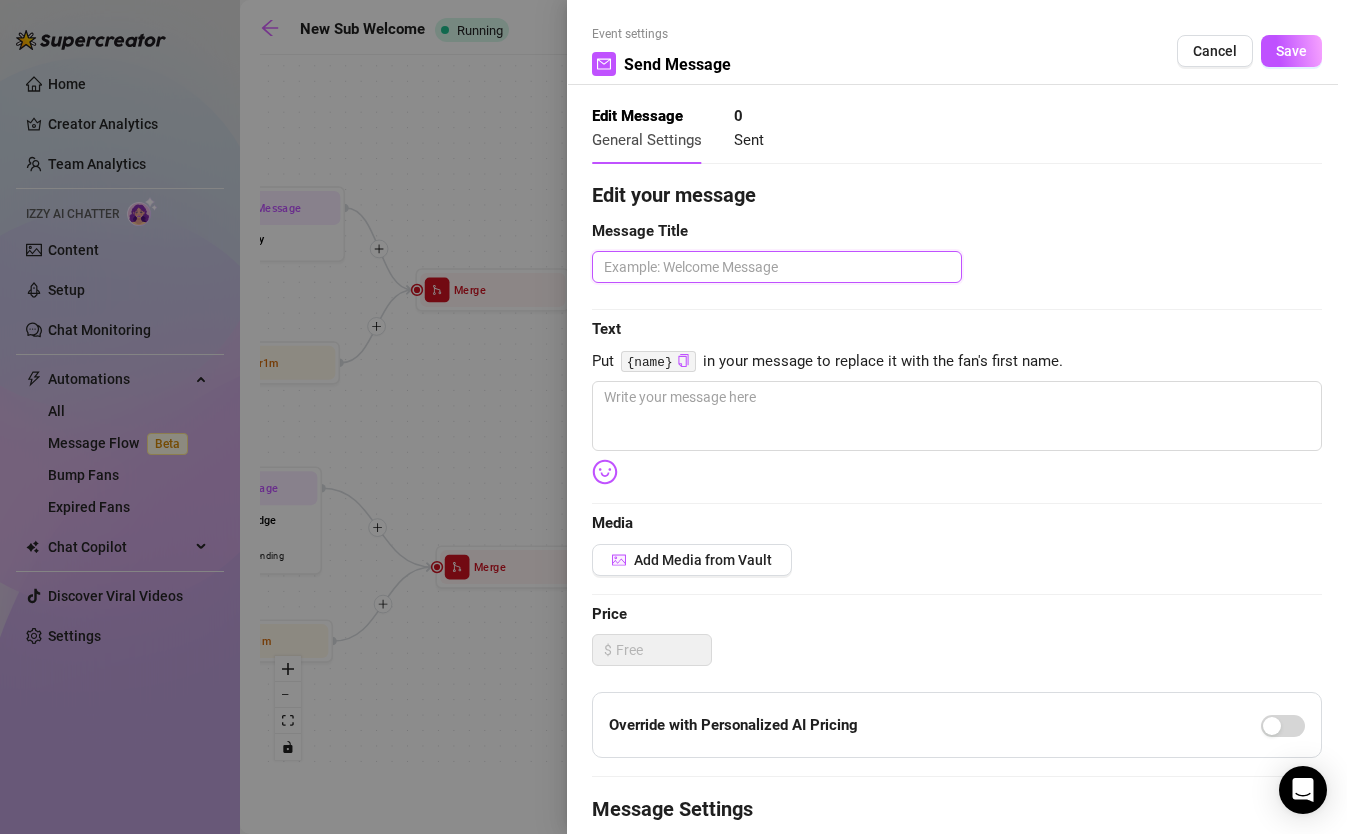 click at bounding box center (777, 267) 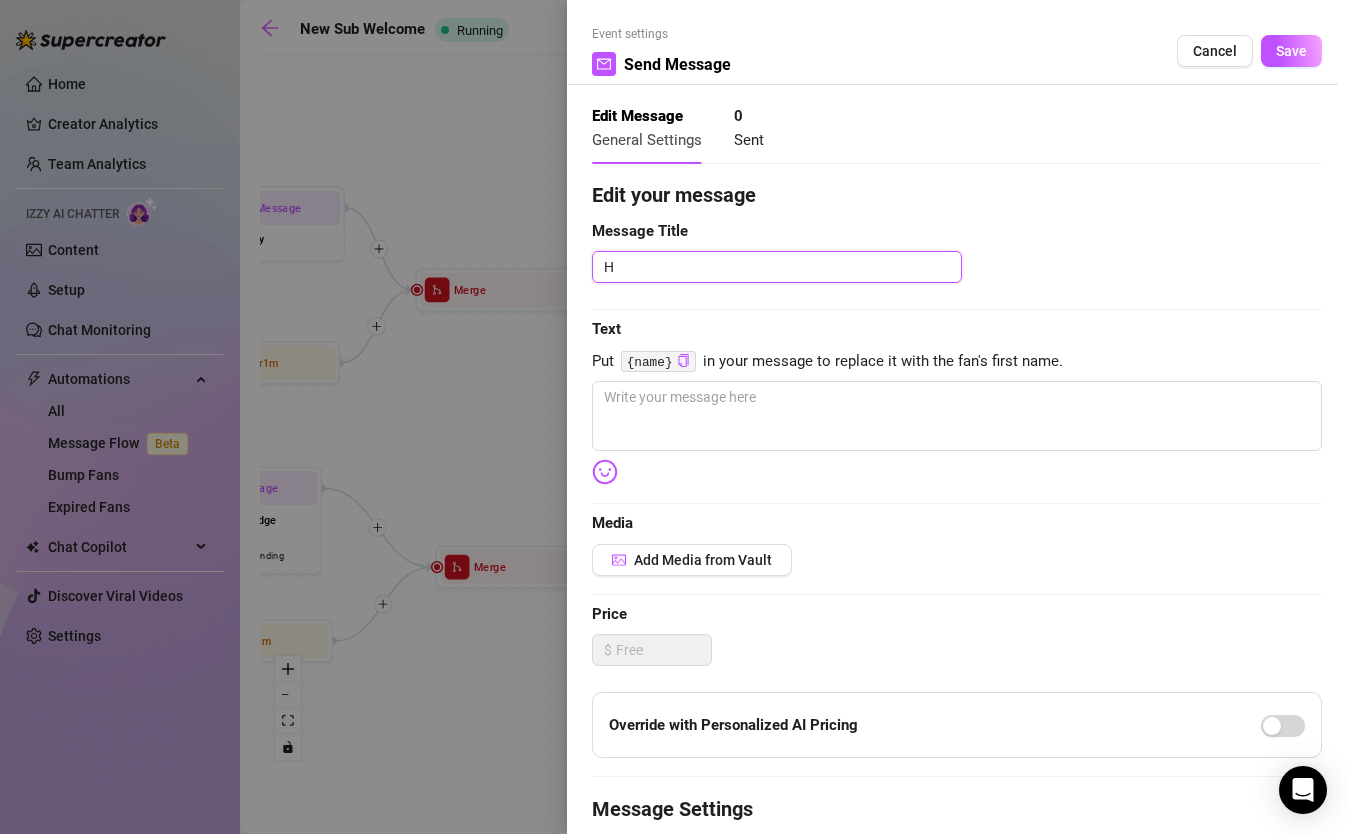 type on "Ho" 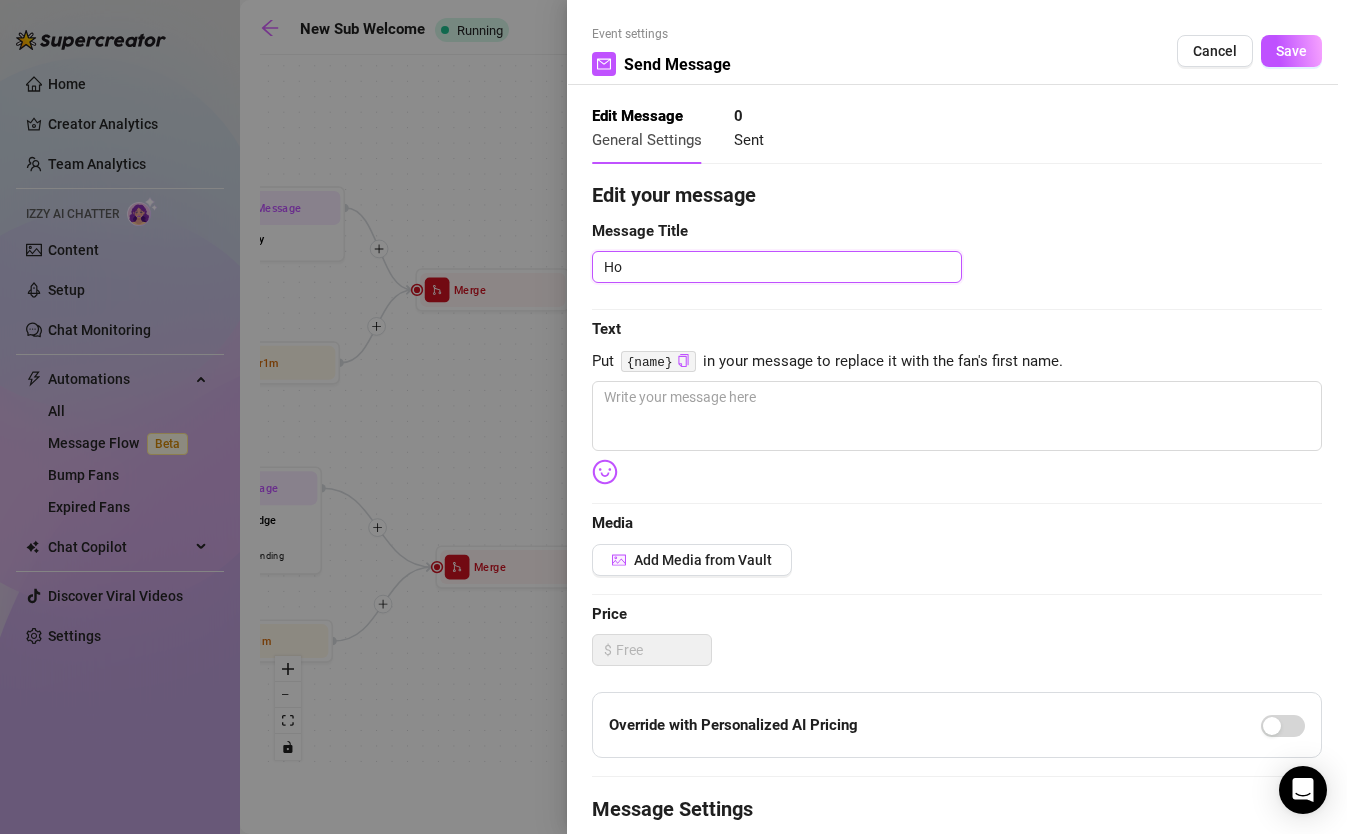 type on "How" 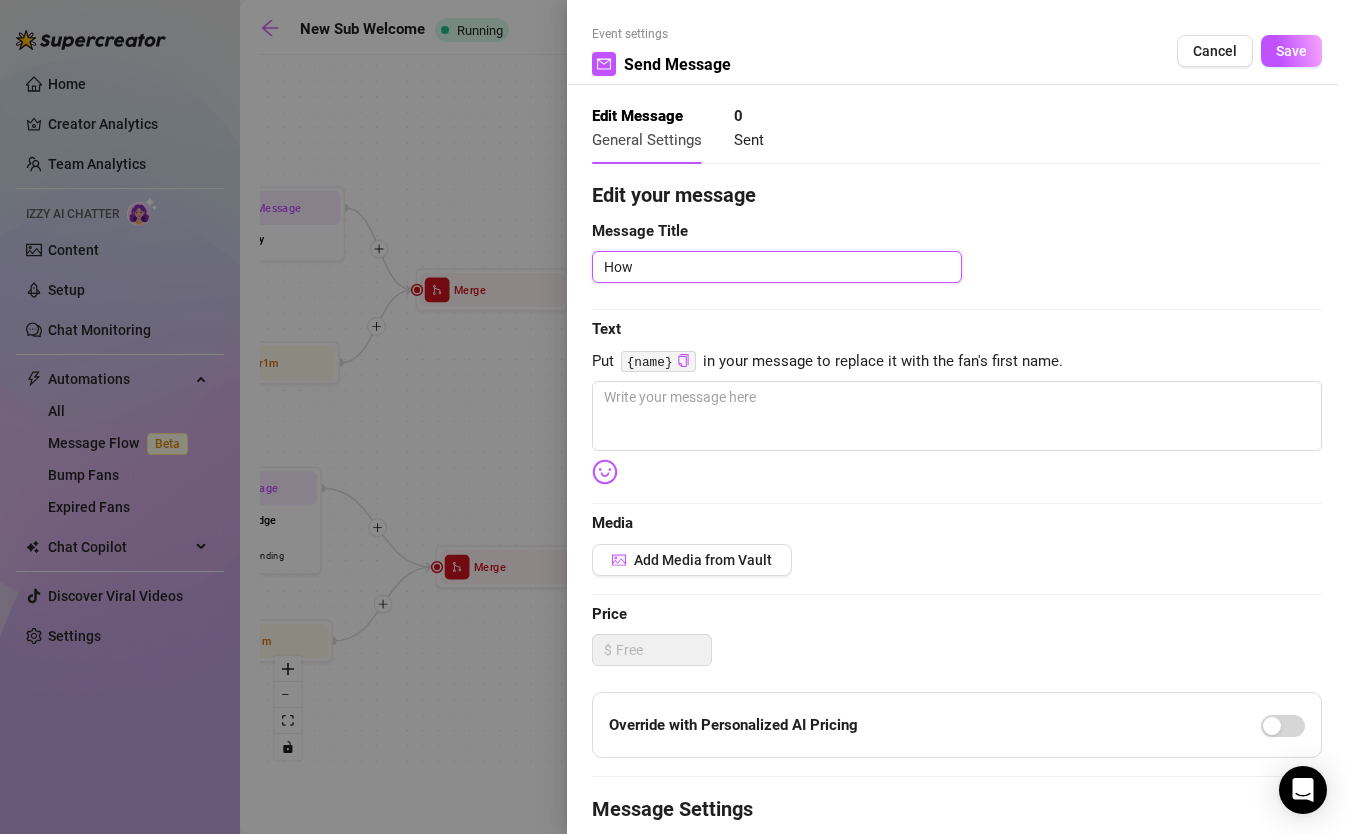 type on "How" 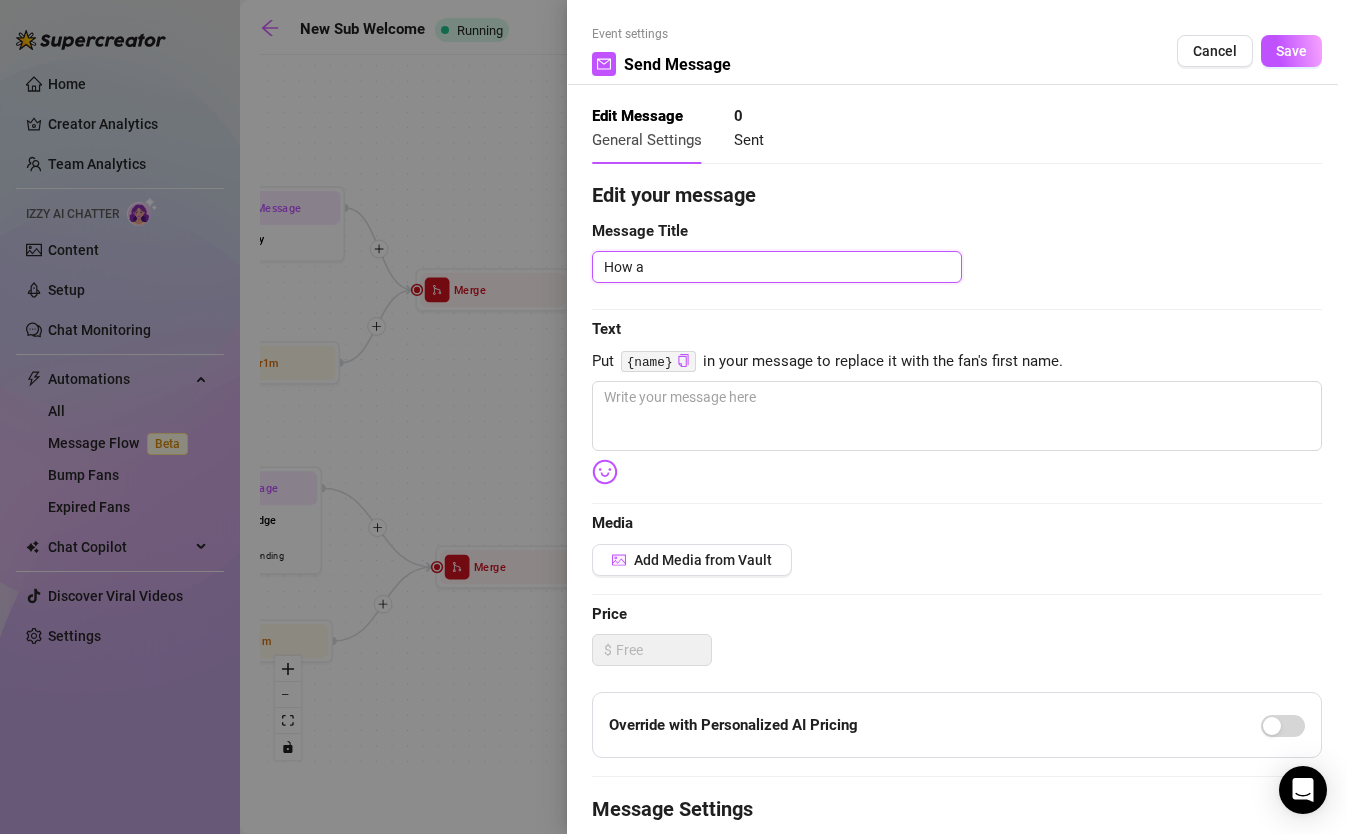 type on "How ar" 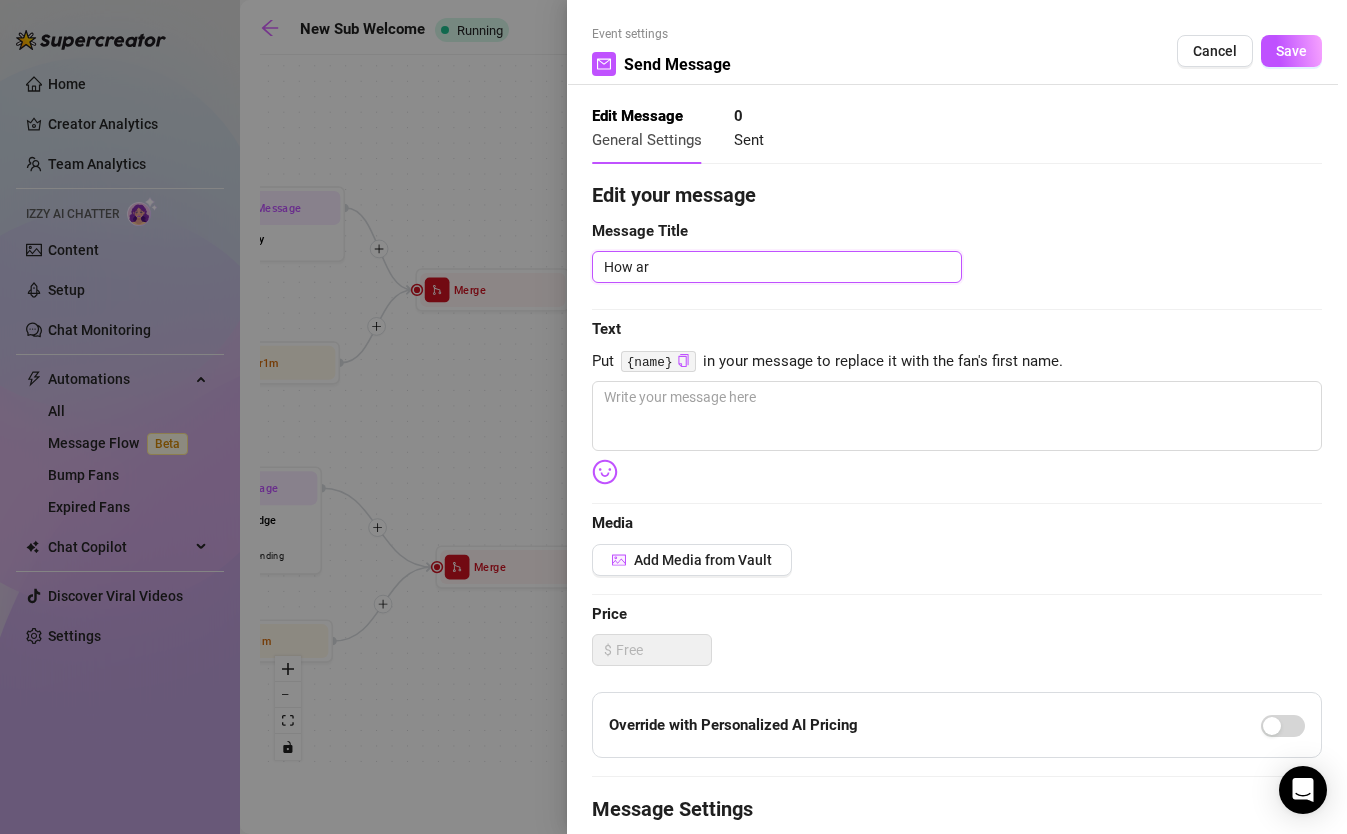 type on "How are" 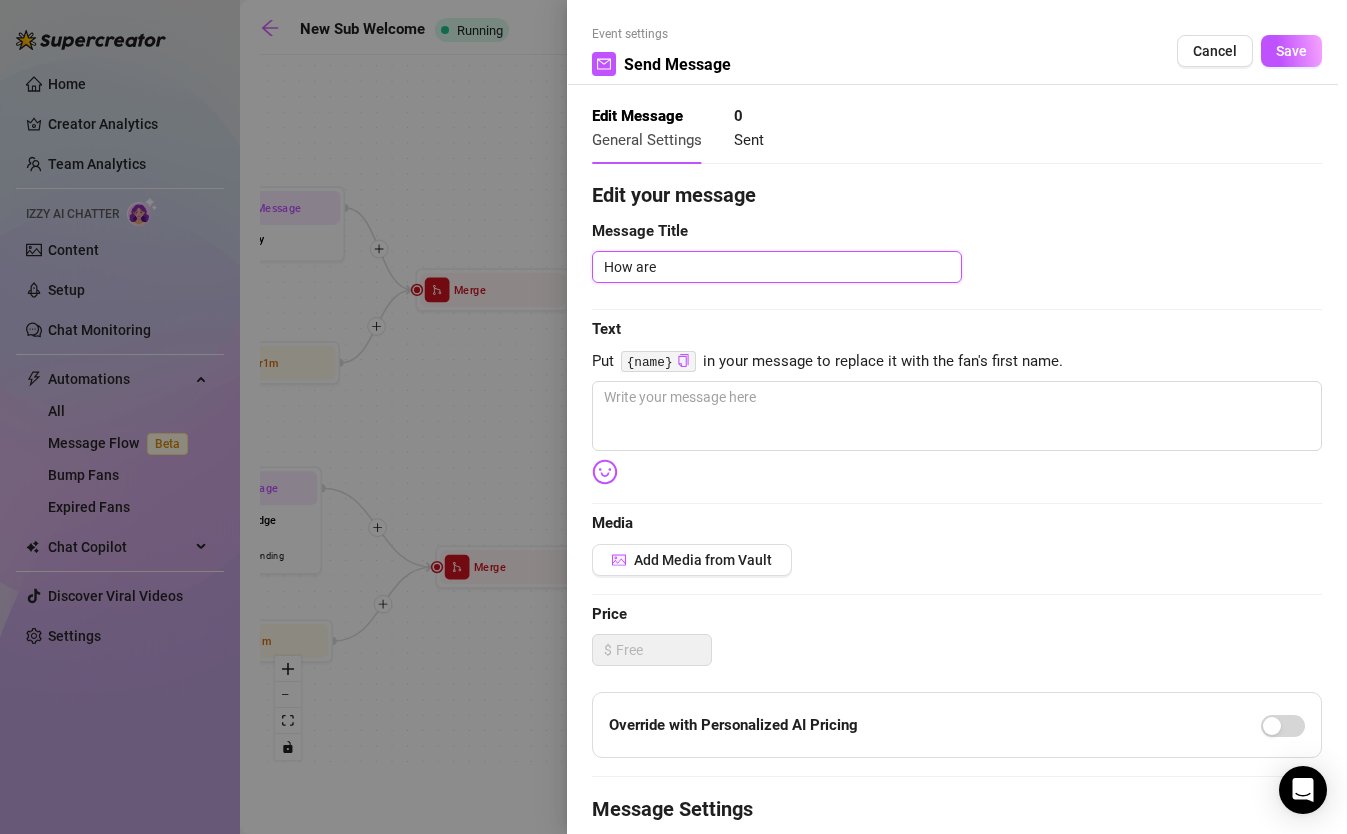 type on "How are" 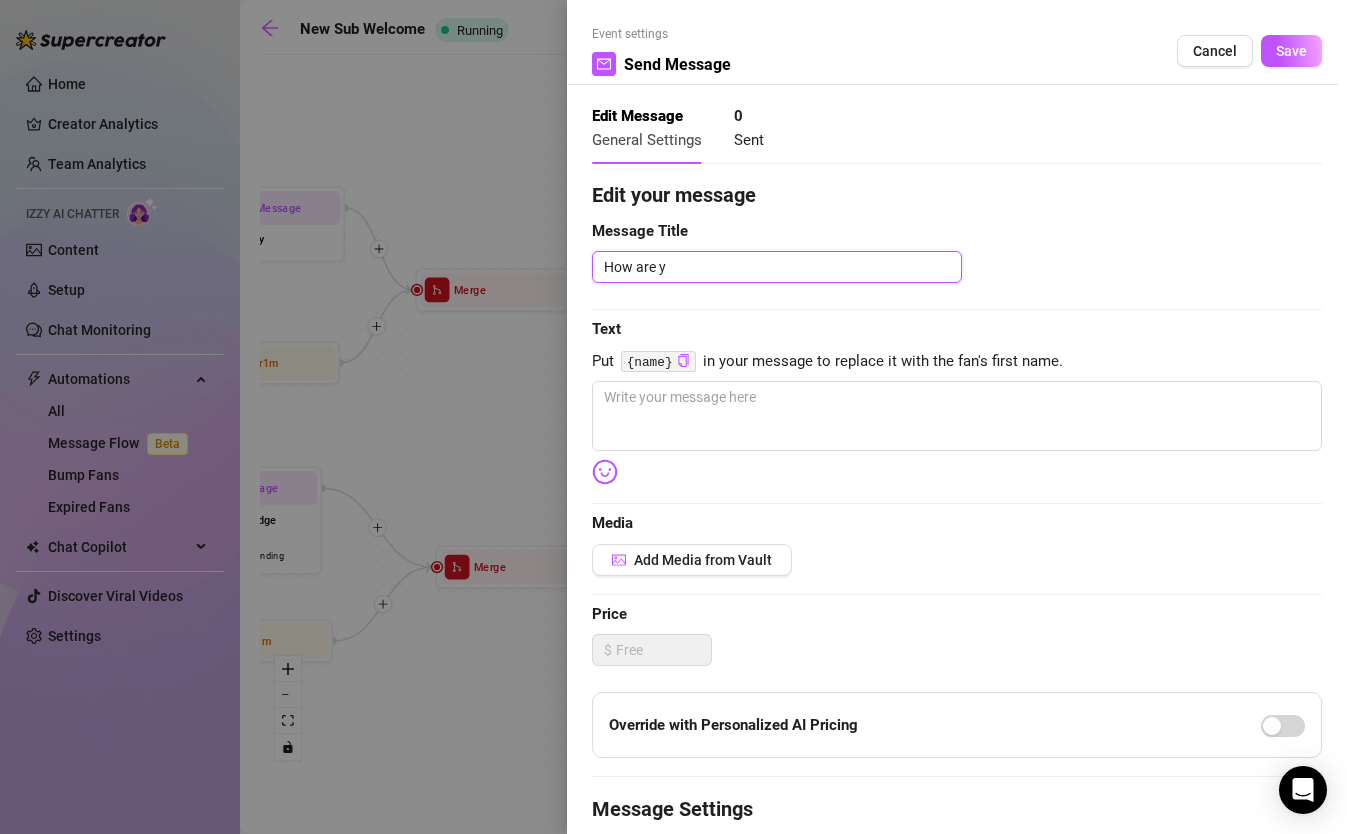 type on "How are yo" 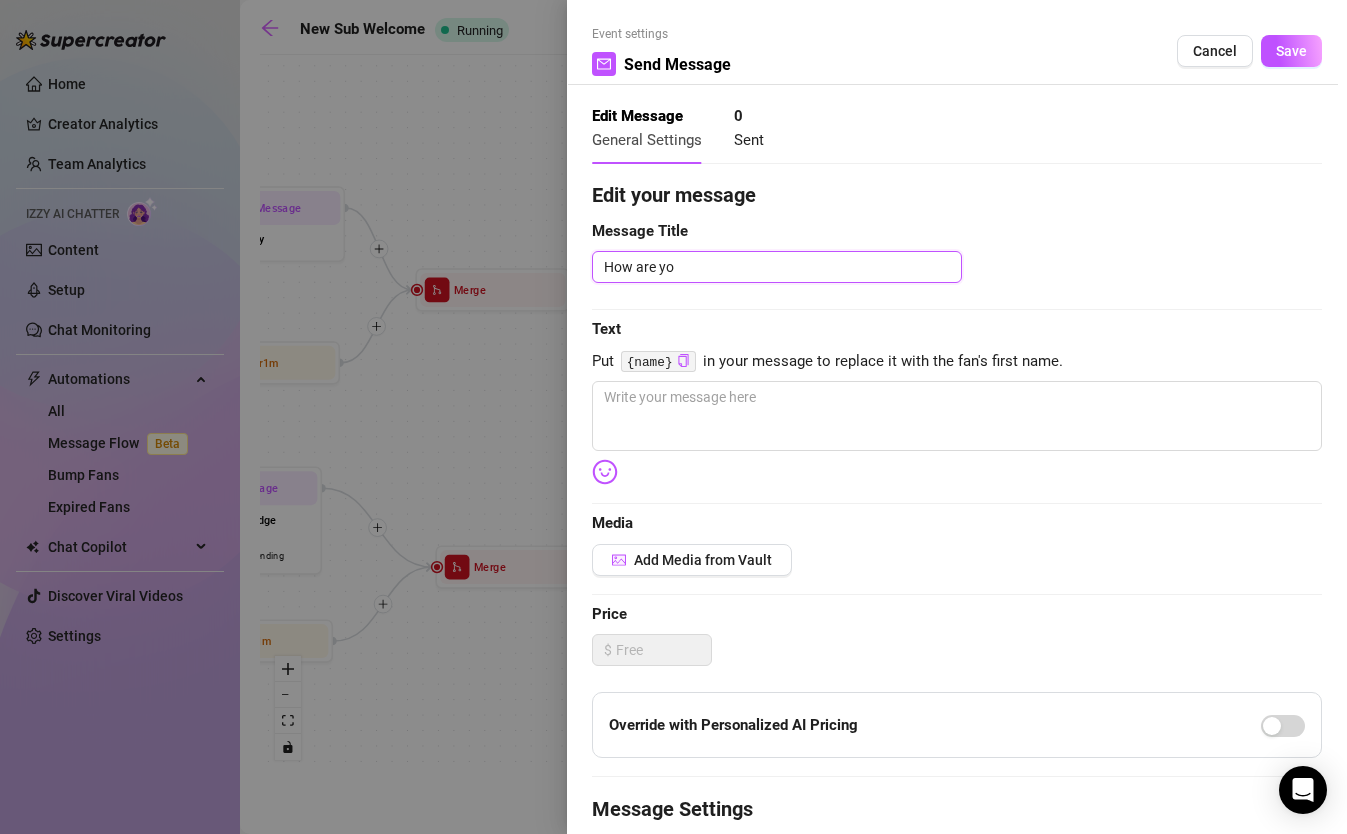 type on "How are you" 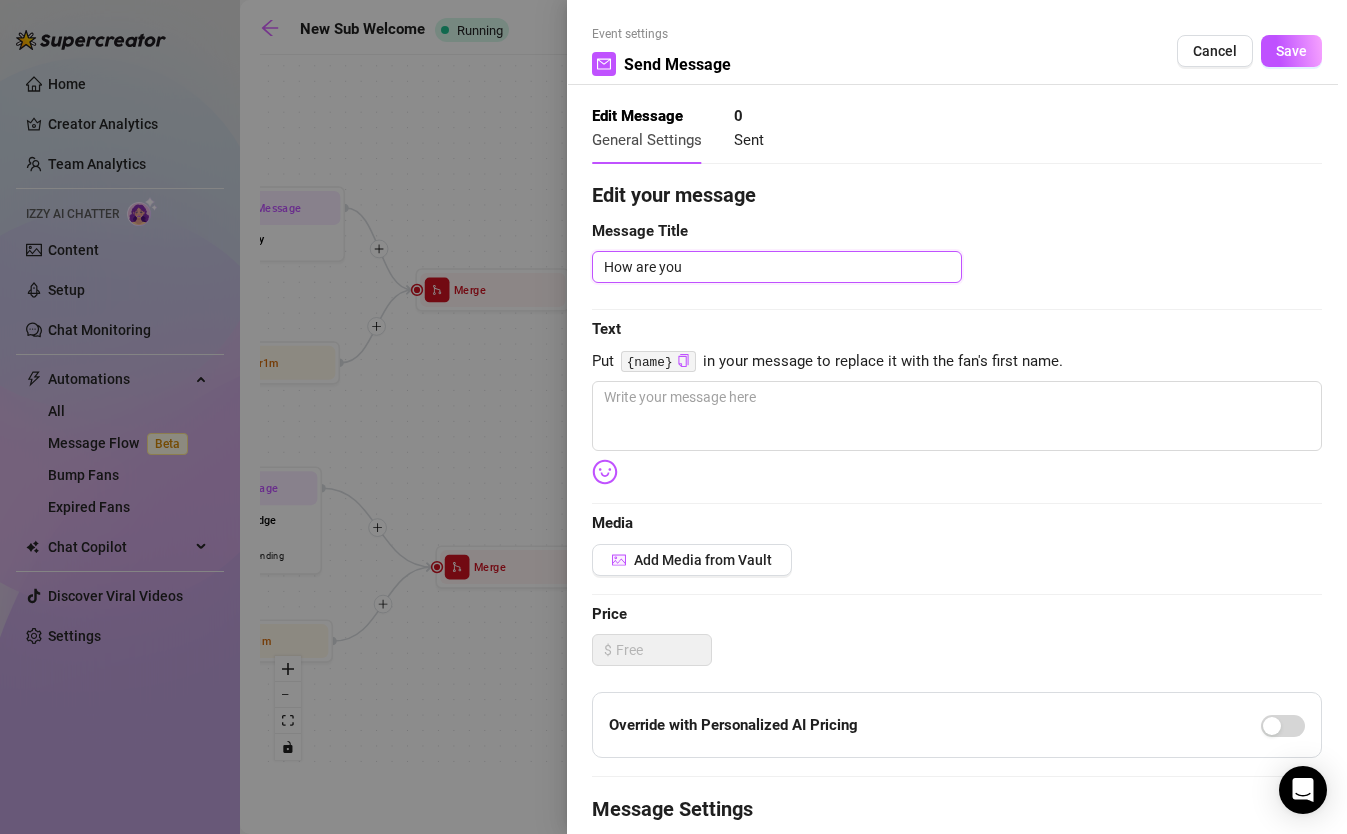 type on "How are yo" 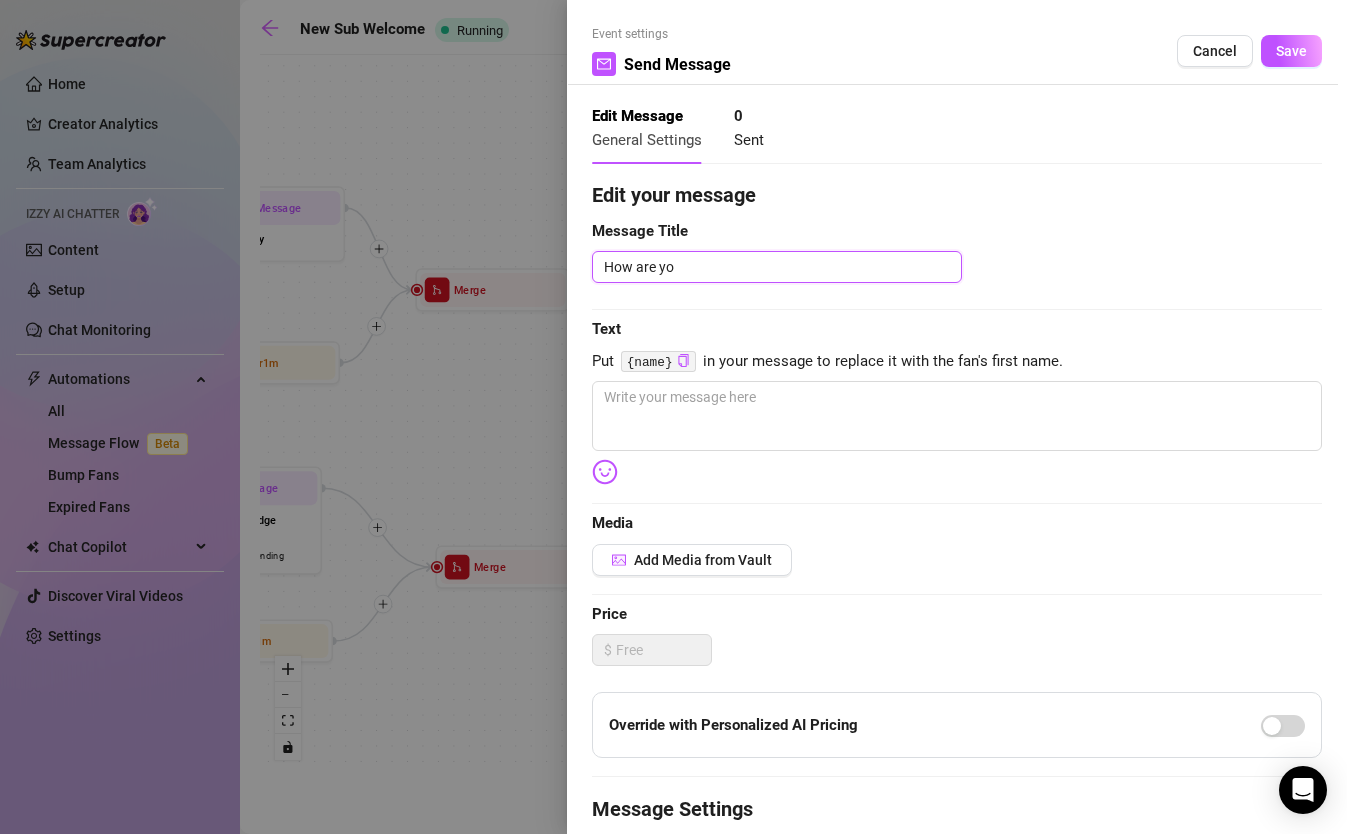 type on "How are y" 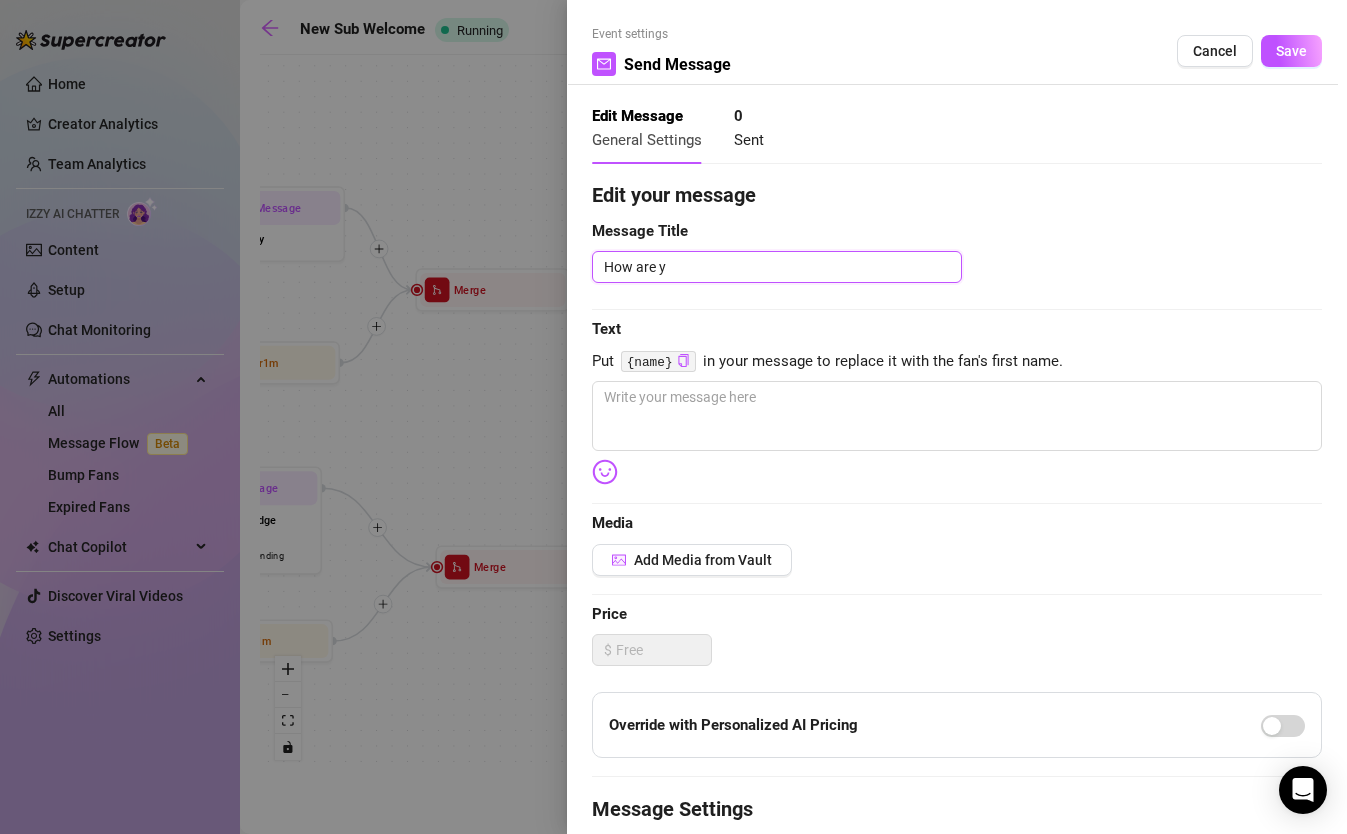 type on "How are" 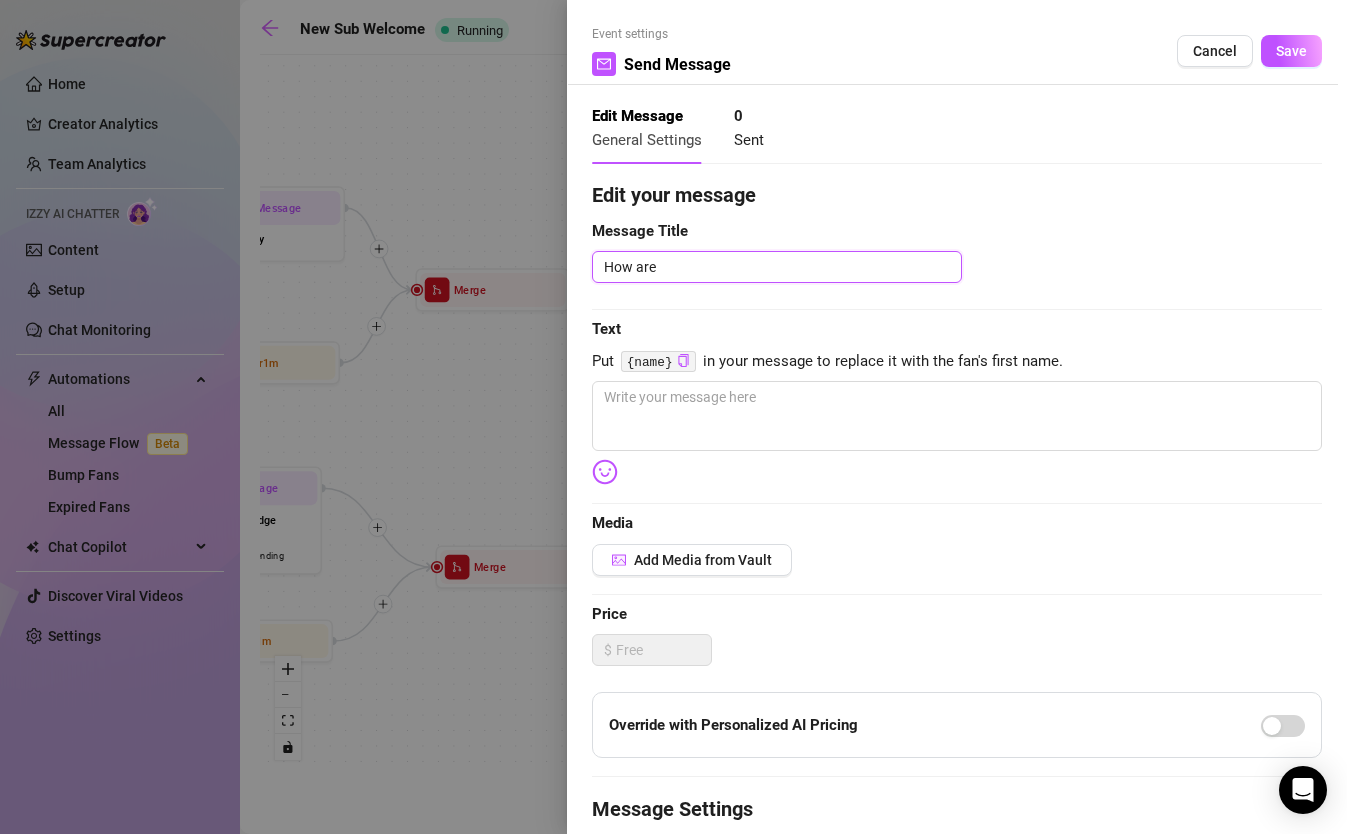 type on "How are" 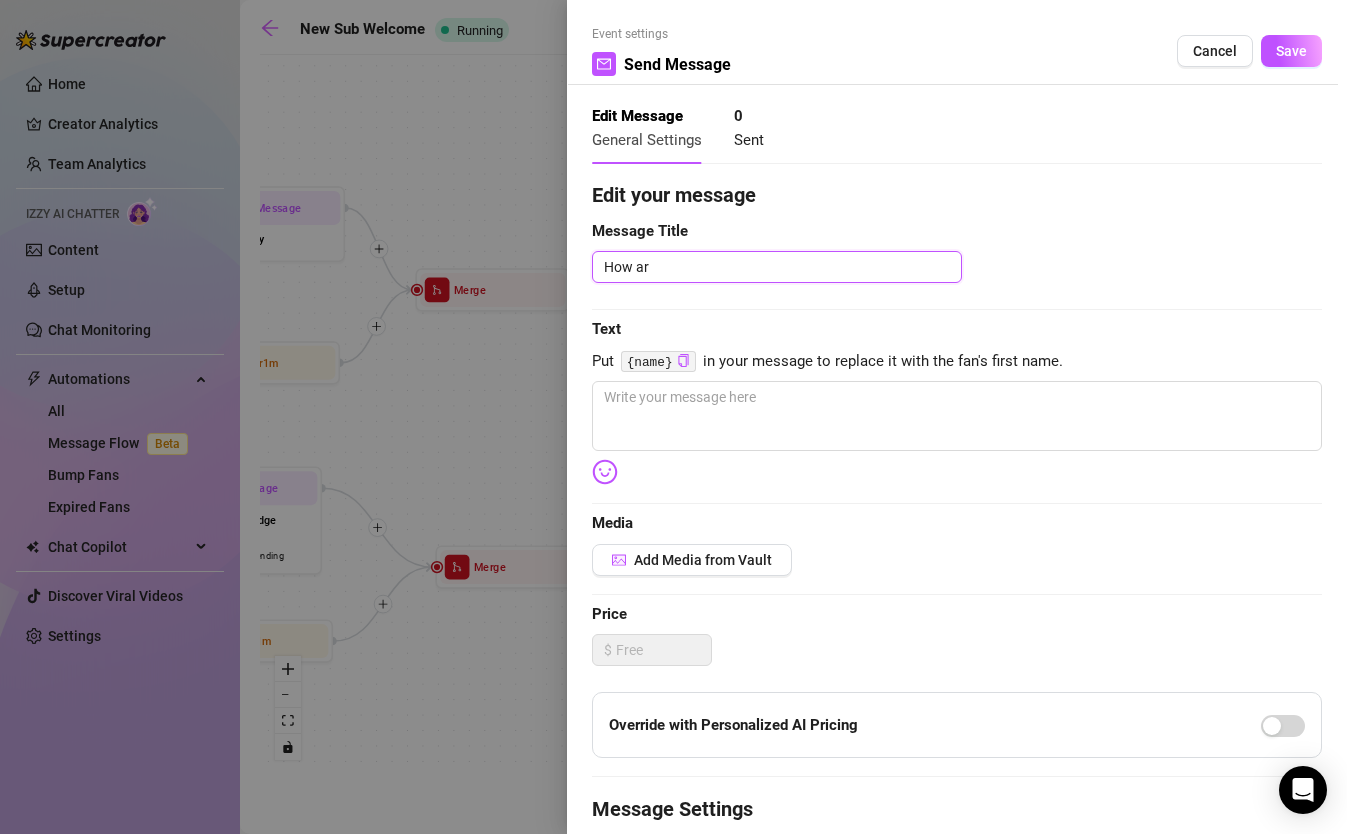 type on "How a" 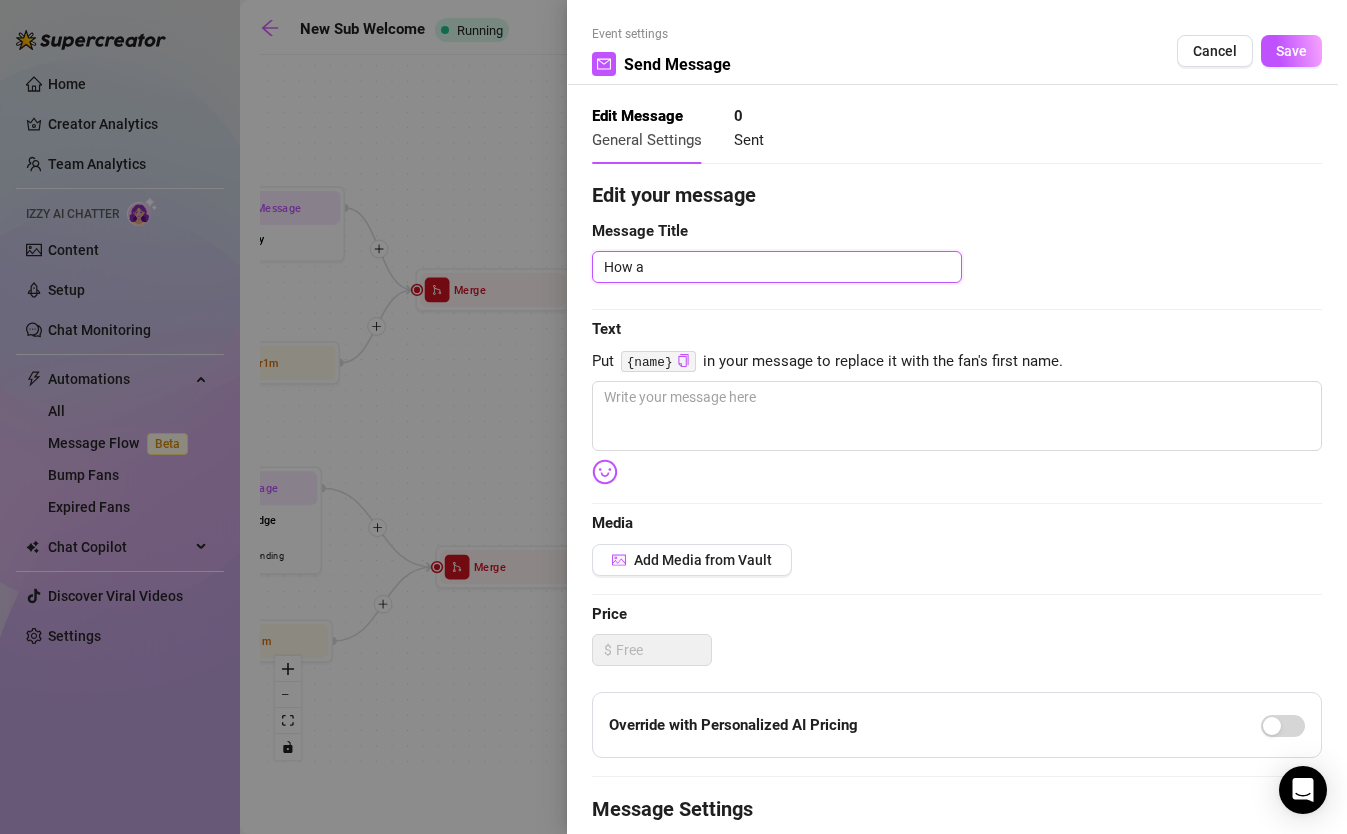 type on "How" 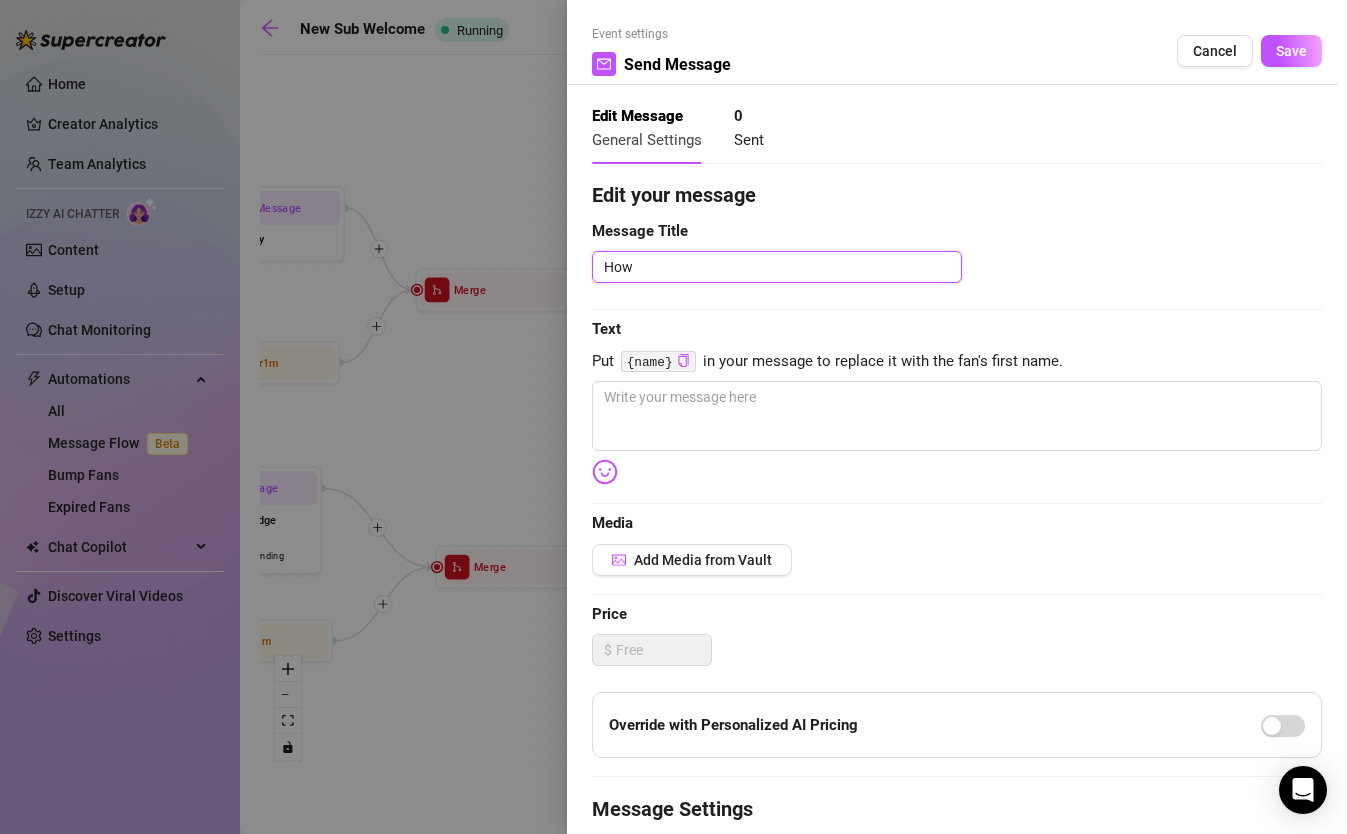 type on "How" 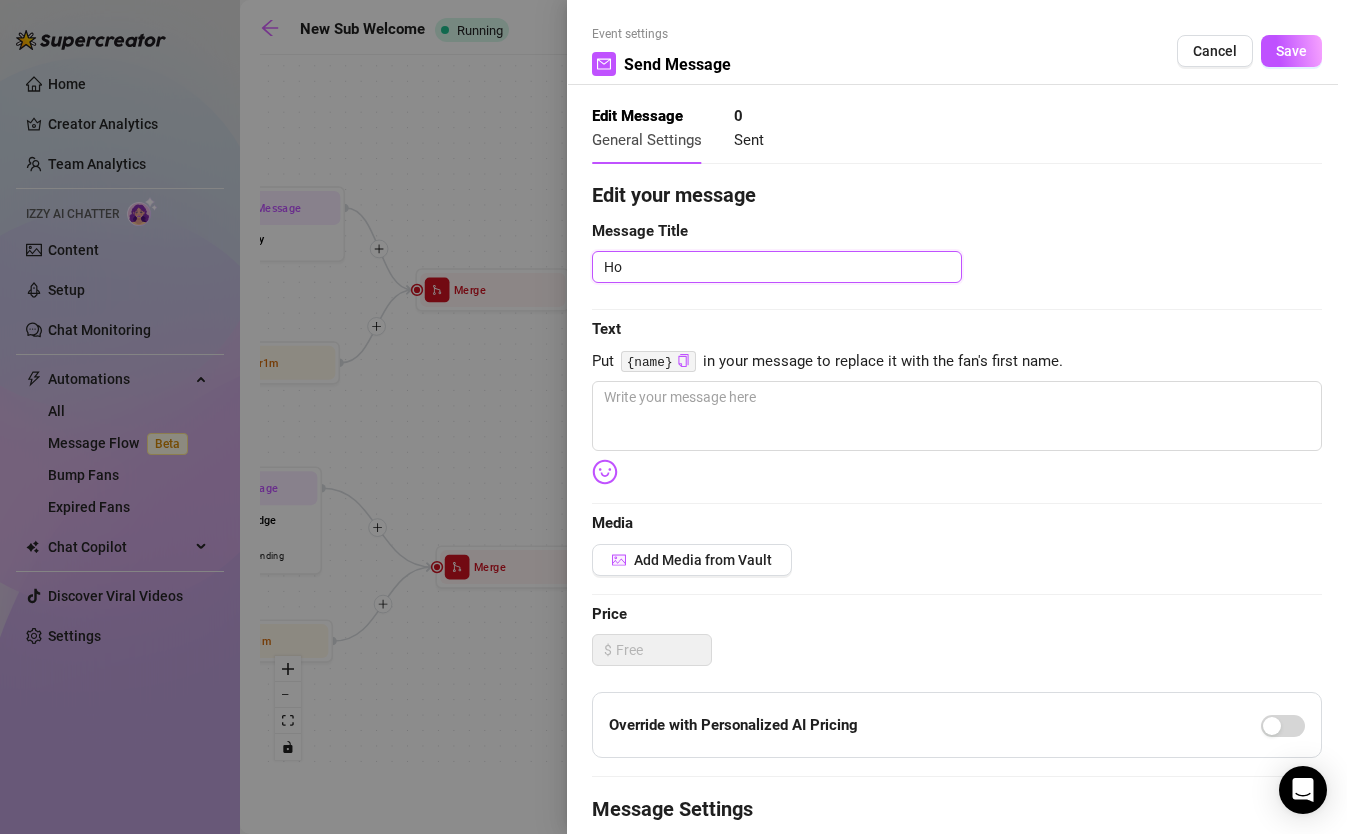 type on "H" 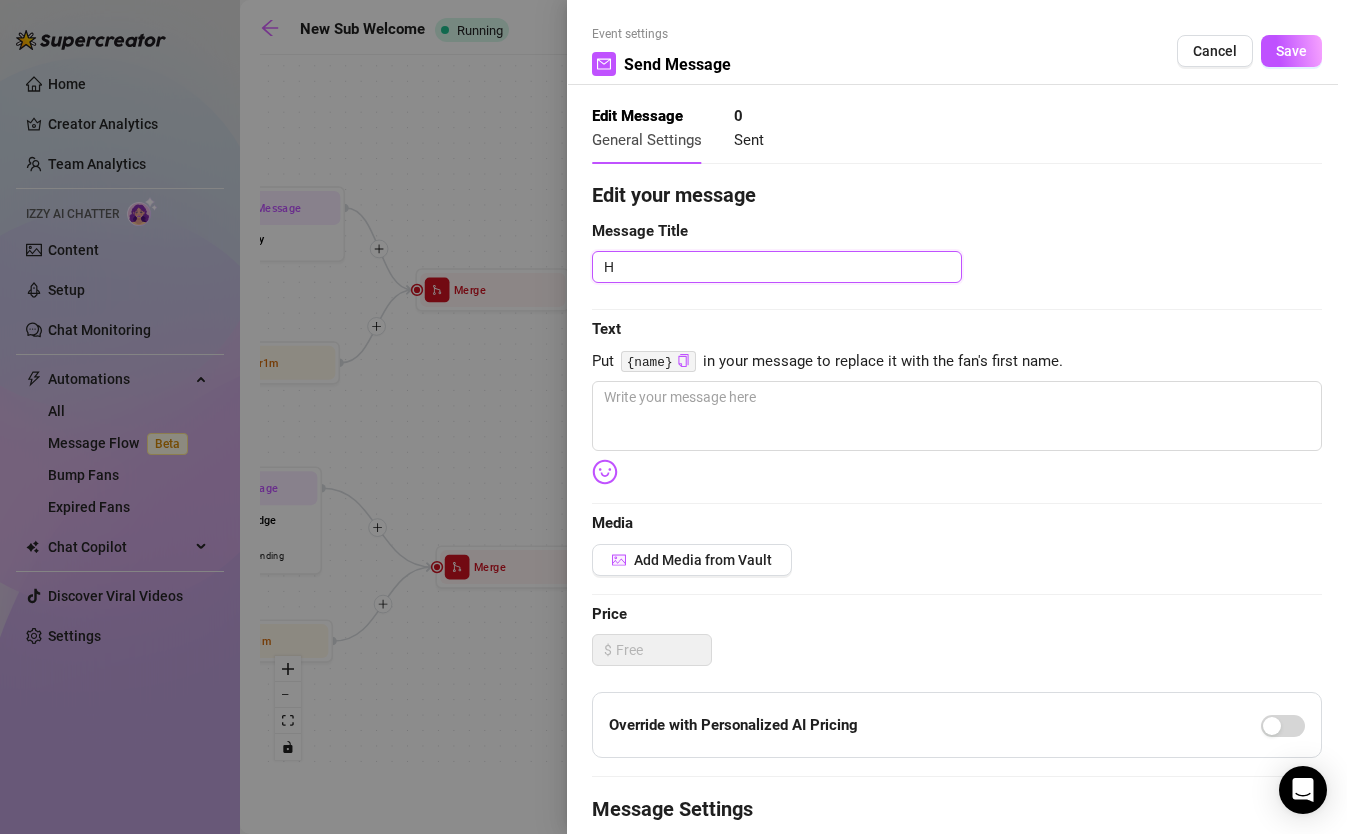 type 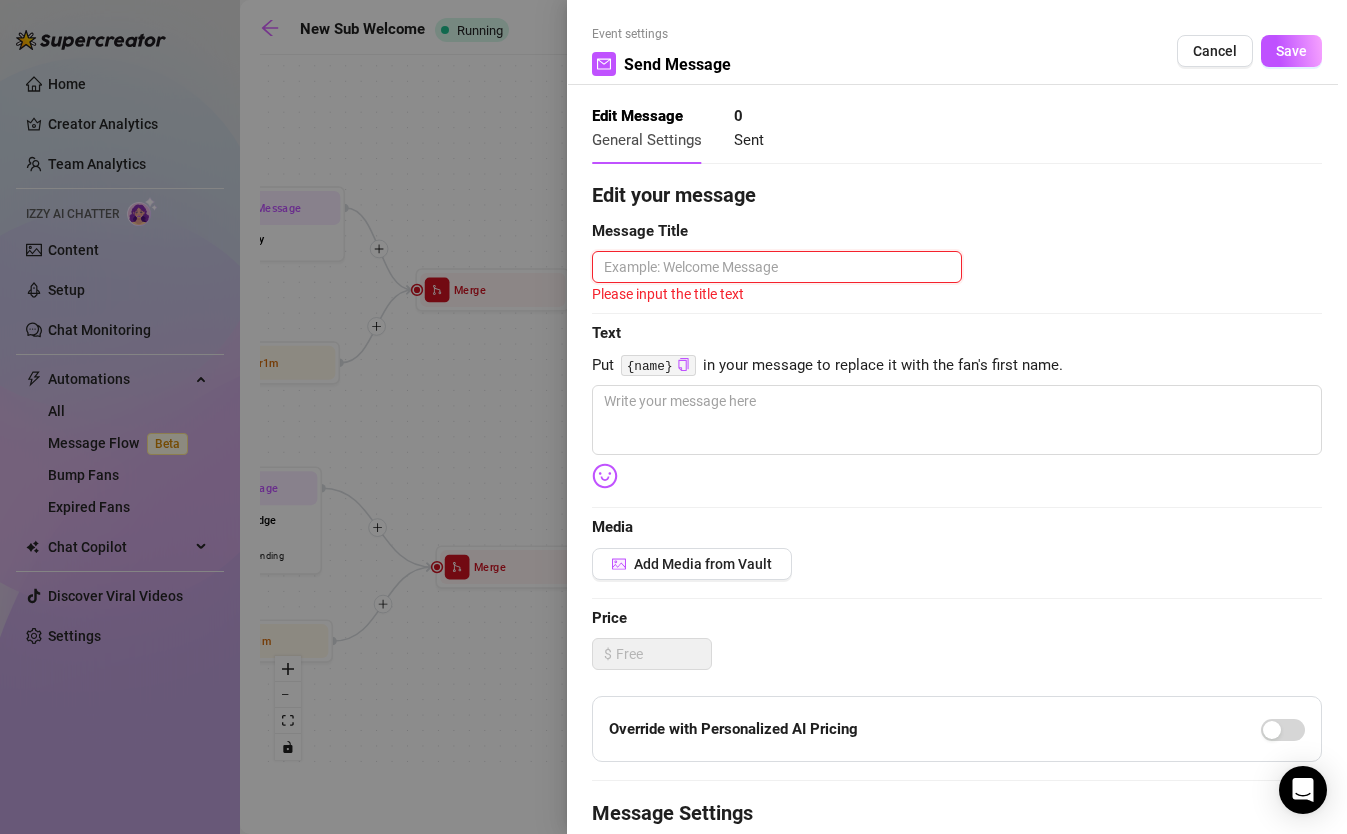 type on "P" 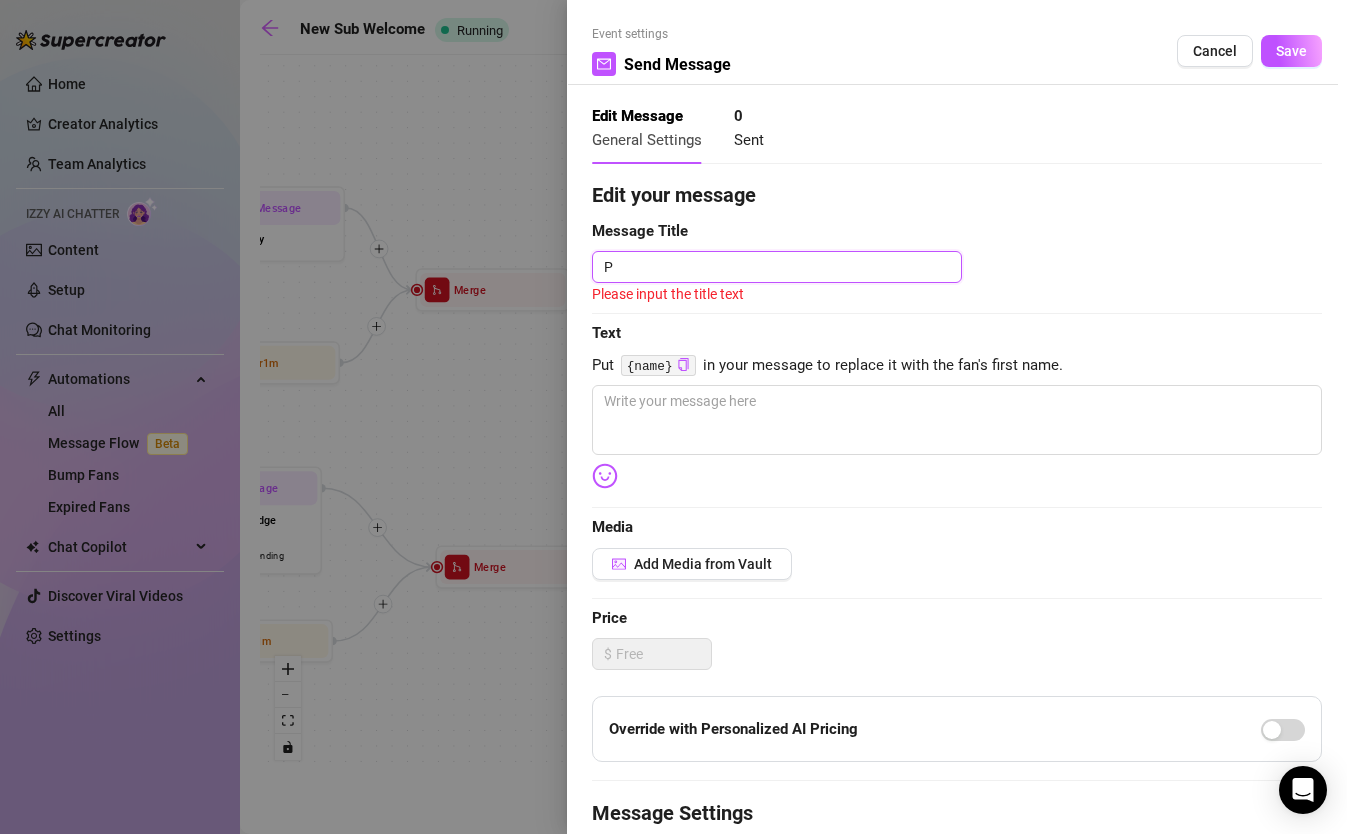 type on "Pa" 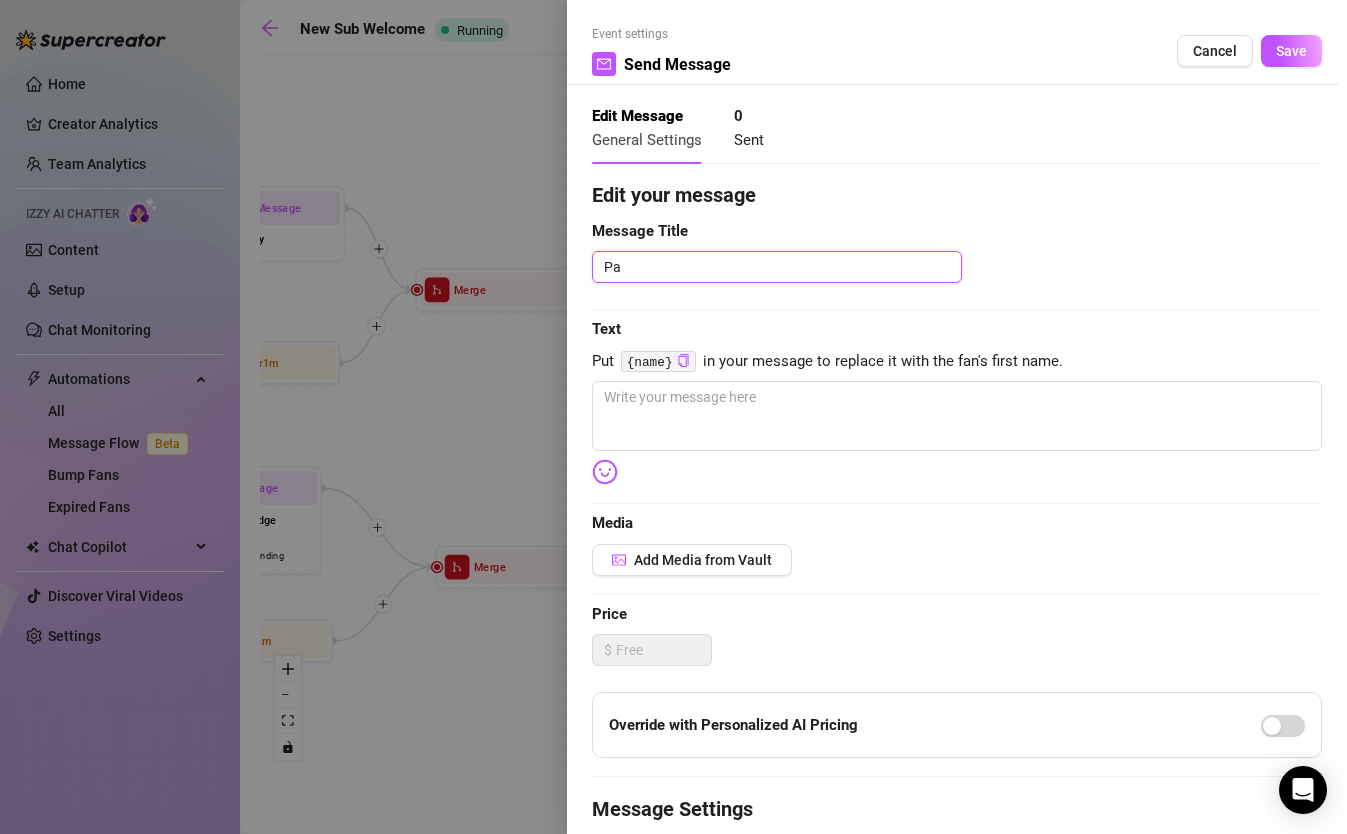type on "Pag" 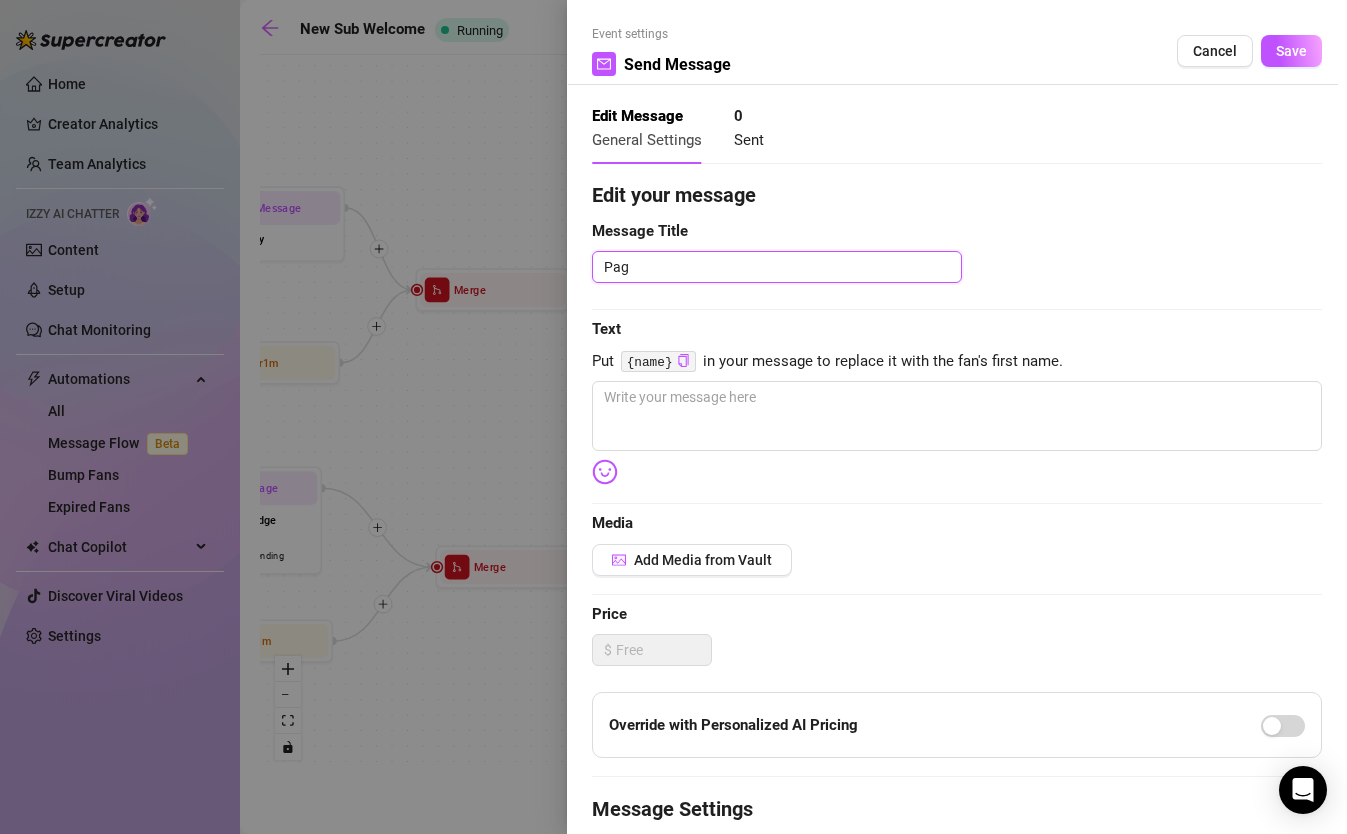 type on "Page" 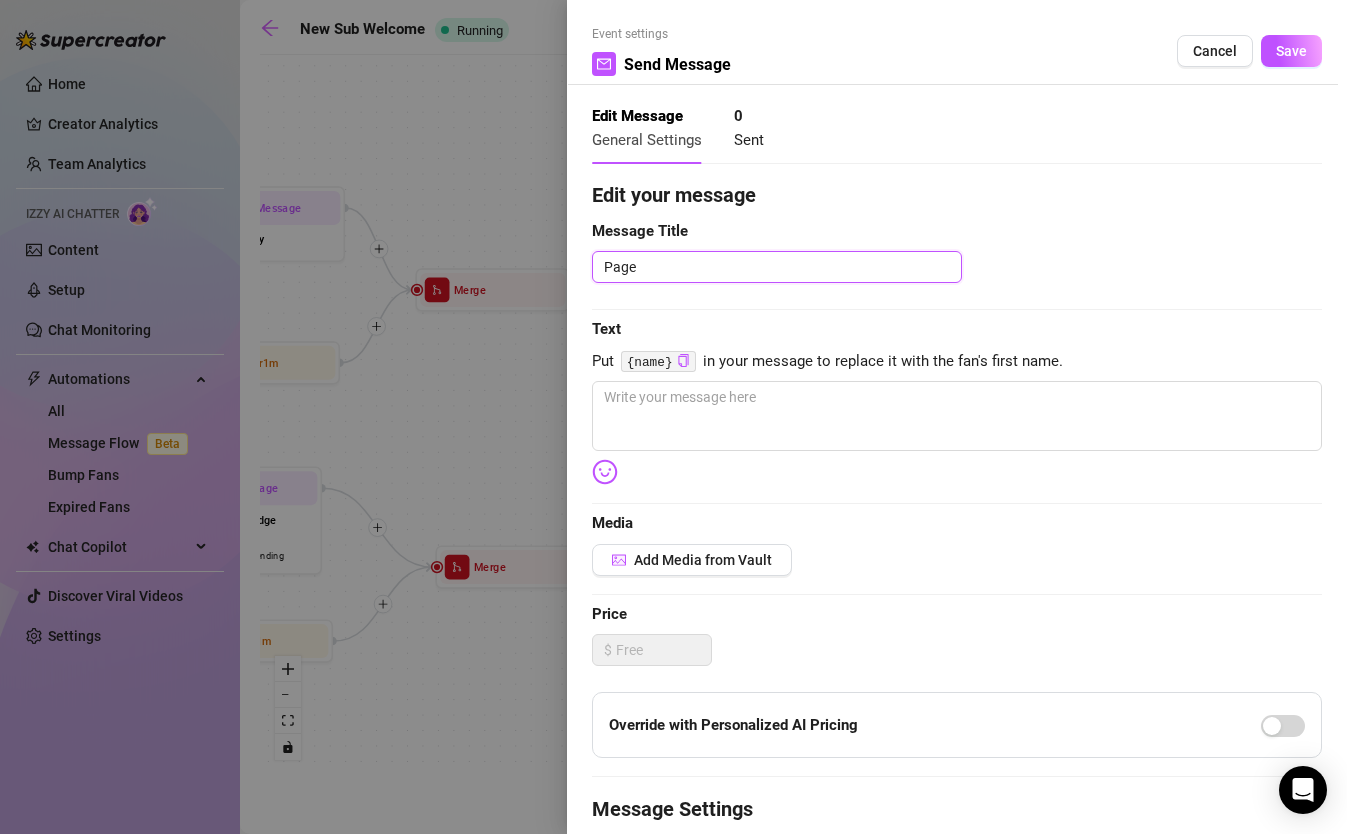 type on "Page" 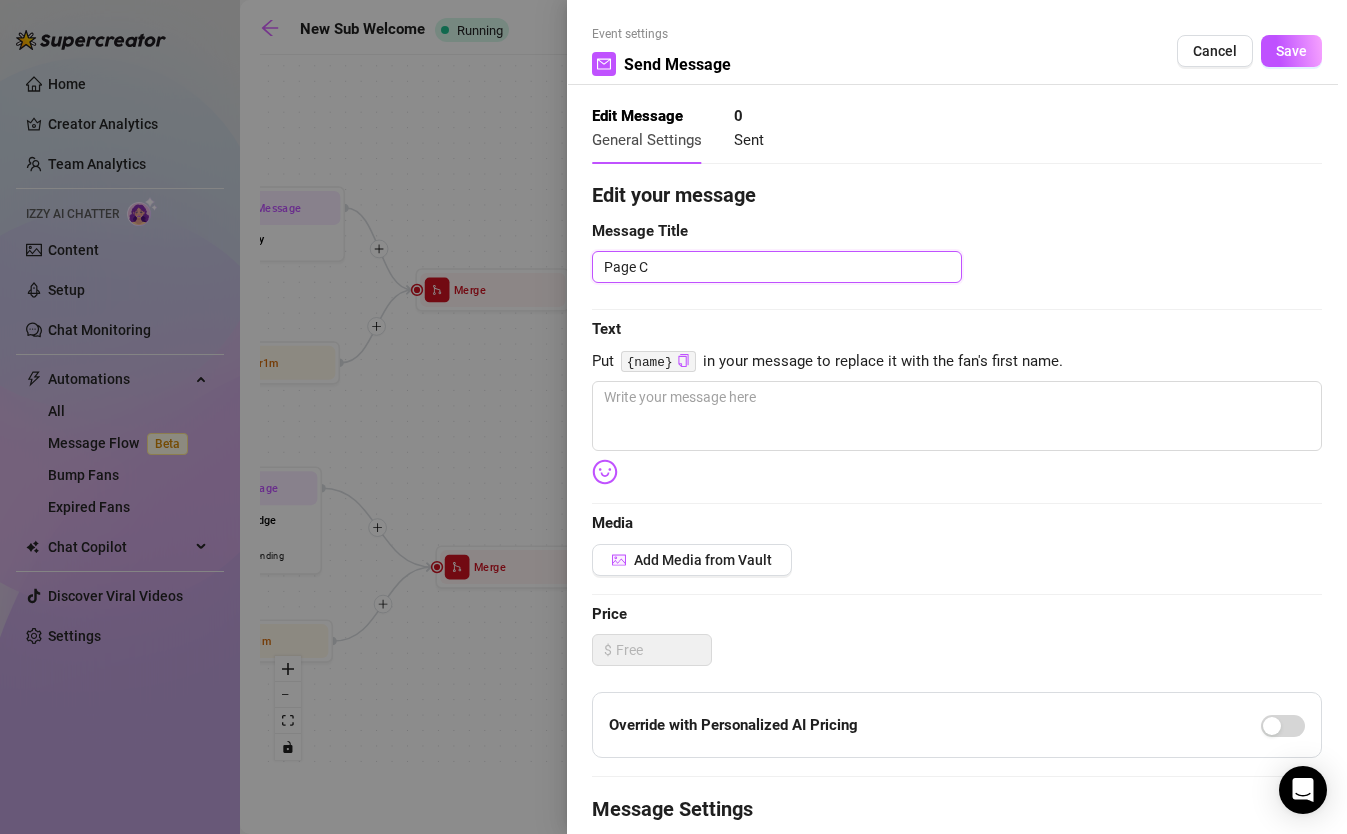 type on "Page Ch" 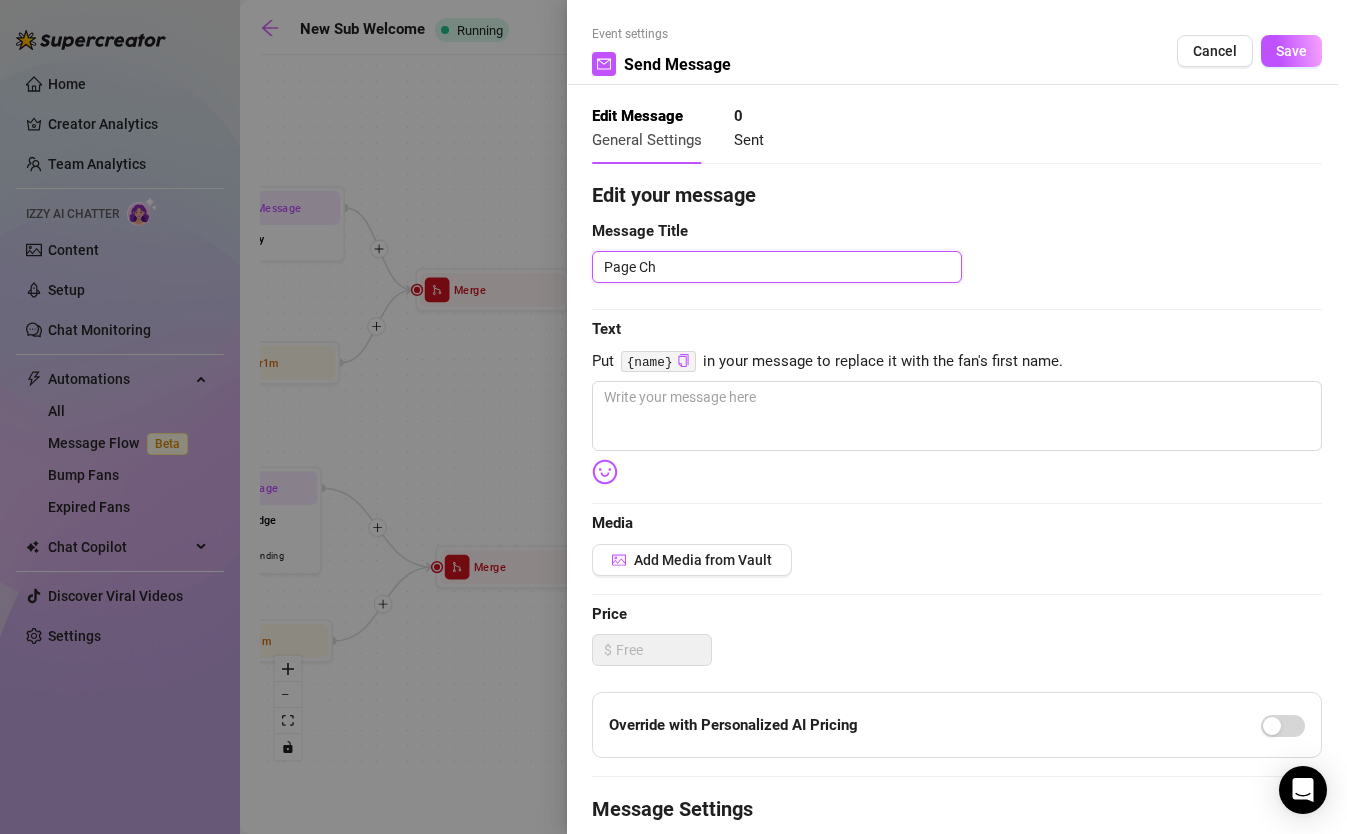 type on "Page Che" 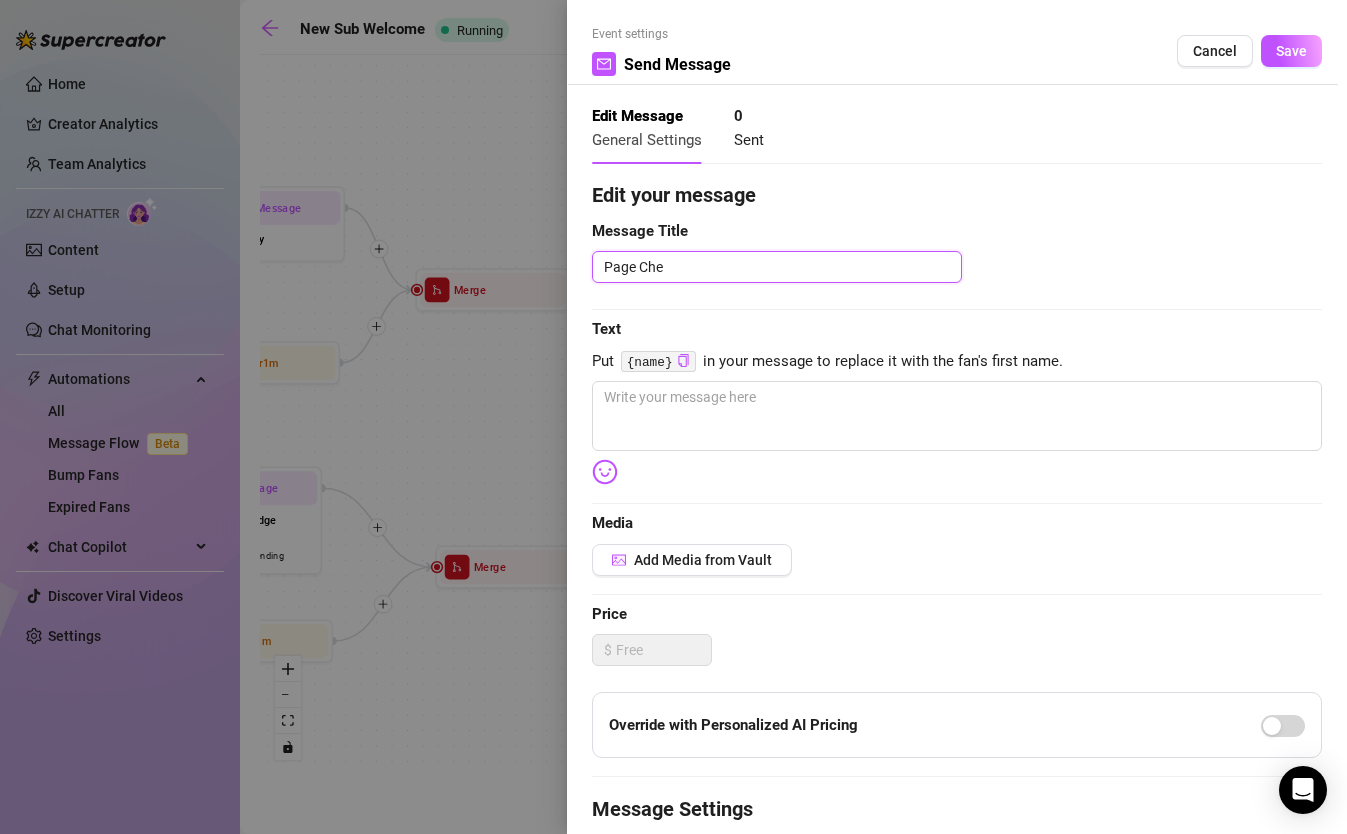 type on "Page Chec" 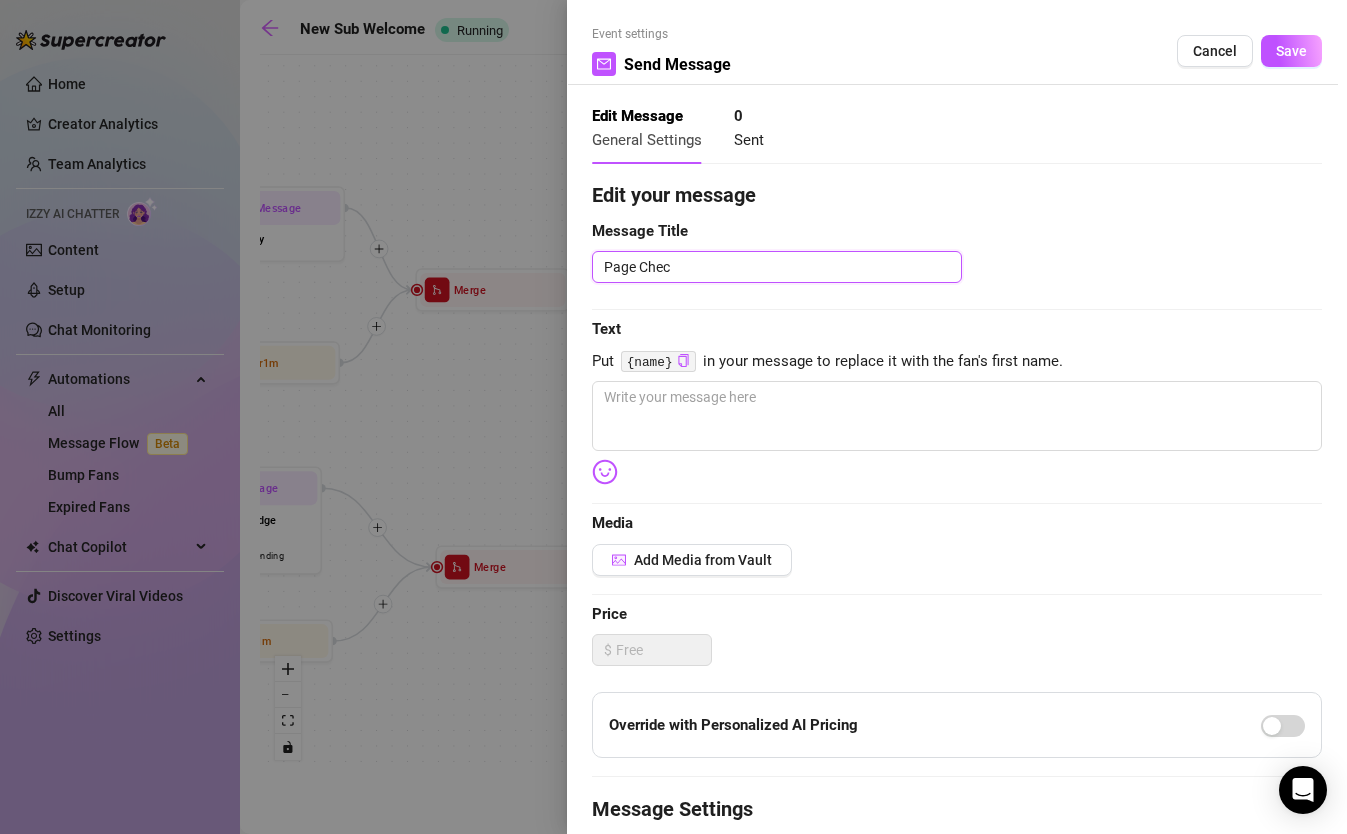 type on "Page Check" 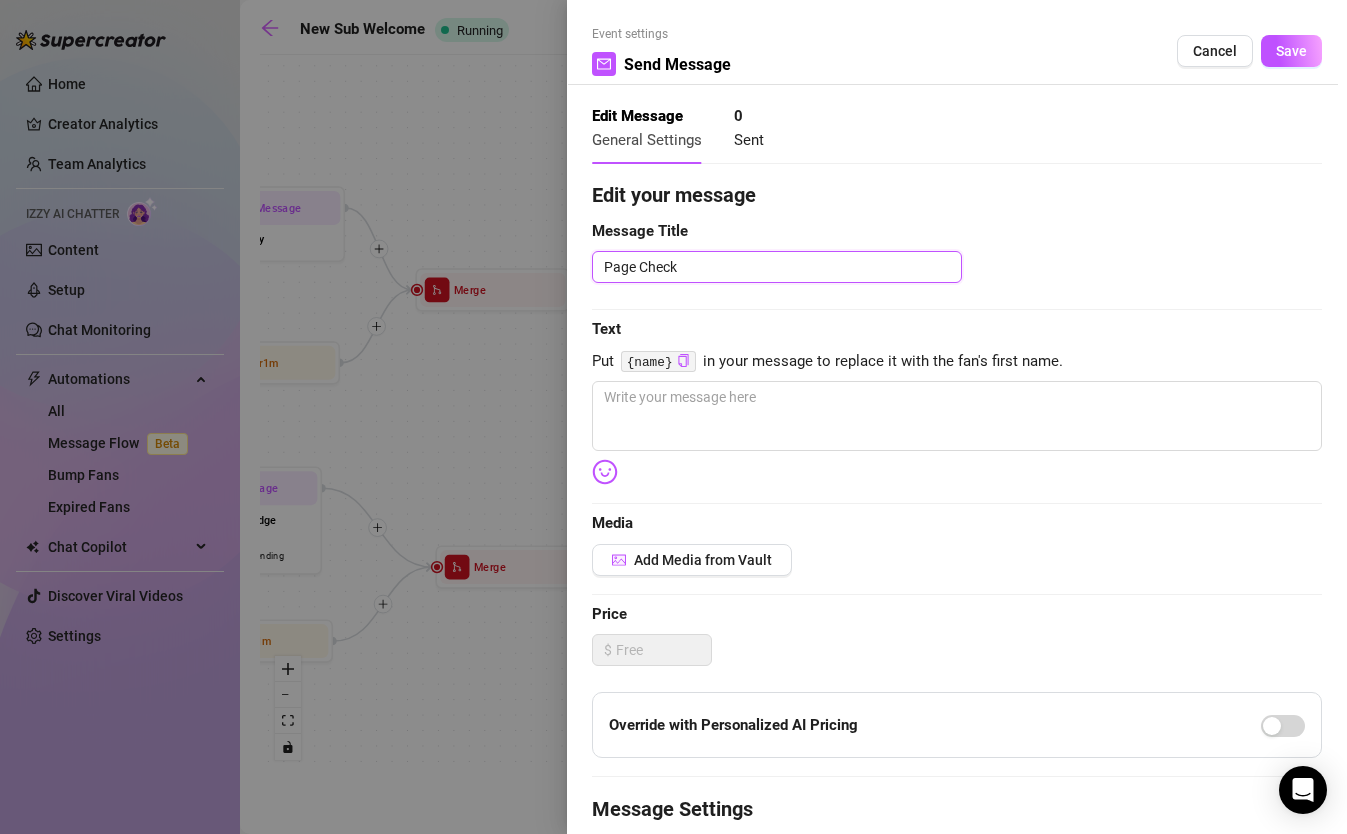 type on "Page Check" 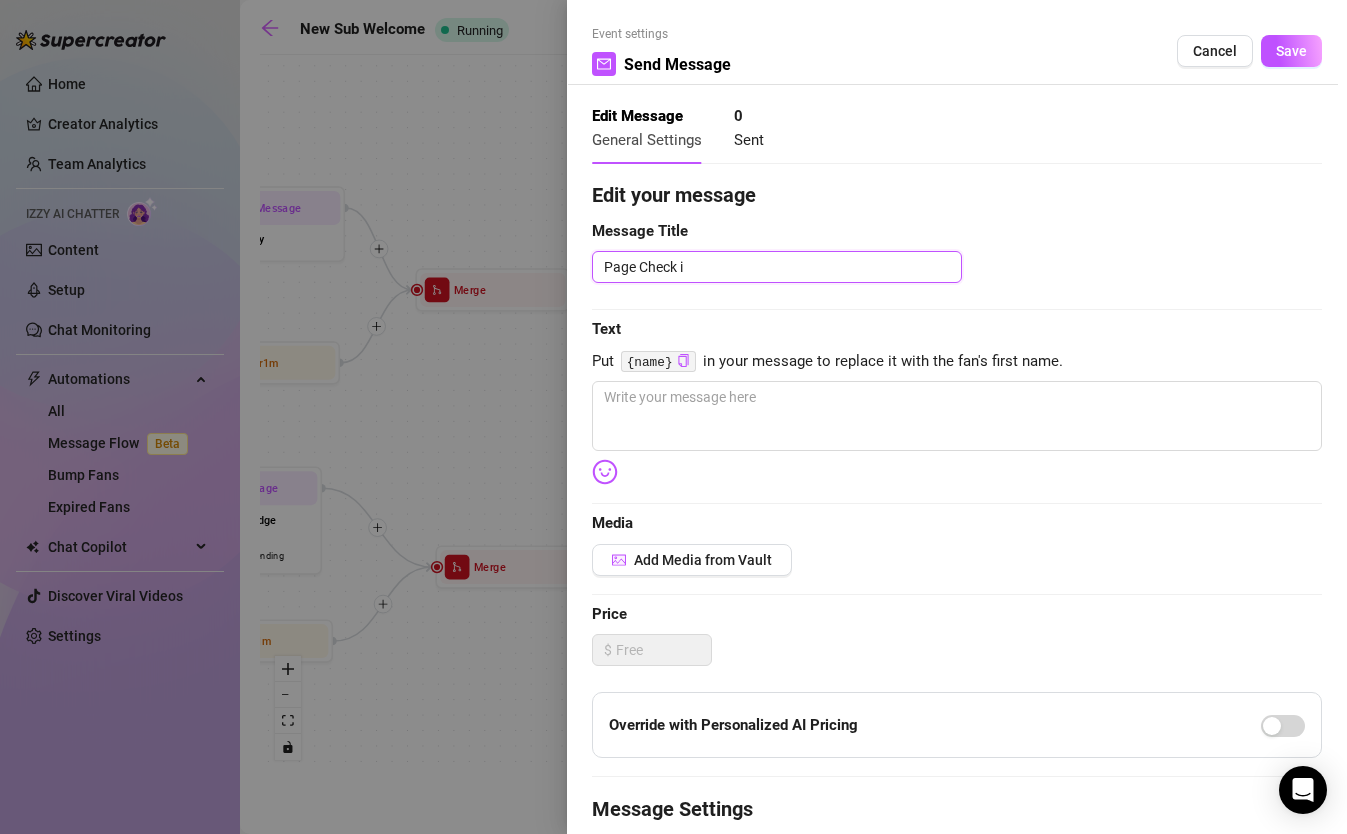 type on "Page Check in" 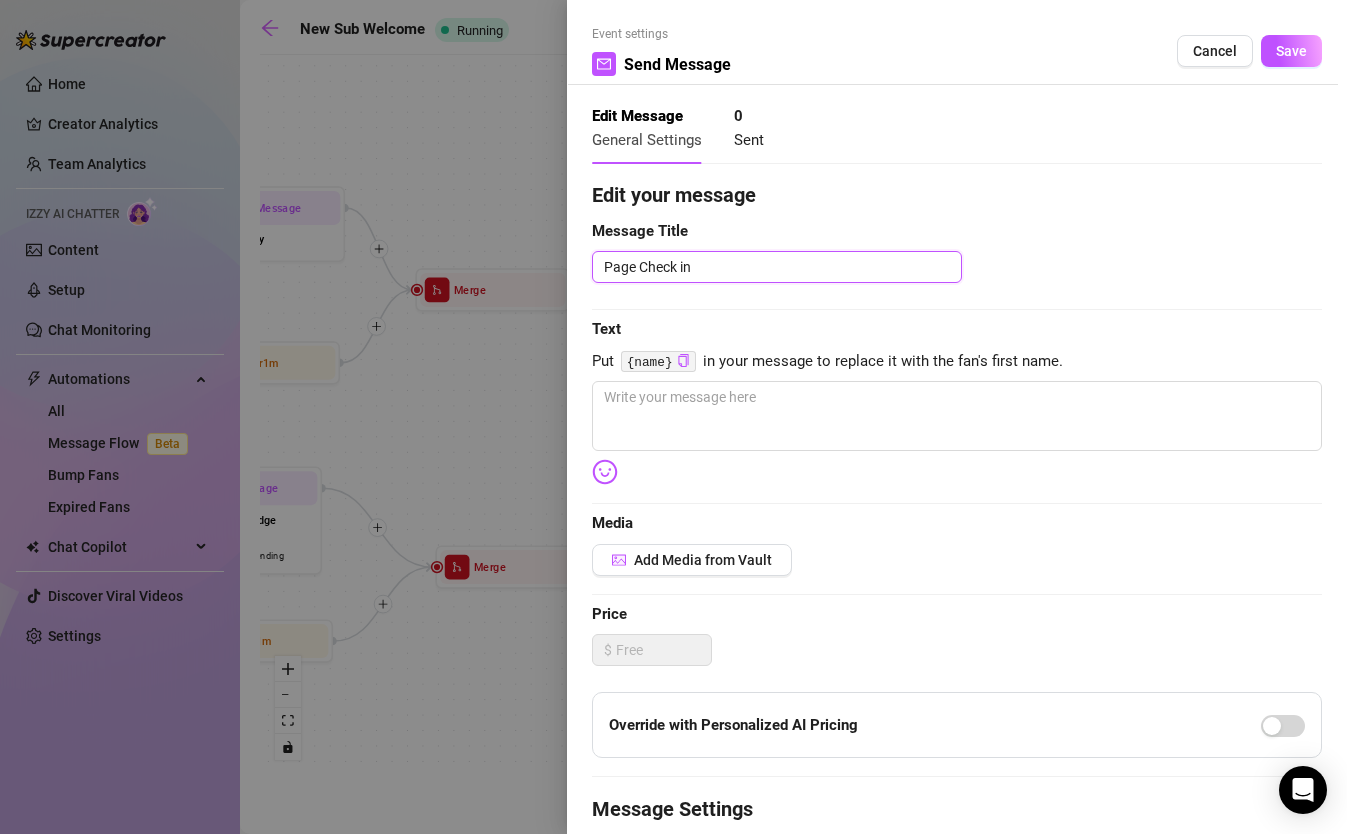type on "Page Check in?" 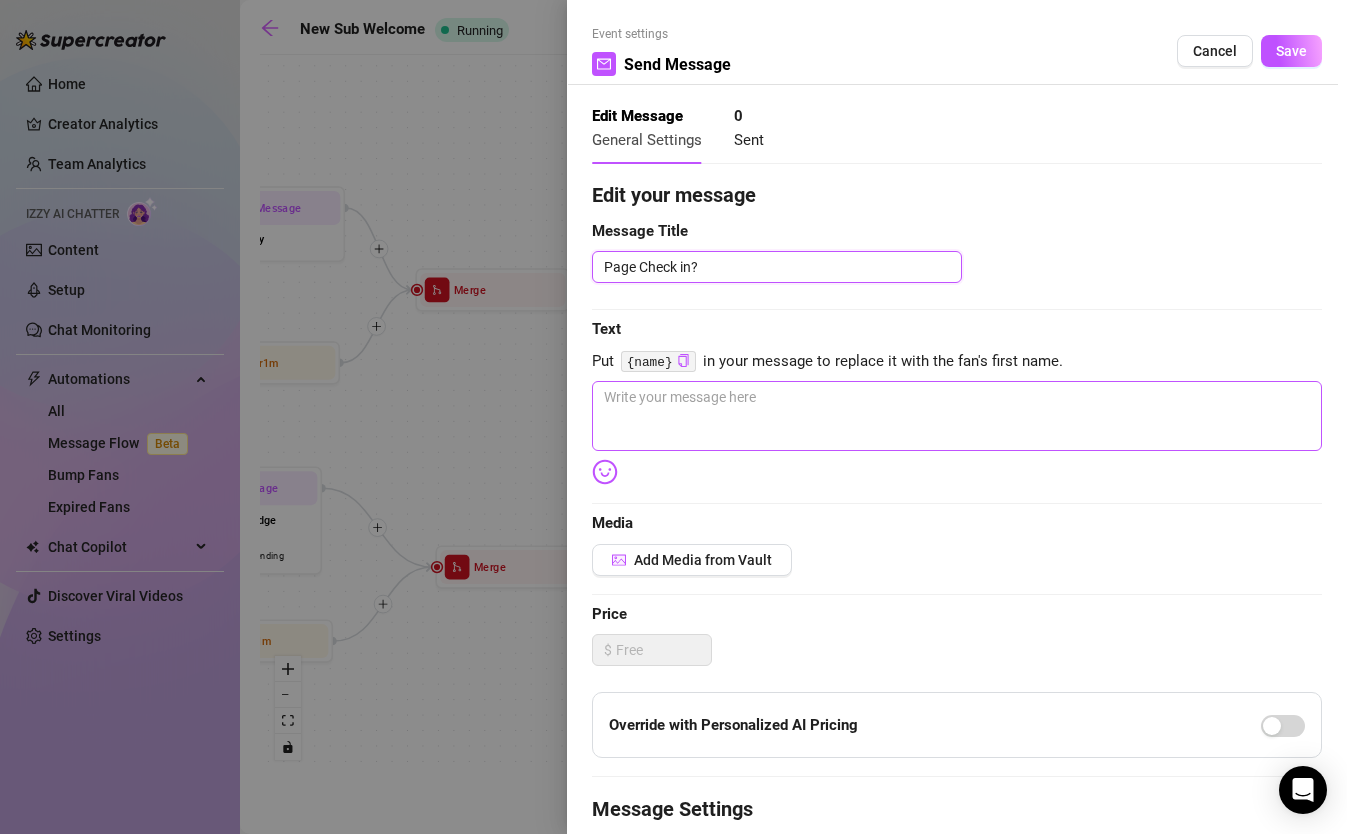 type on "Page Check in?" 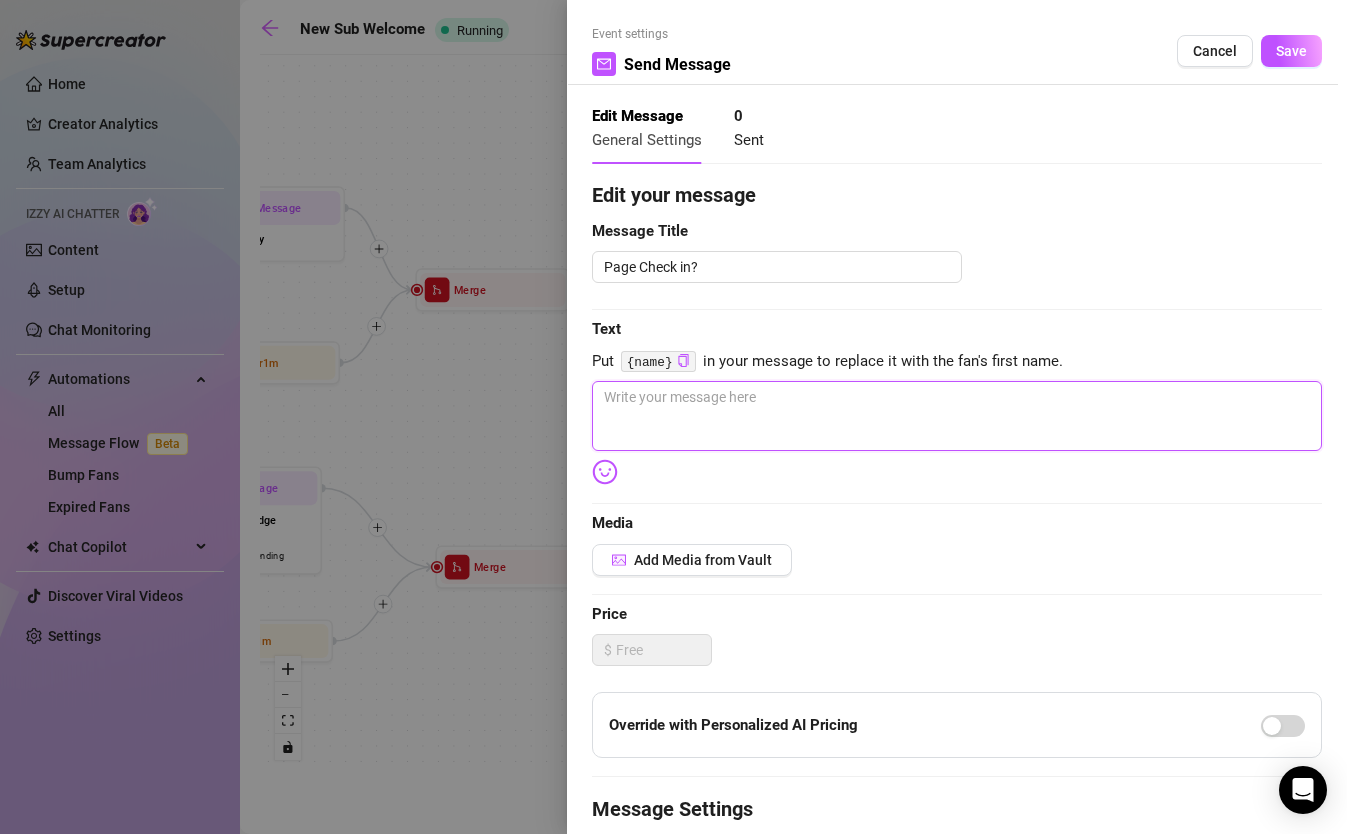 click at bounding box center (957, 416) 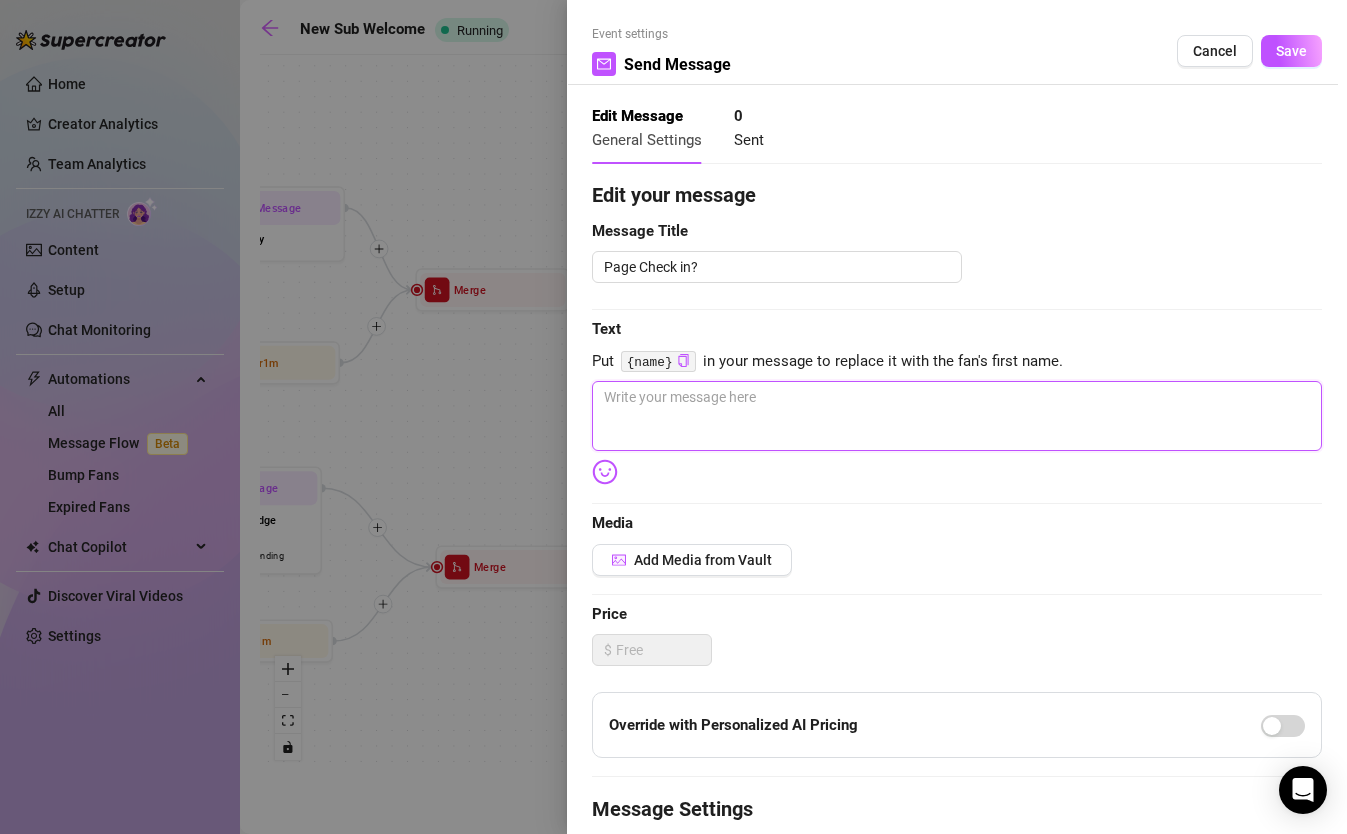 type on "h" 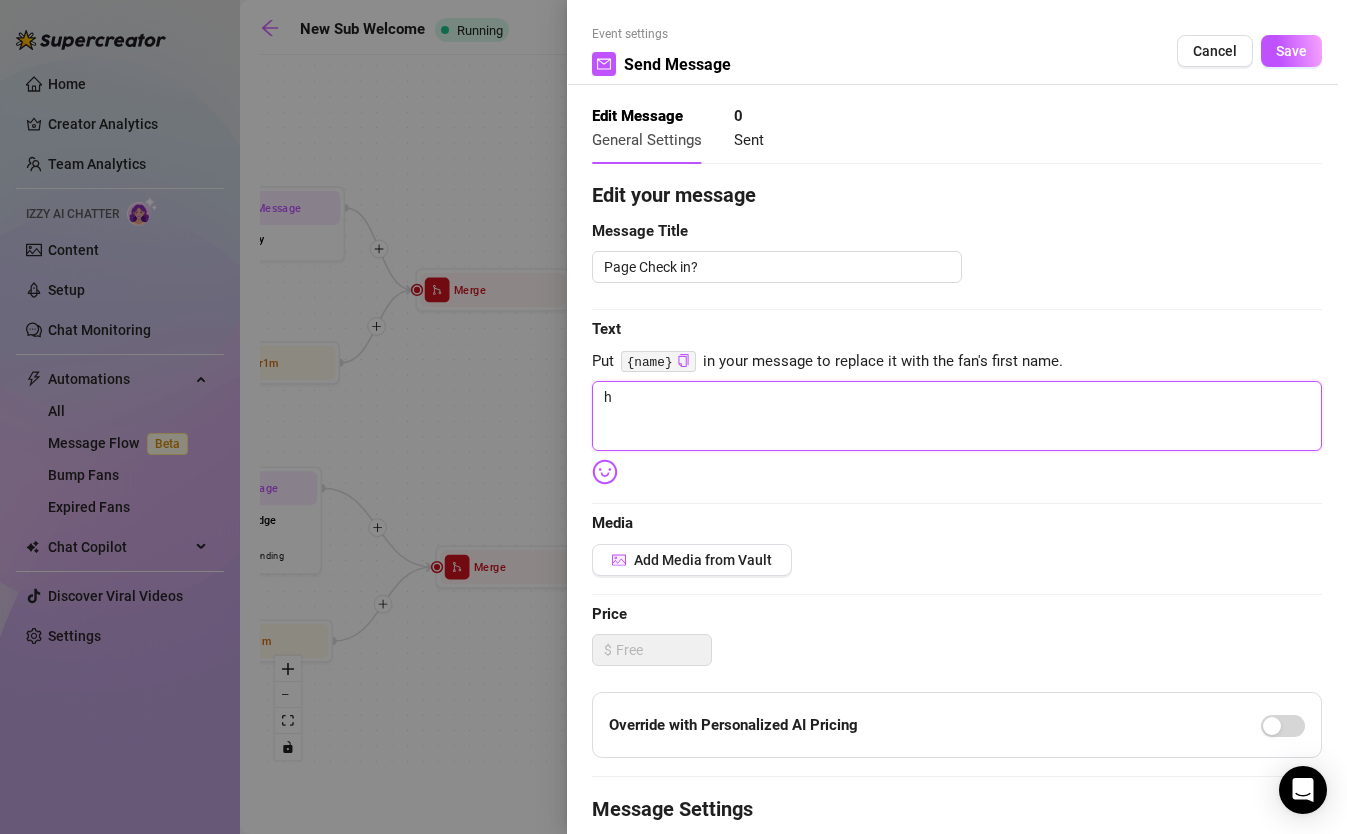 type 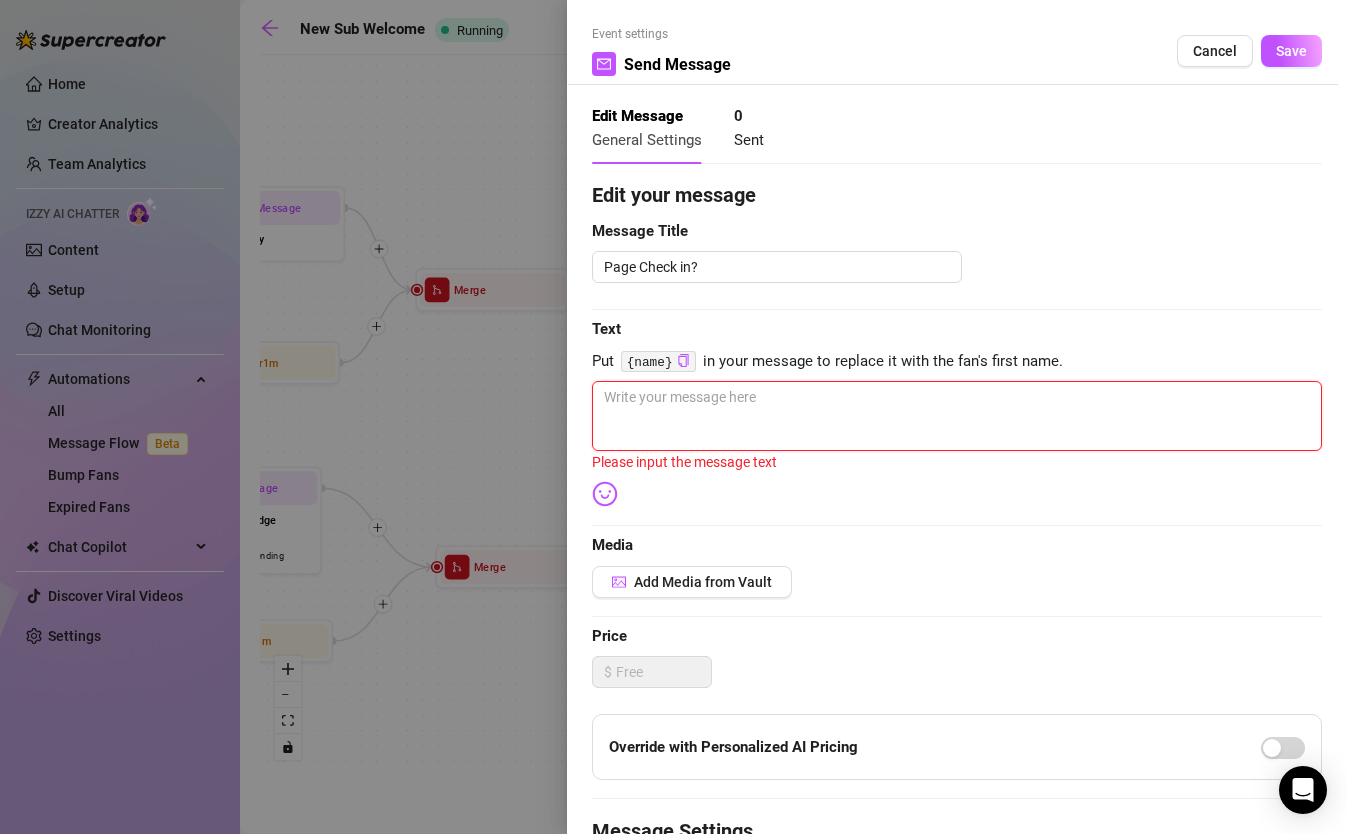 type on "s" 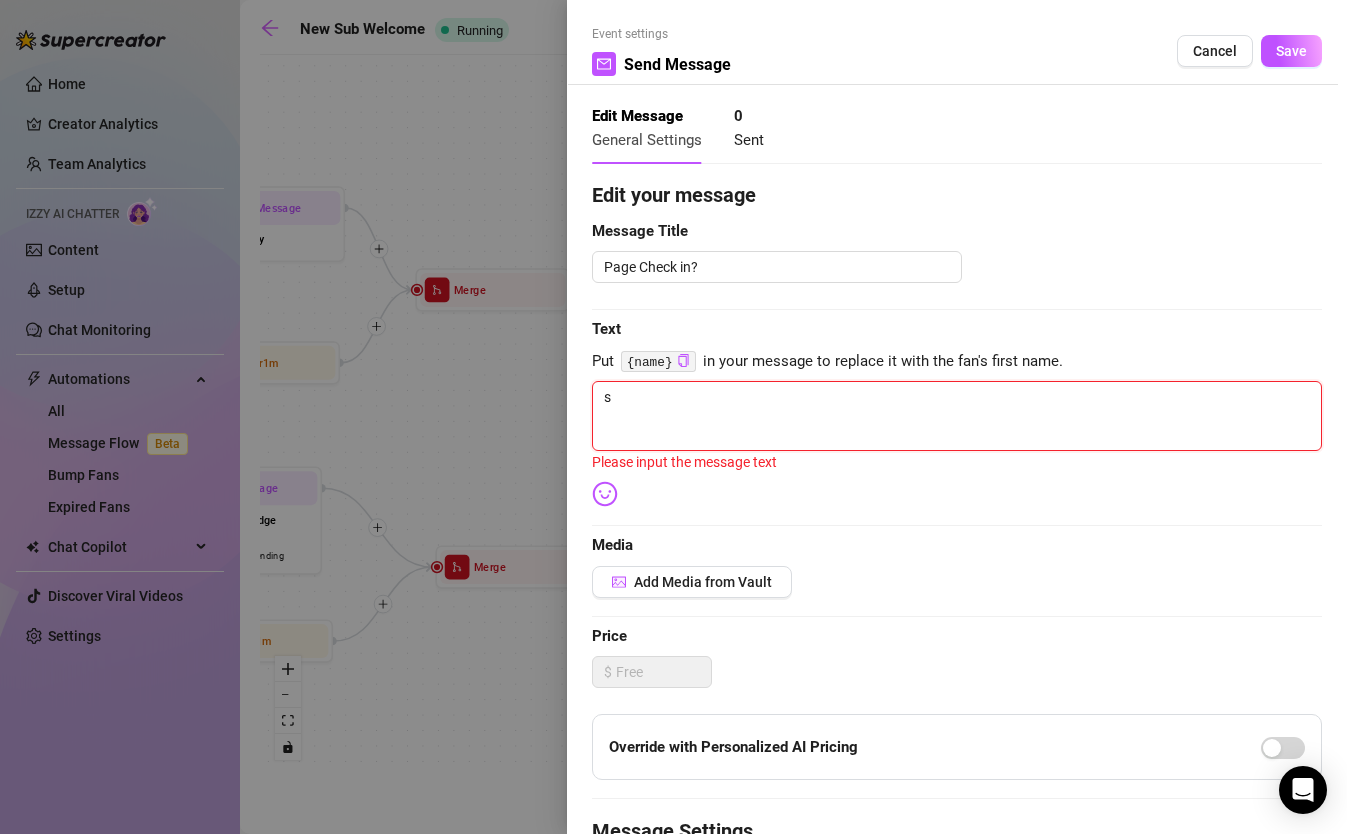 type on "so" 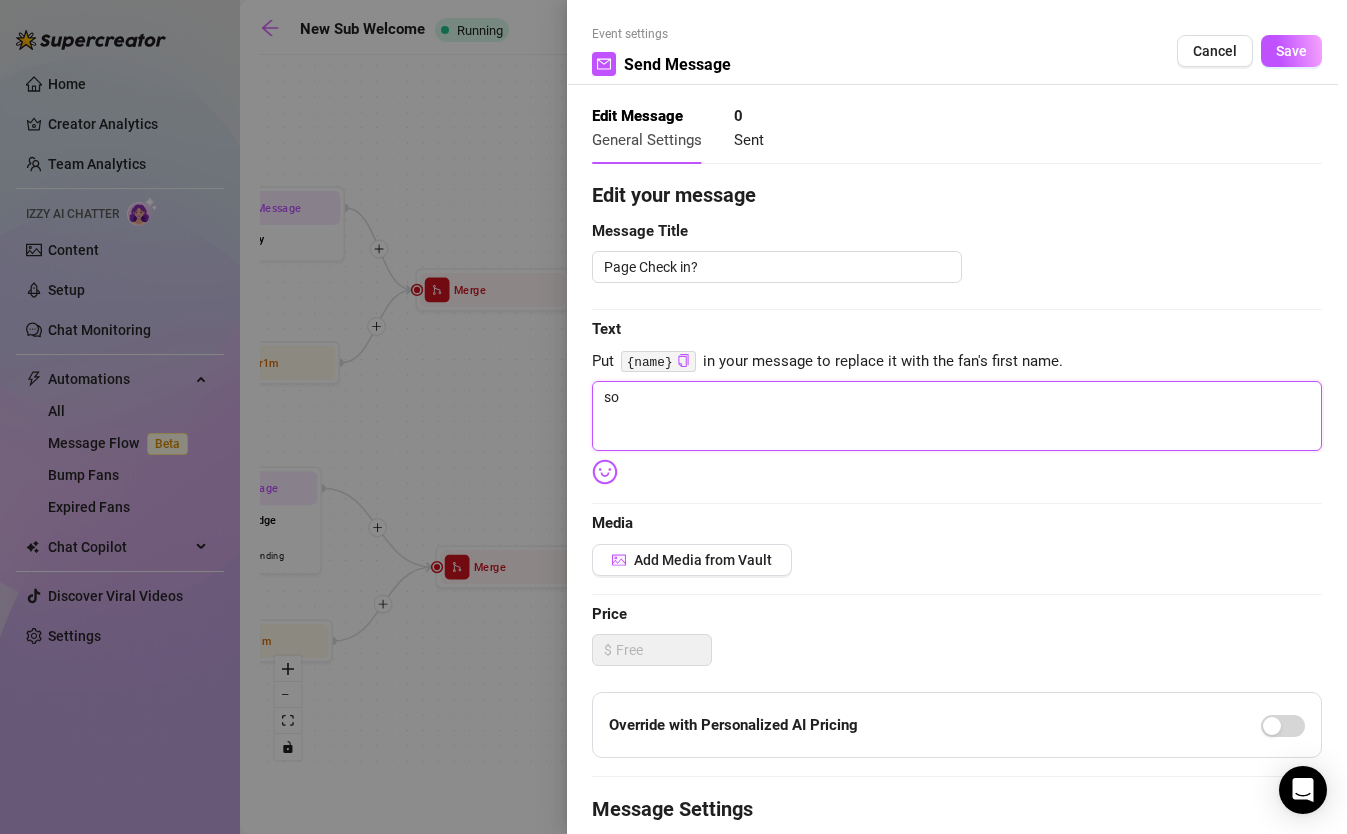 type on "soo" 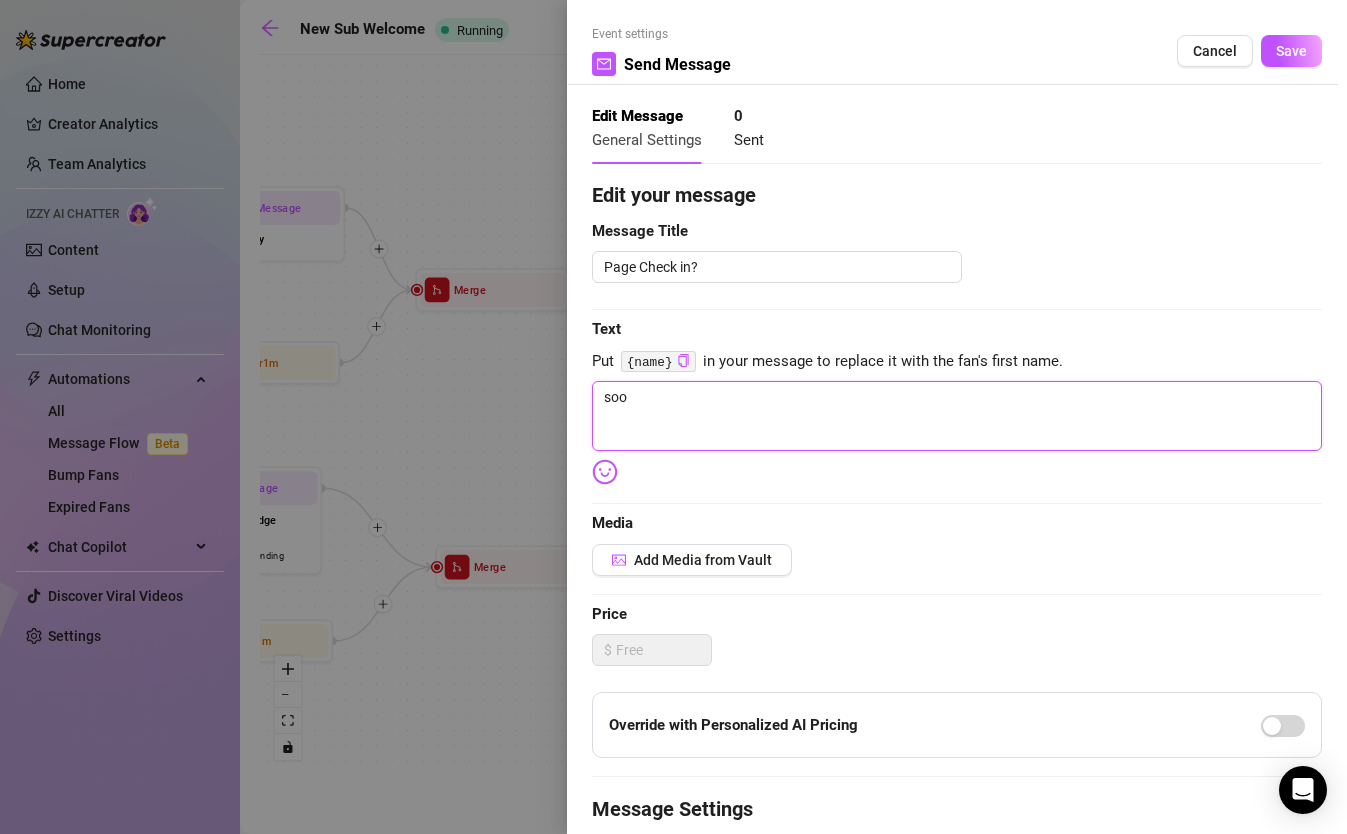 type on "so" 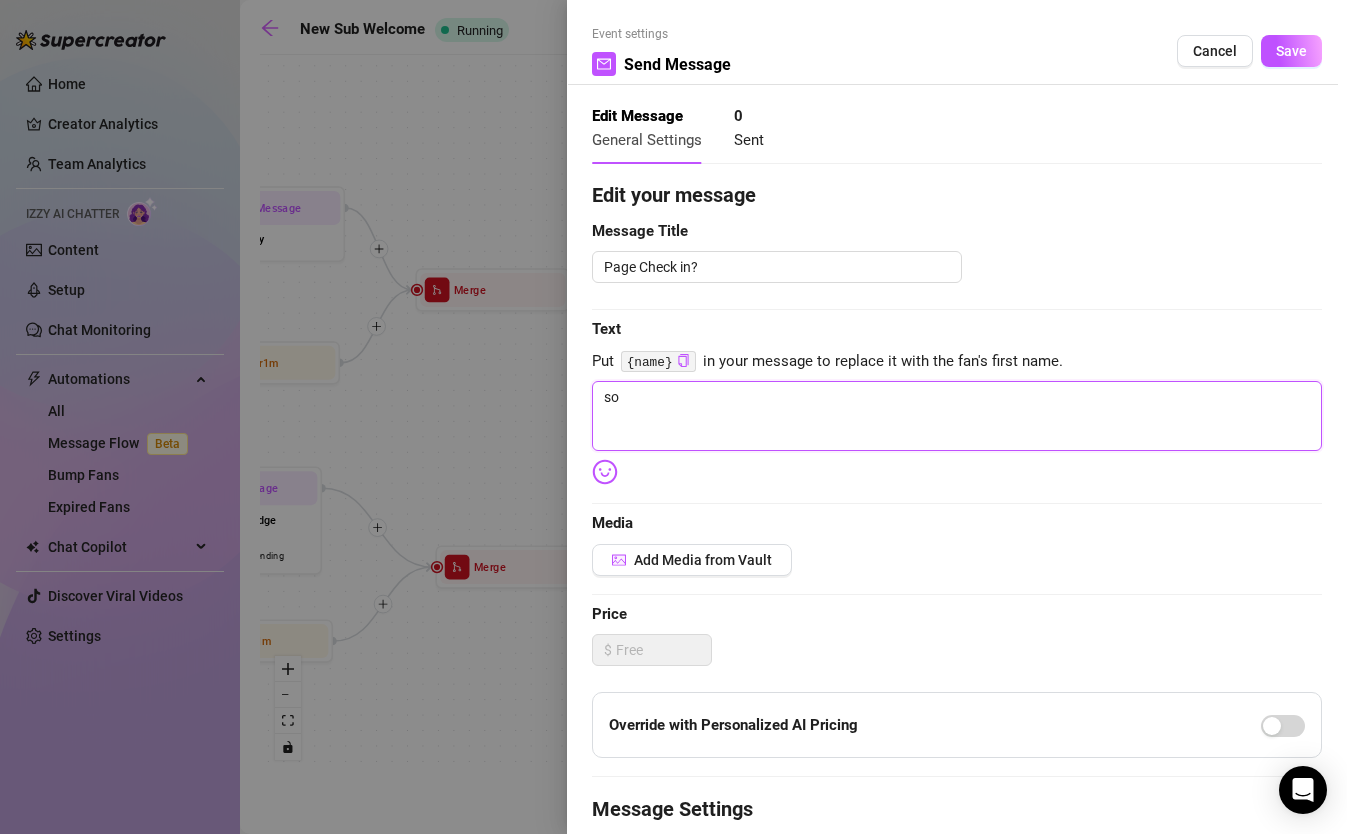 type on "so" 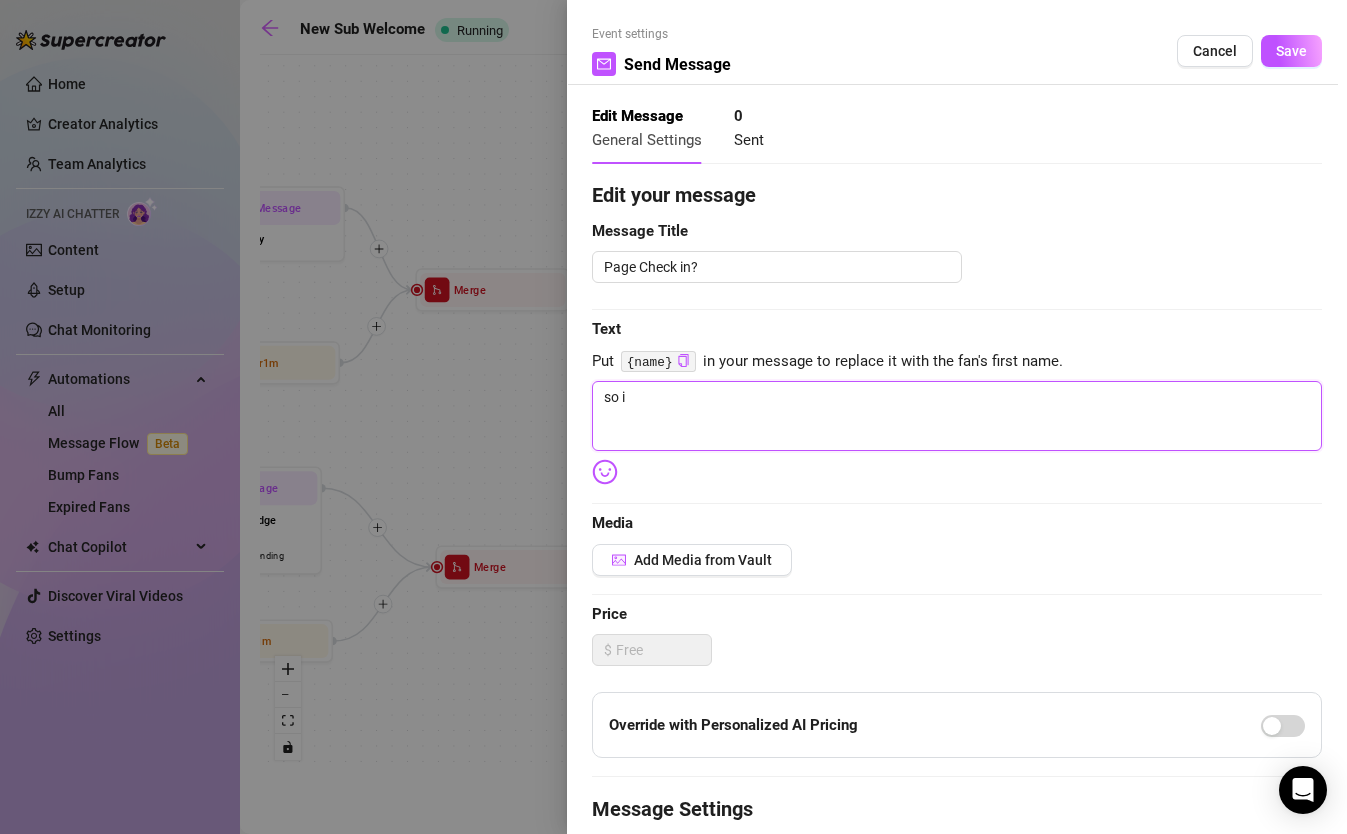 type on "so i" 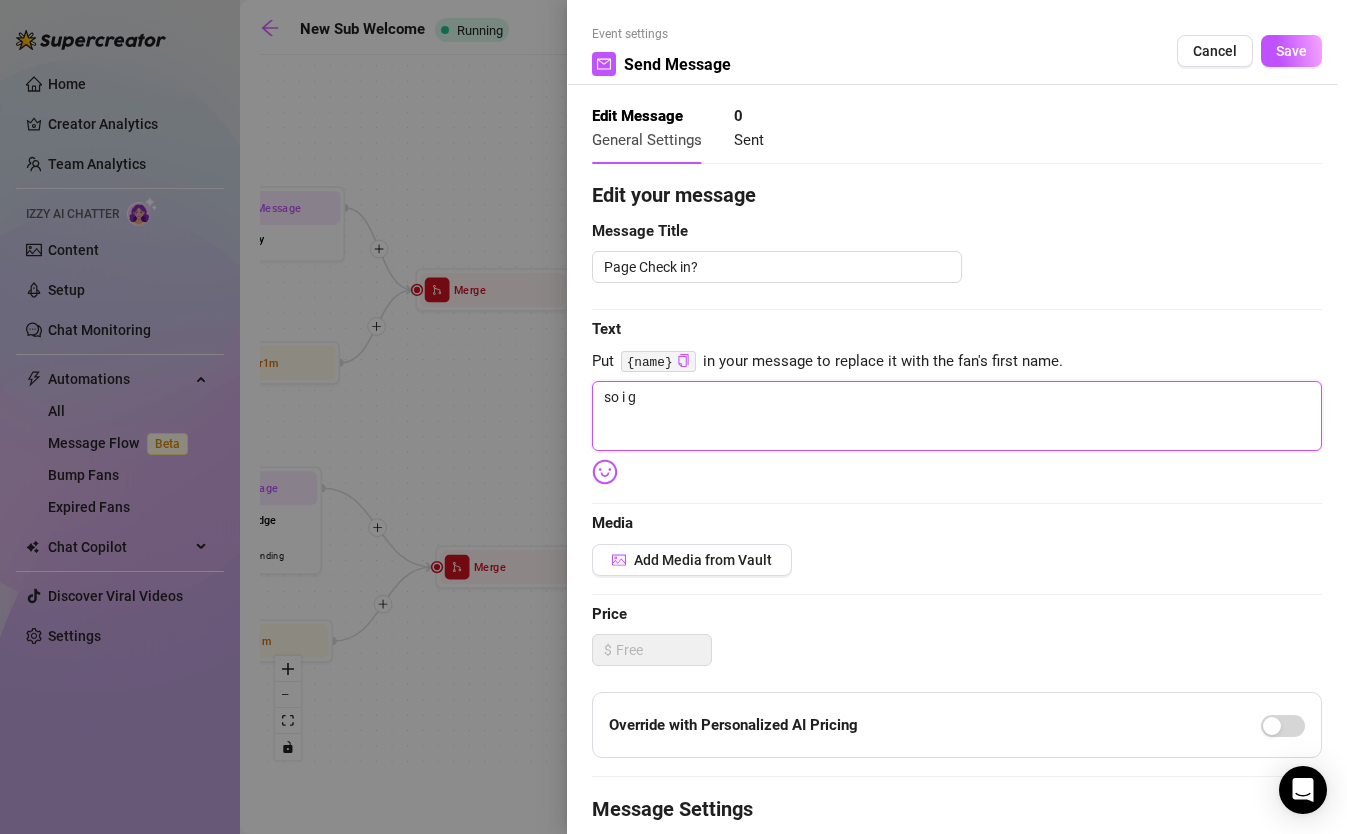 type on "so i g" 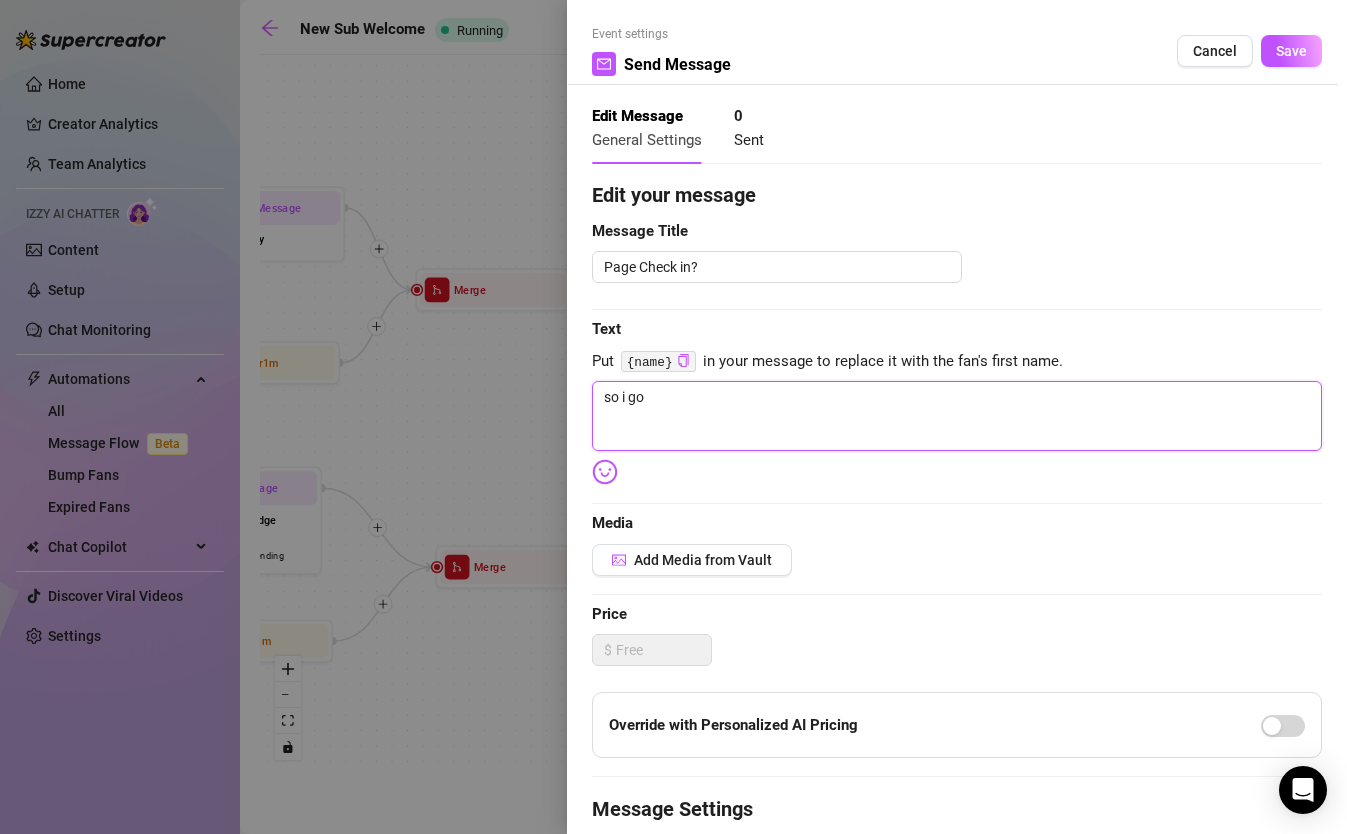 type on "so i got" 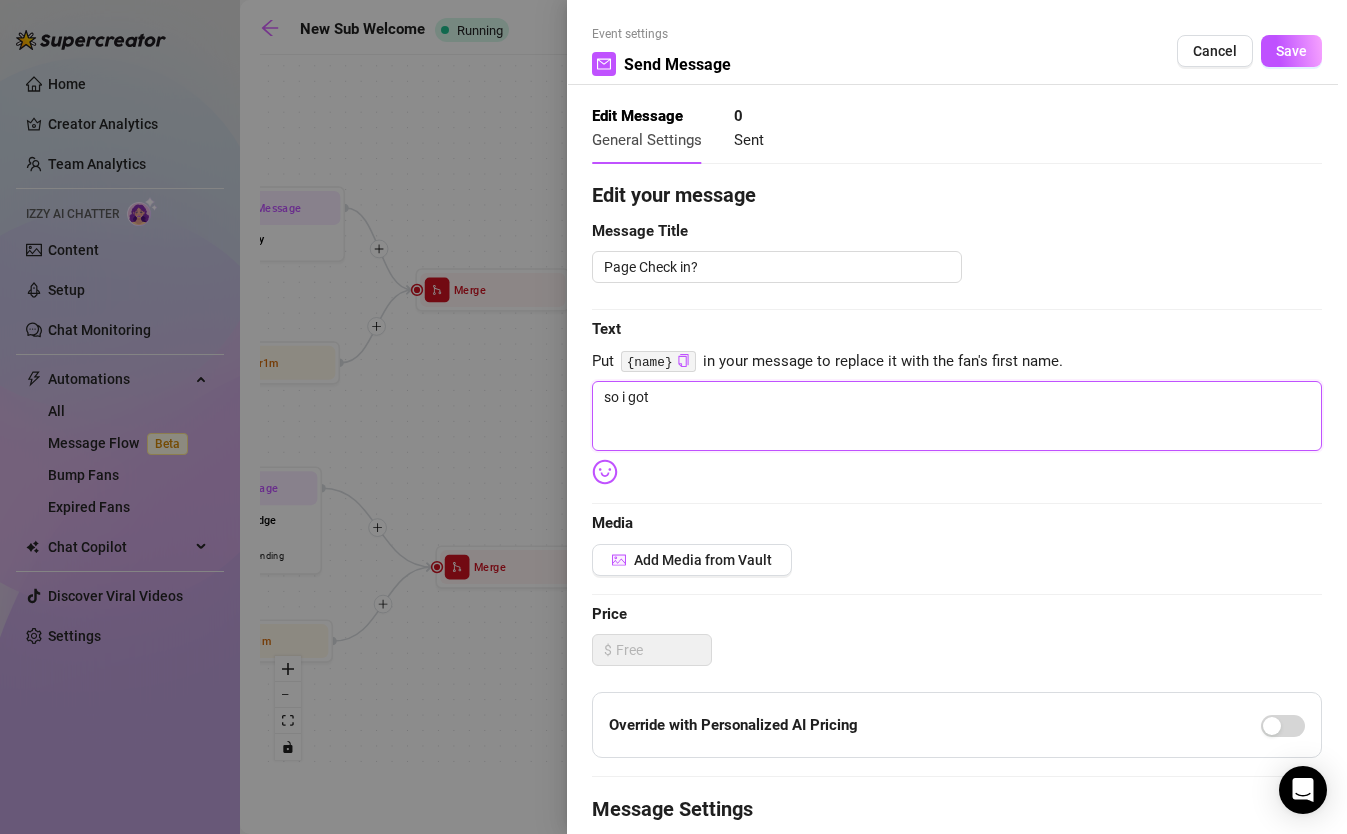 type on "so i gott" 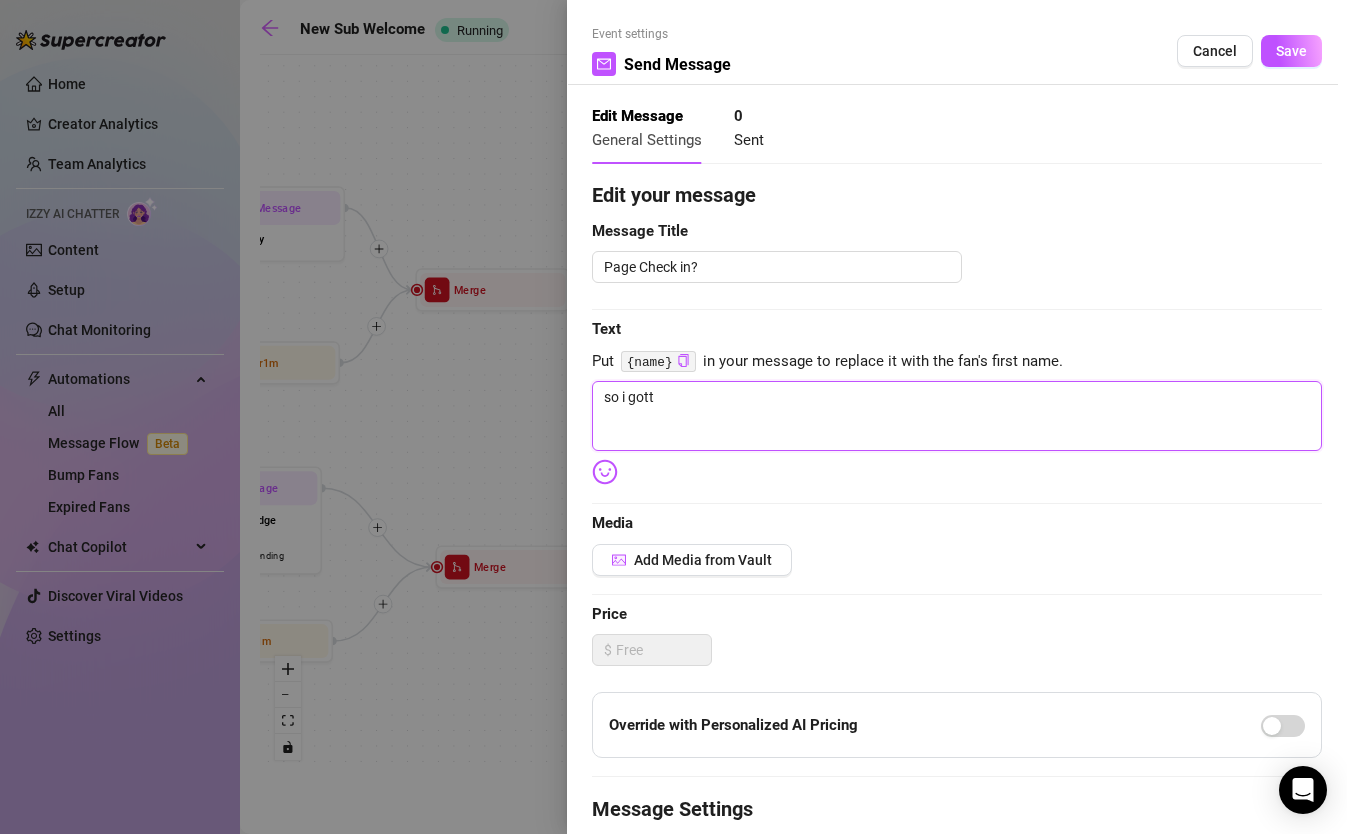 type on "so i gotta" 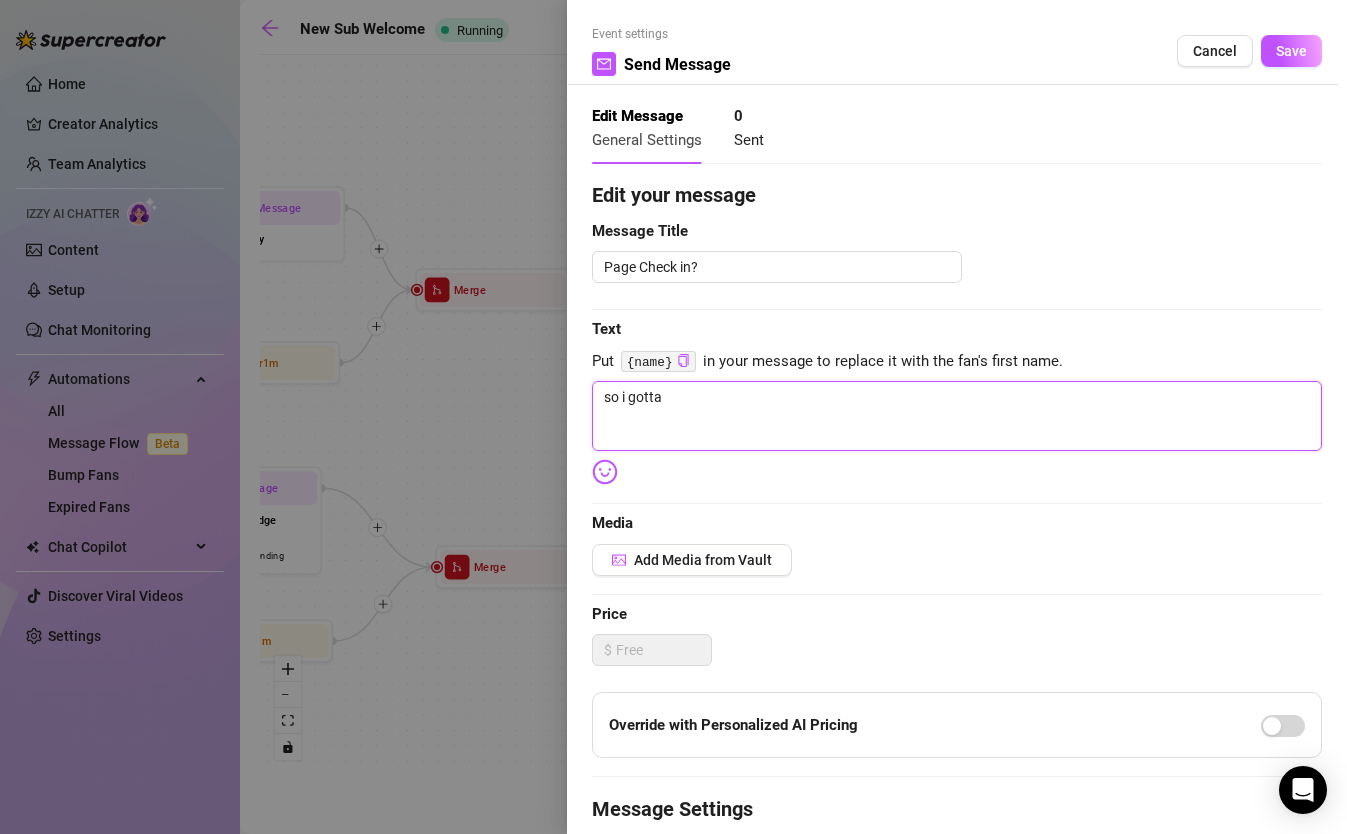 type on "so i gotta" 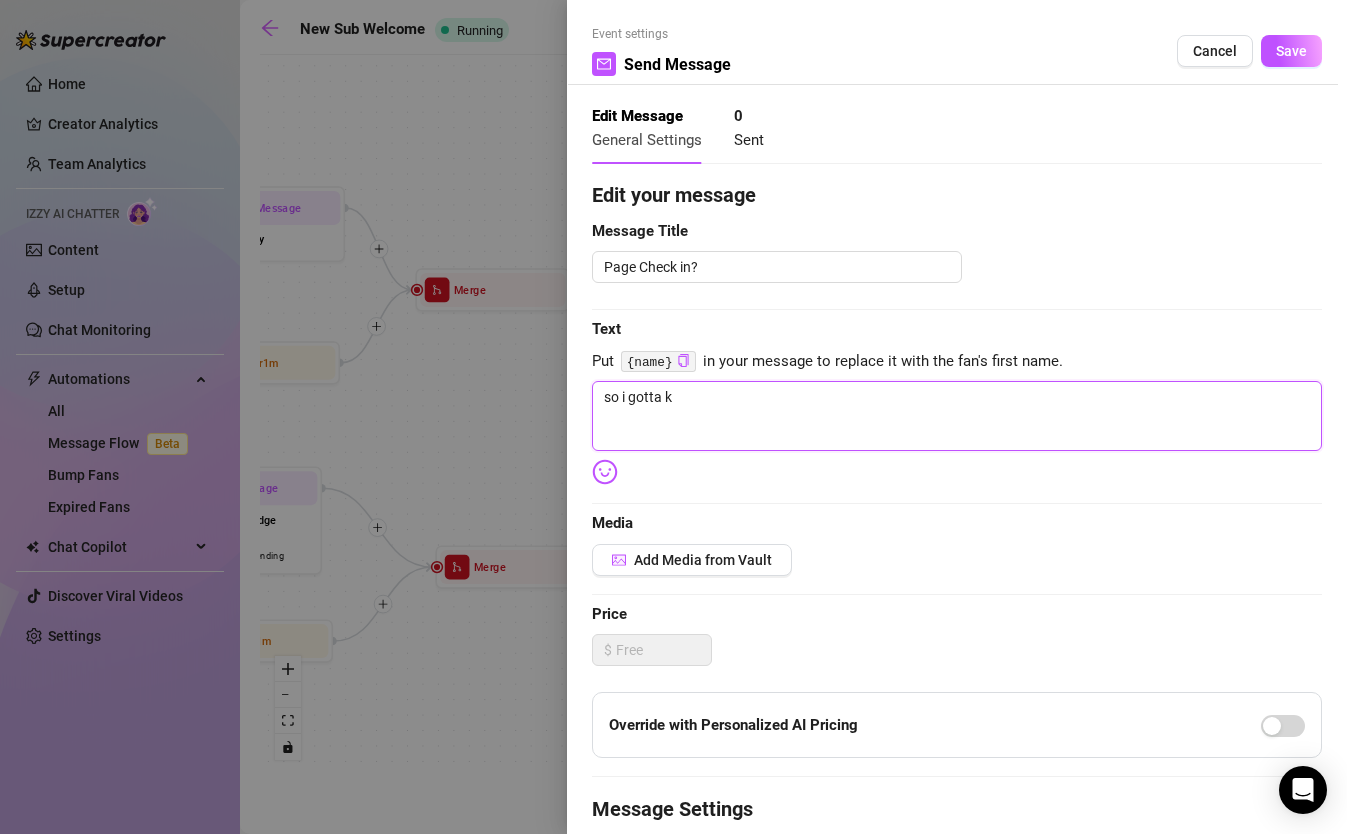 type on "so i gotta kn" 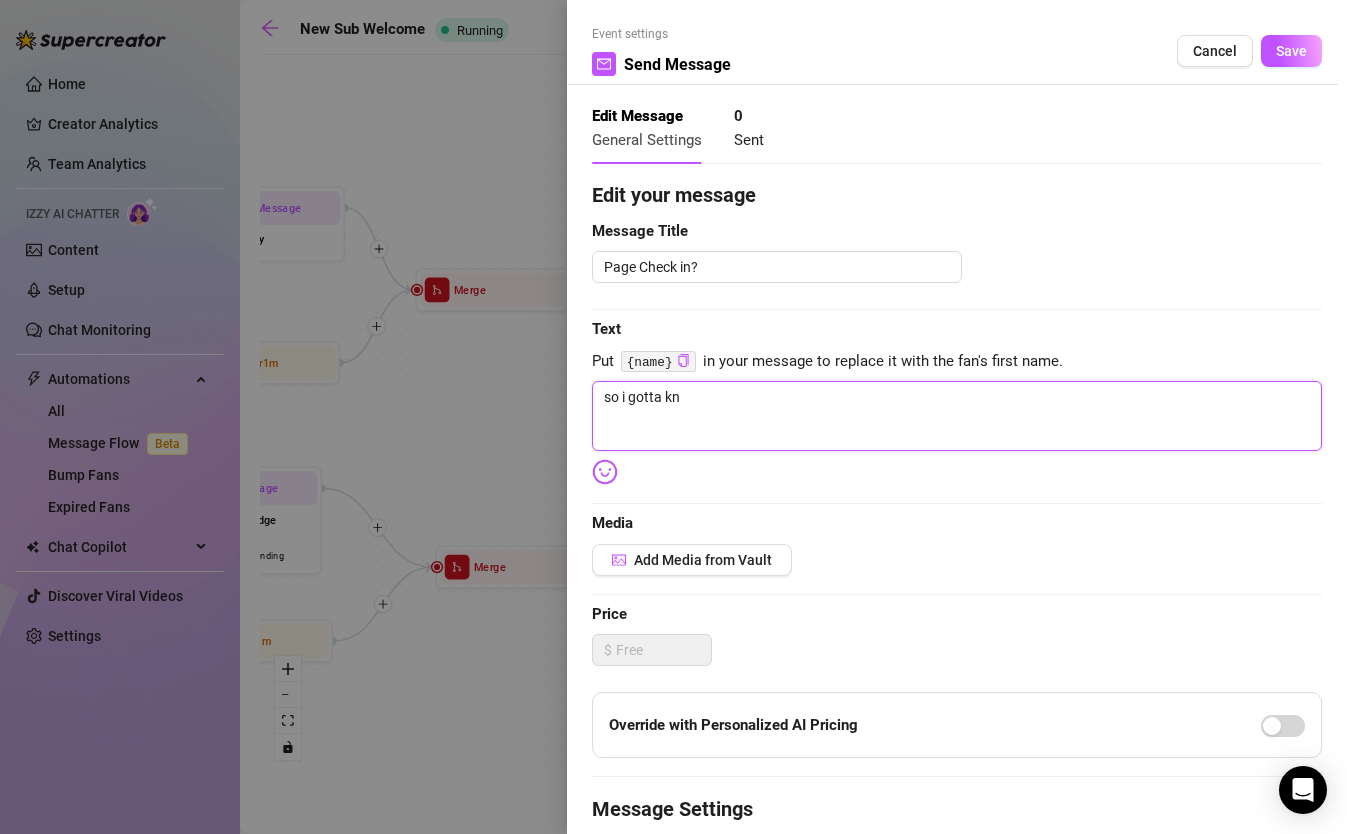 type on "so i gotta kno" 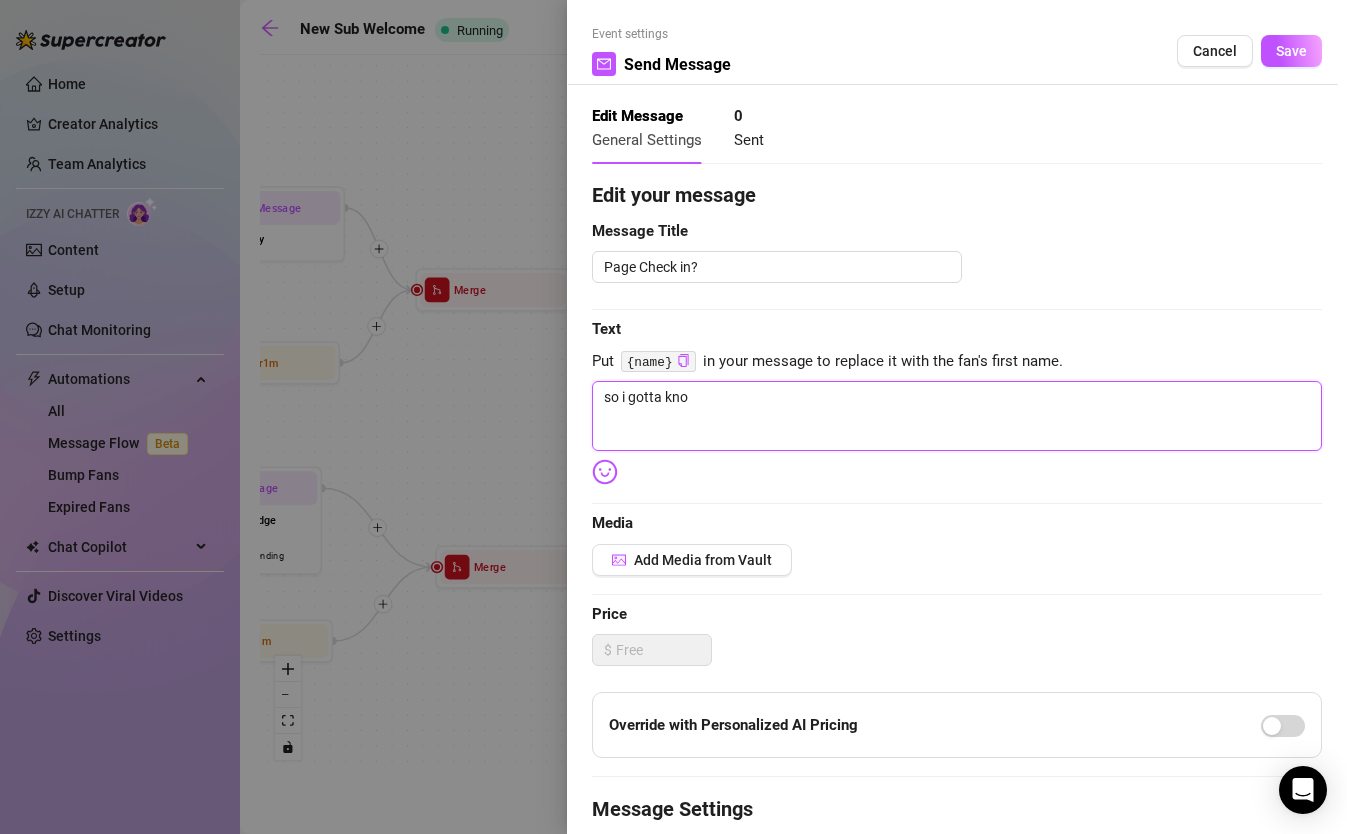 type on "so i gotta know" 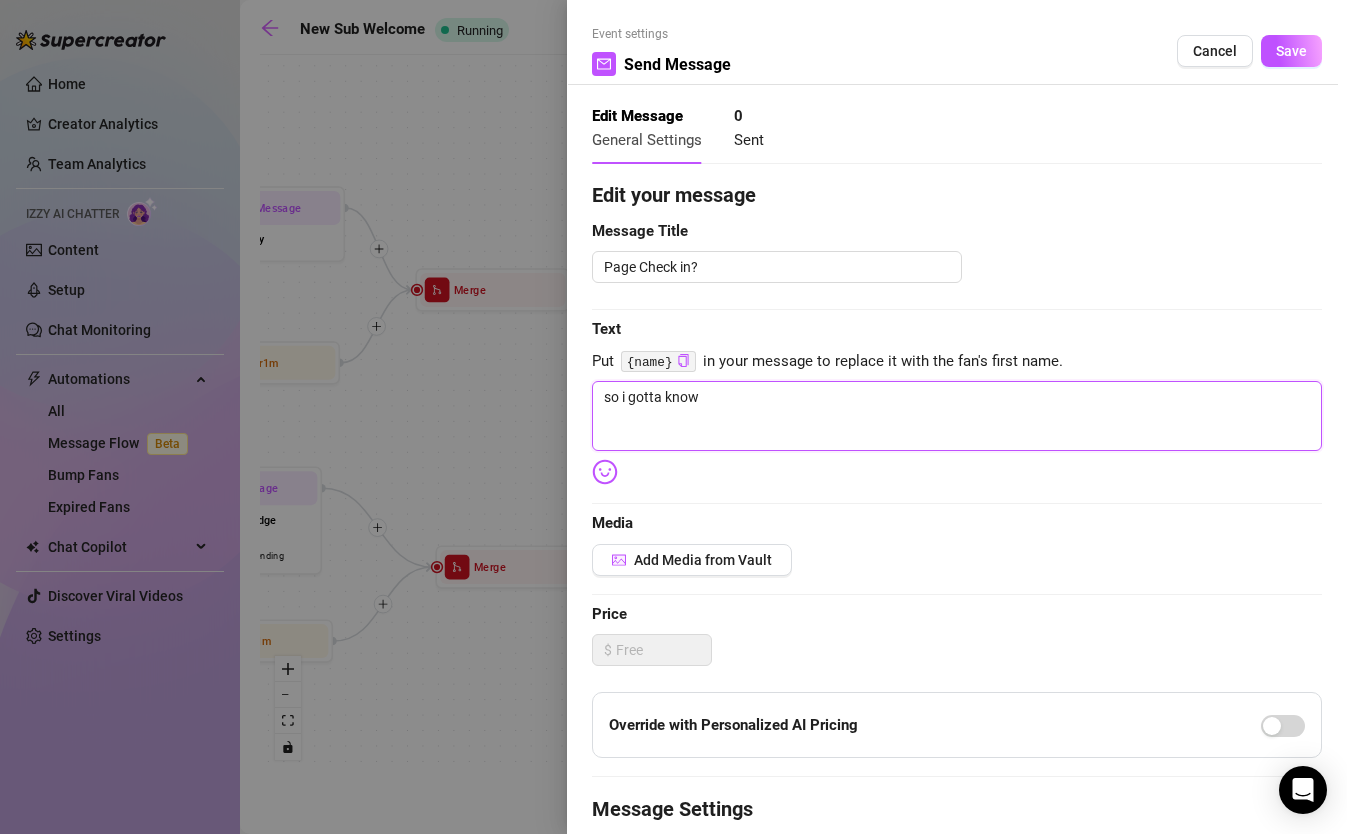 type on "so i gotta know/" 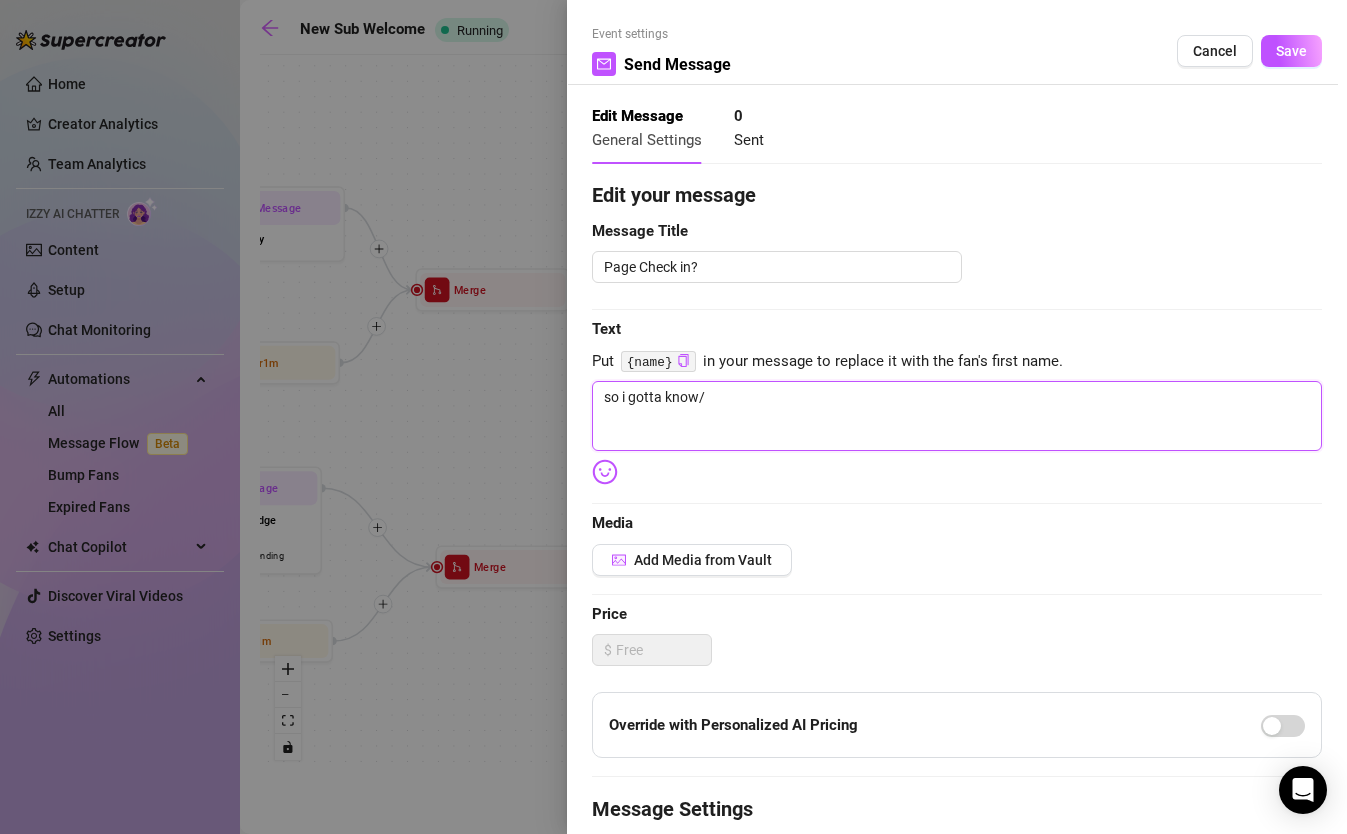 type on "so i gotta know/." 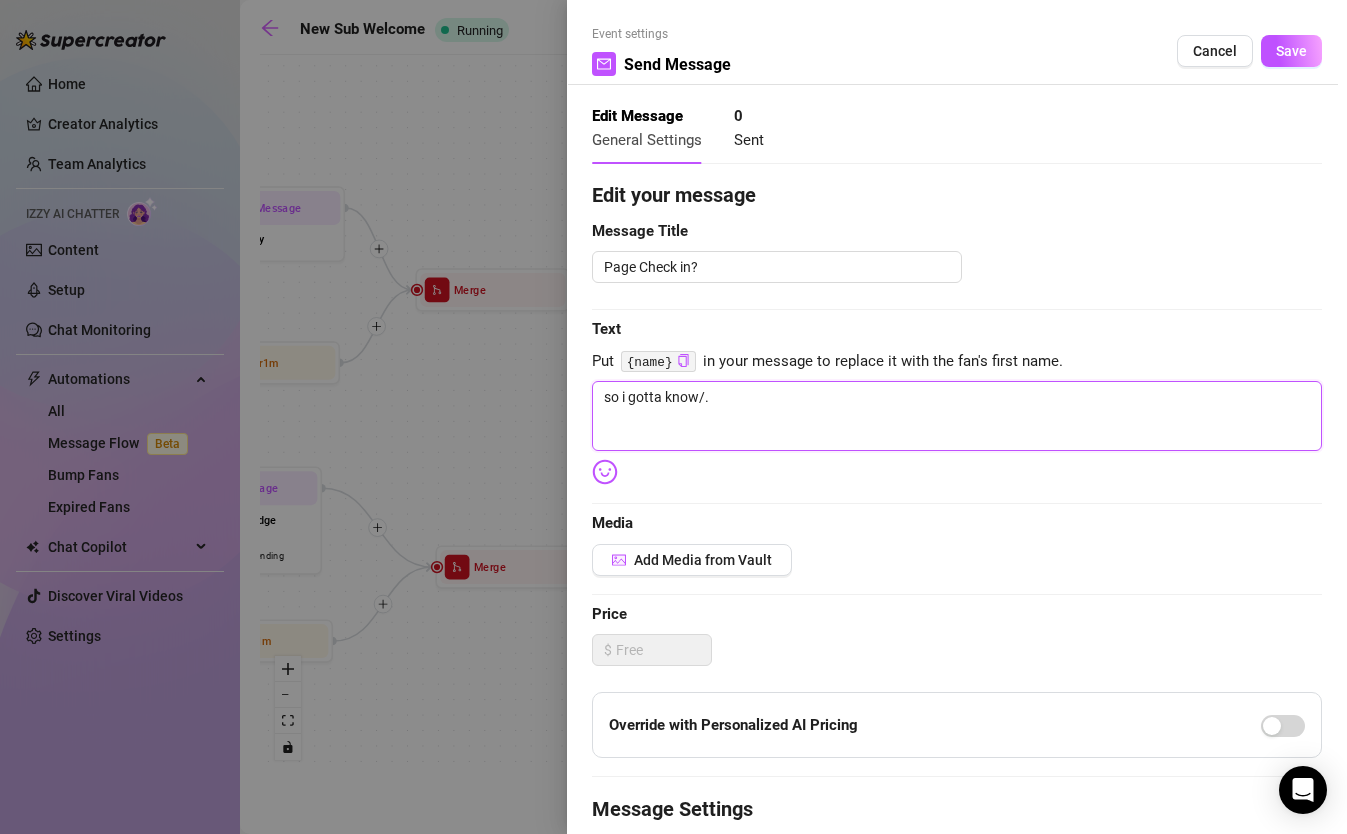 type on "so i gotta know/.." 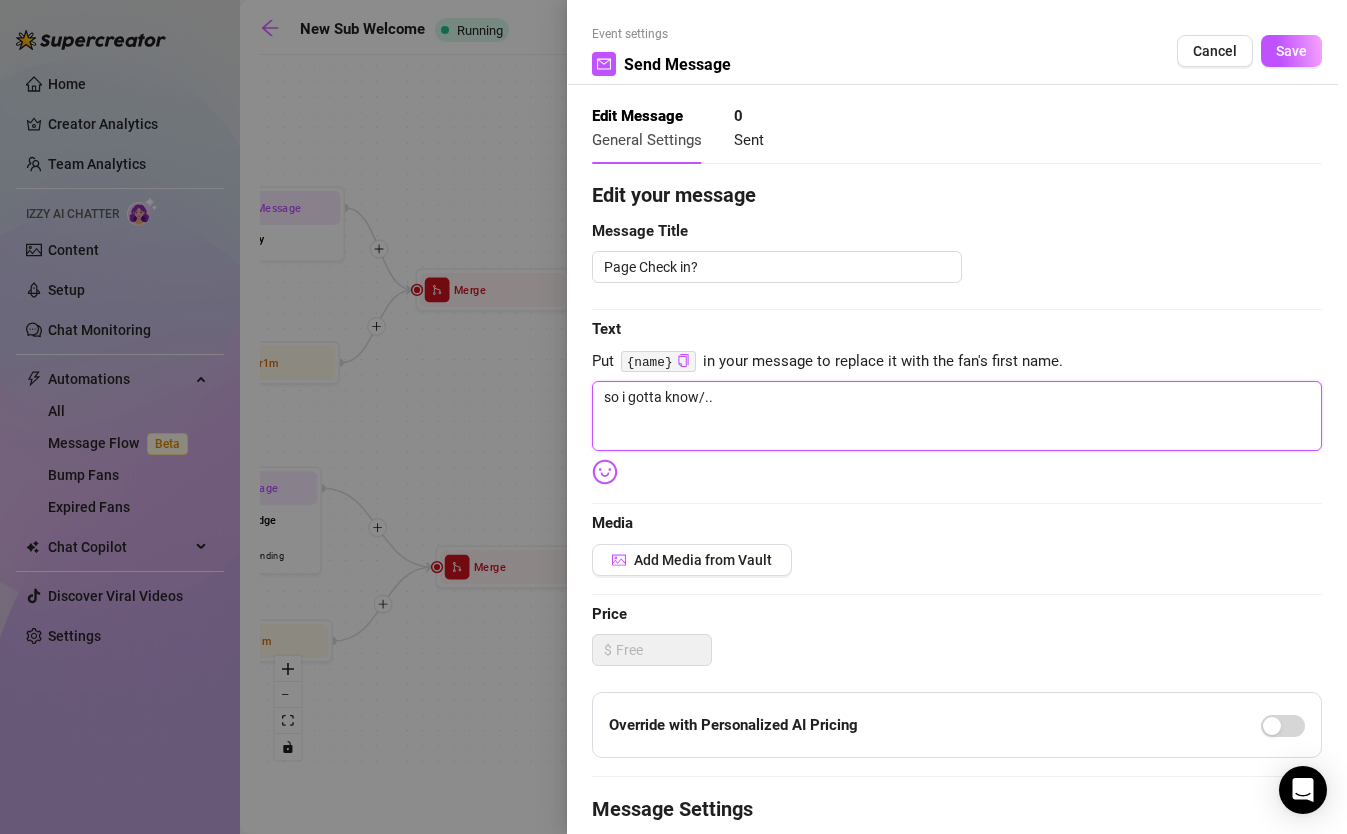 type on "so i gotta know/." 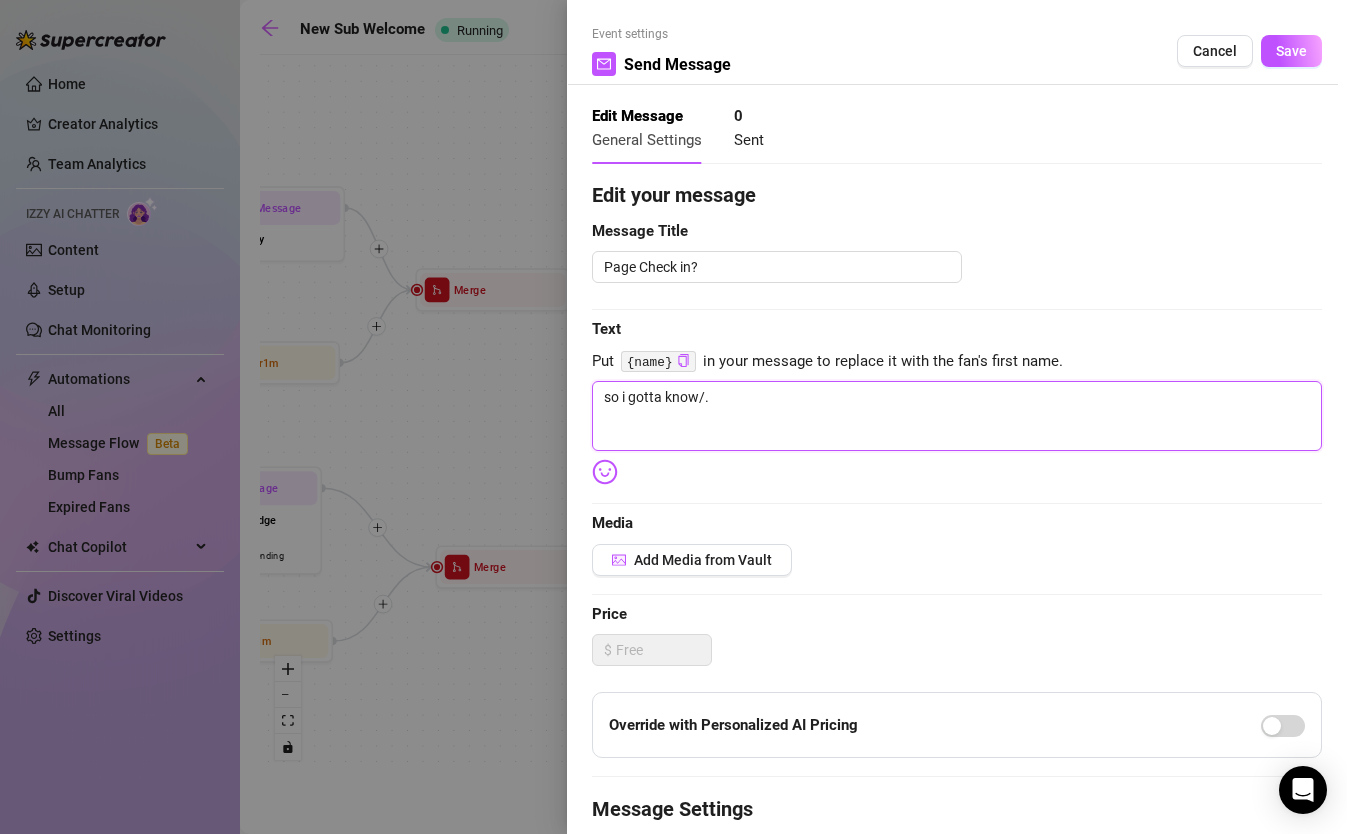 type on "so i gotta know/" 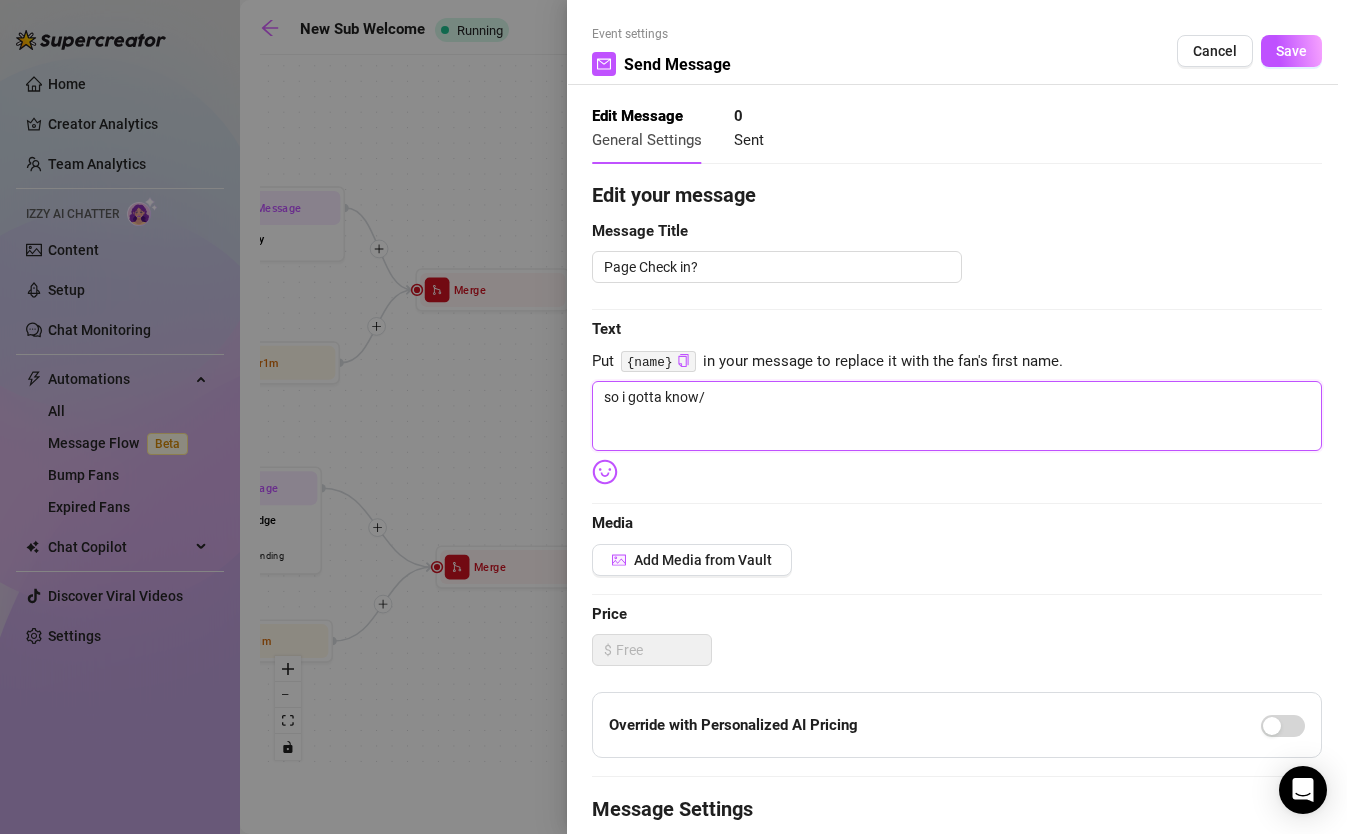 type on "so i gotta know" 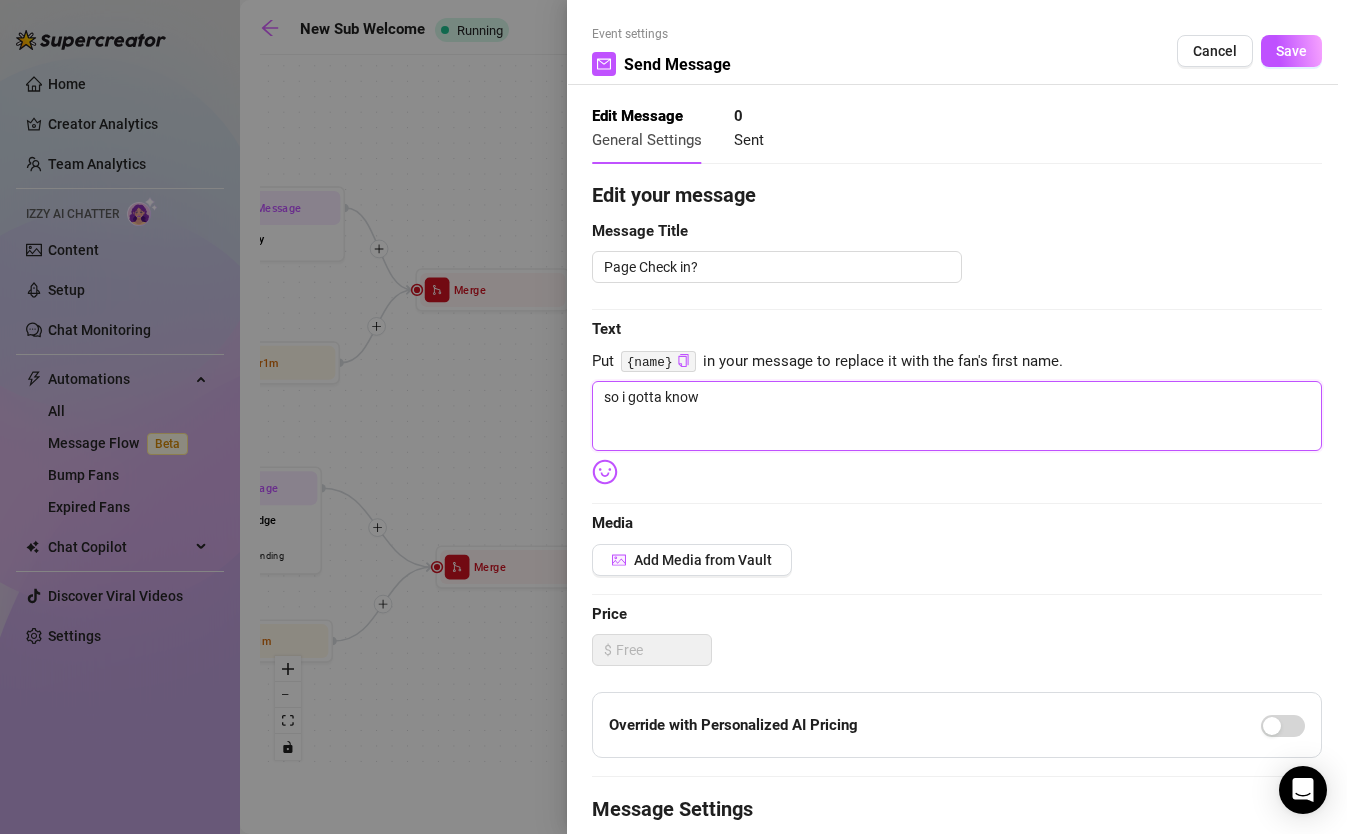 type on "so i gotta know." 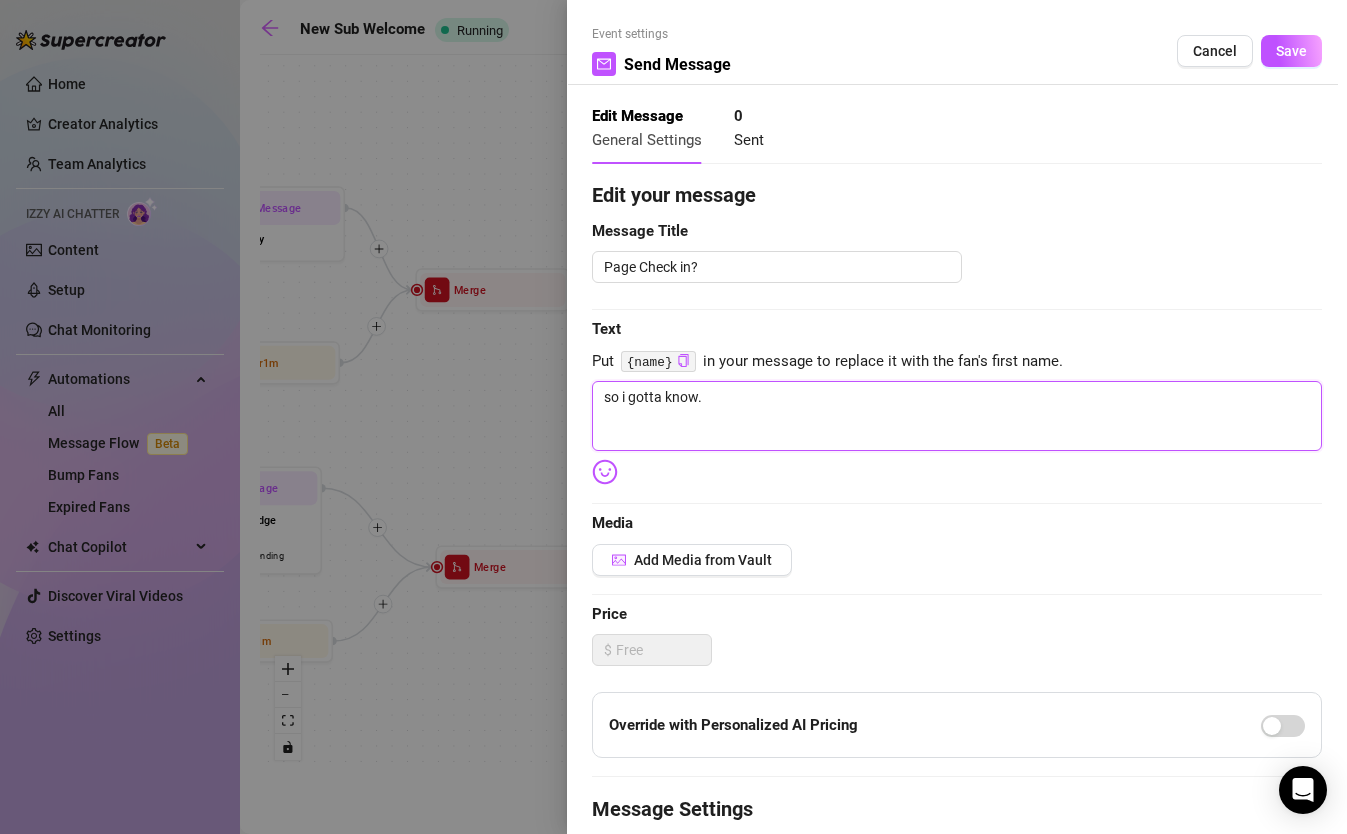 type on "so i gotta know.." 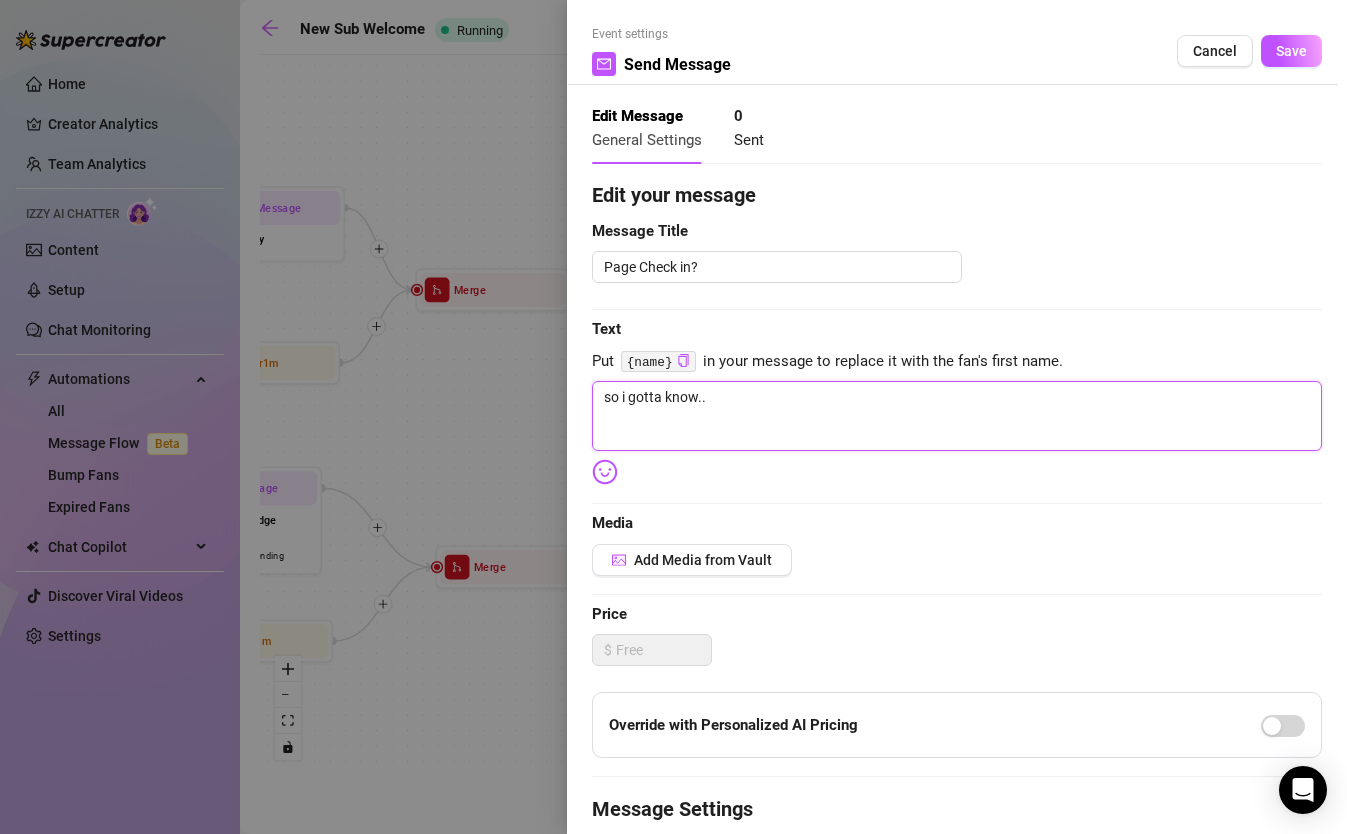 type on "so i gotta know..." 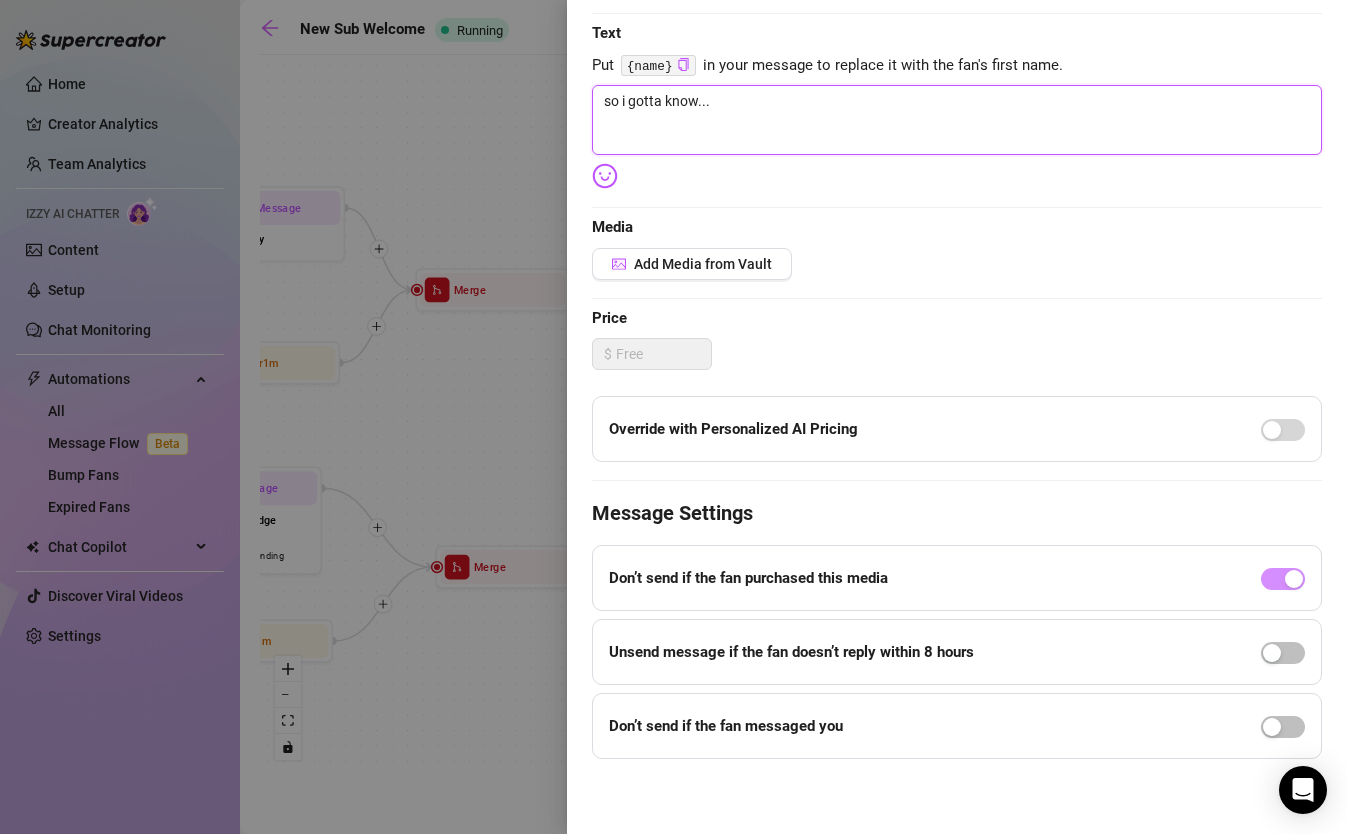 scroll, scrollTop: 0, scrollLeft: 0, axis: both 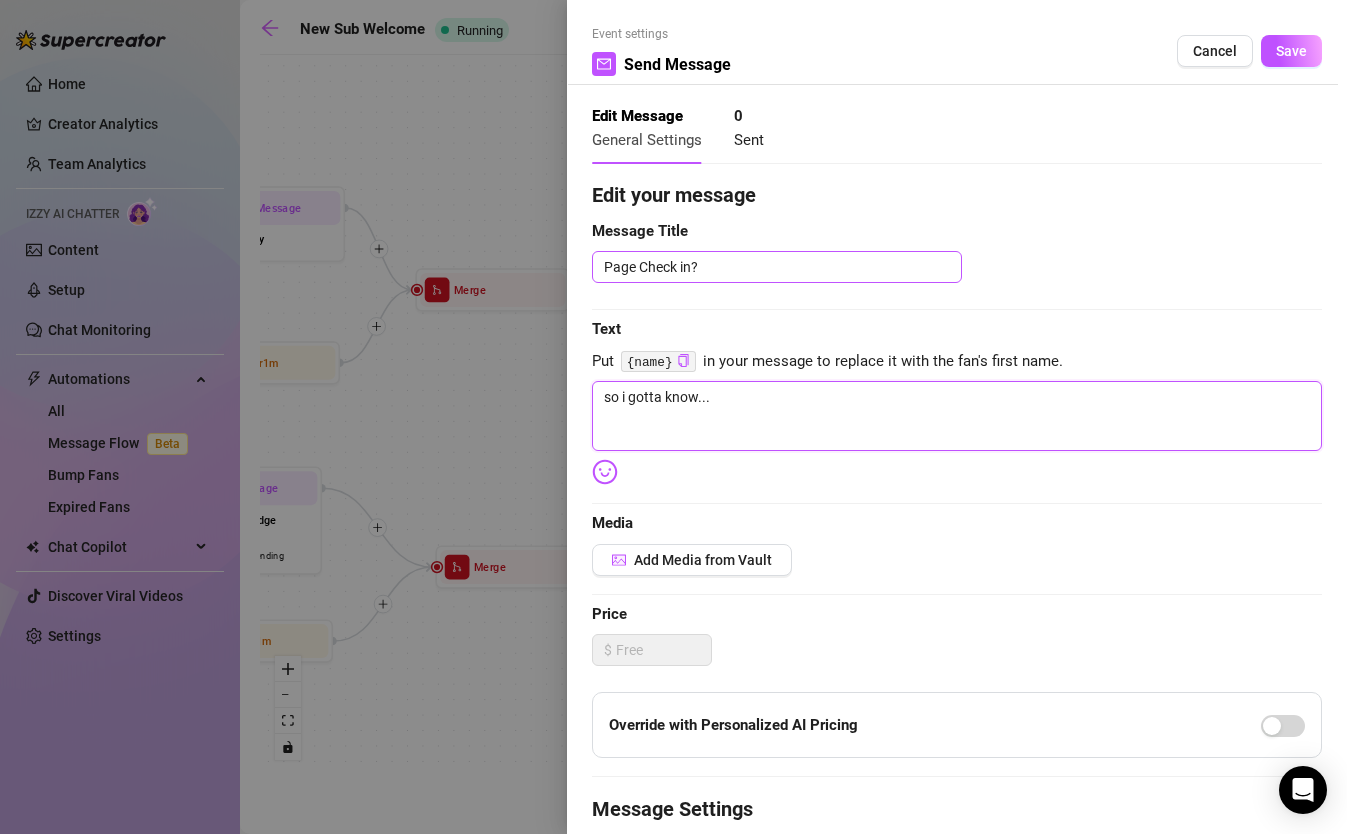 type on "so i gotta know..." 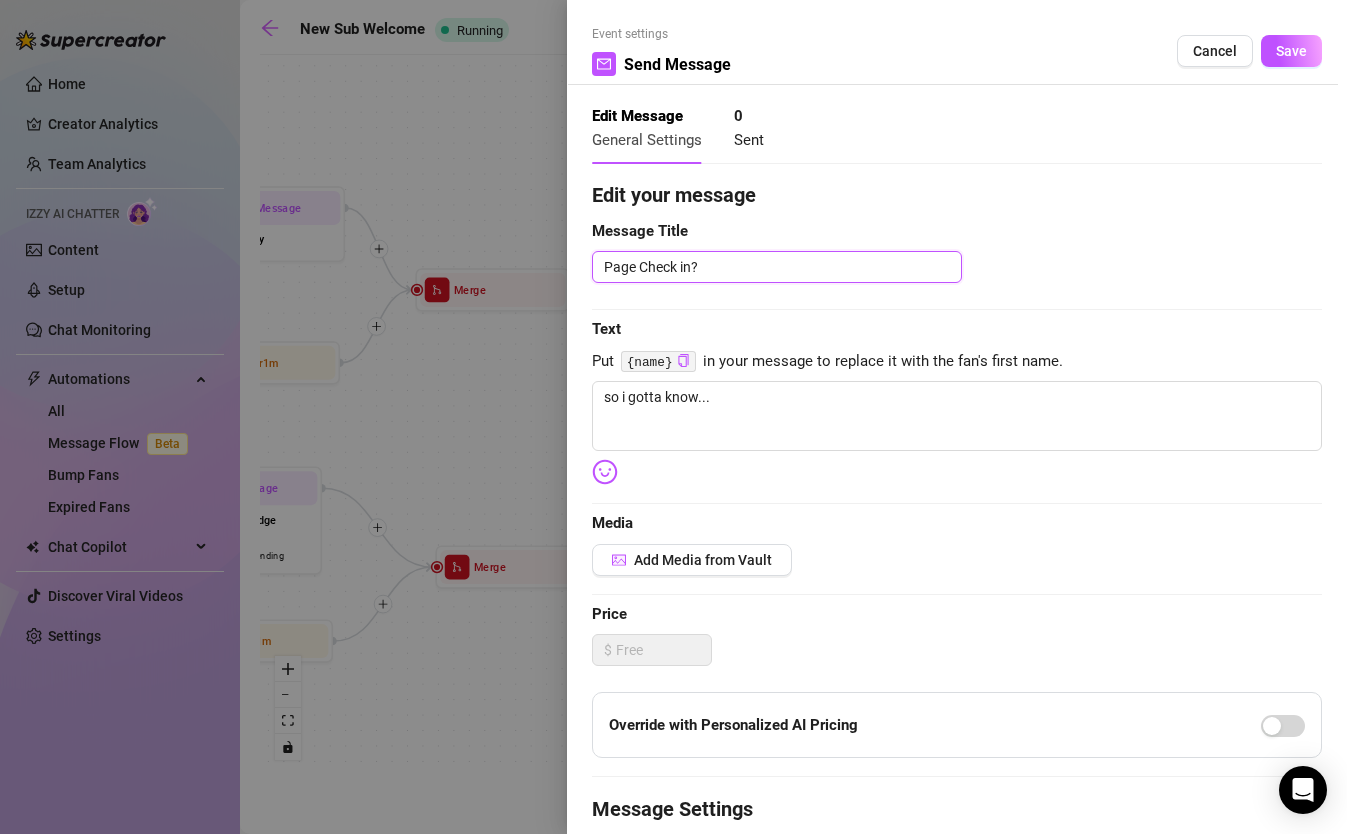 click on "Page Check in?" at bounding box center [777, 267] 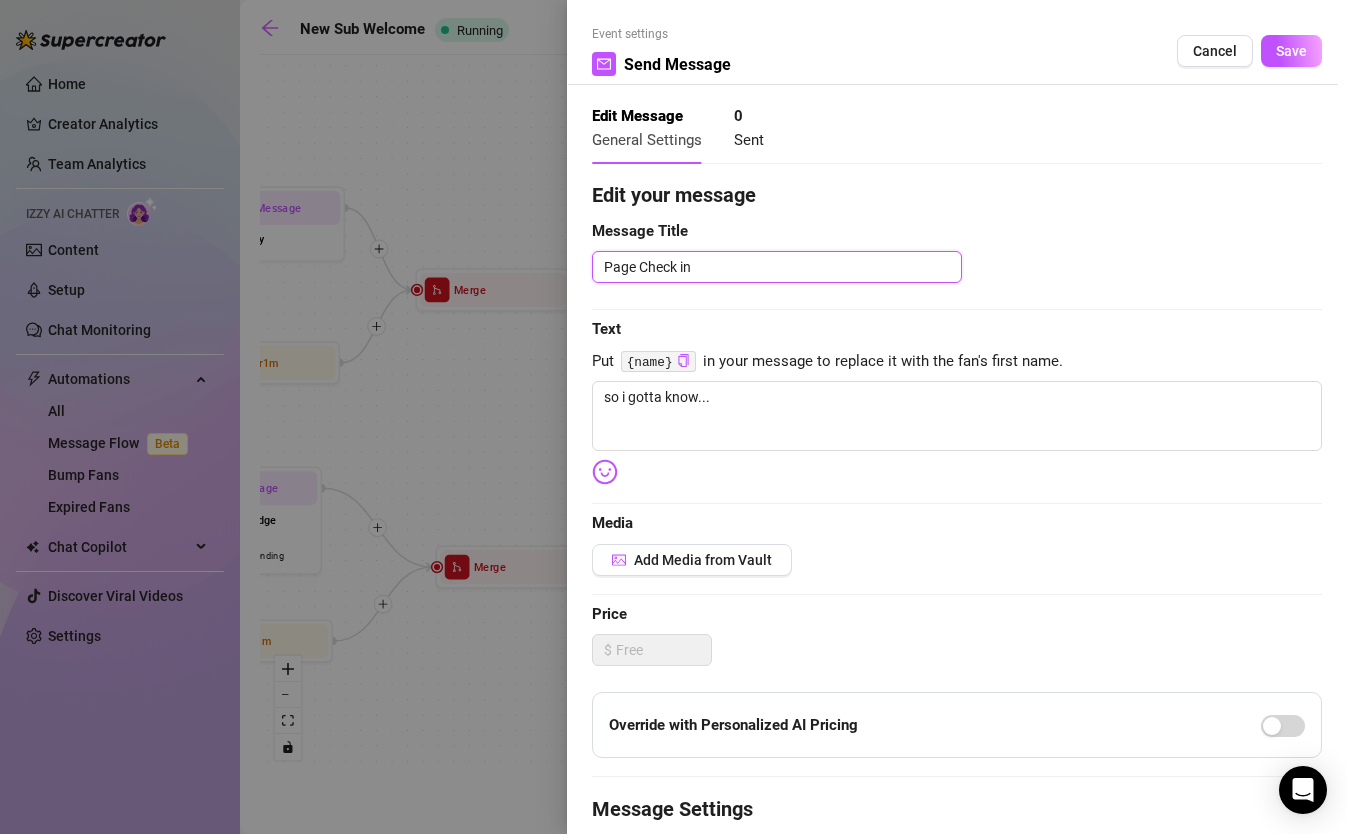 type on "Page Check in" 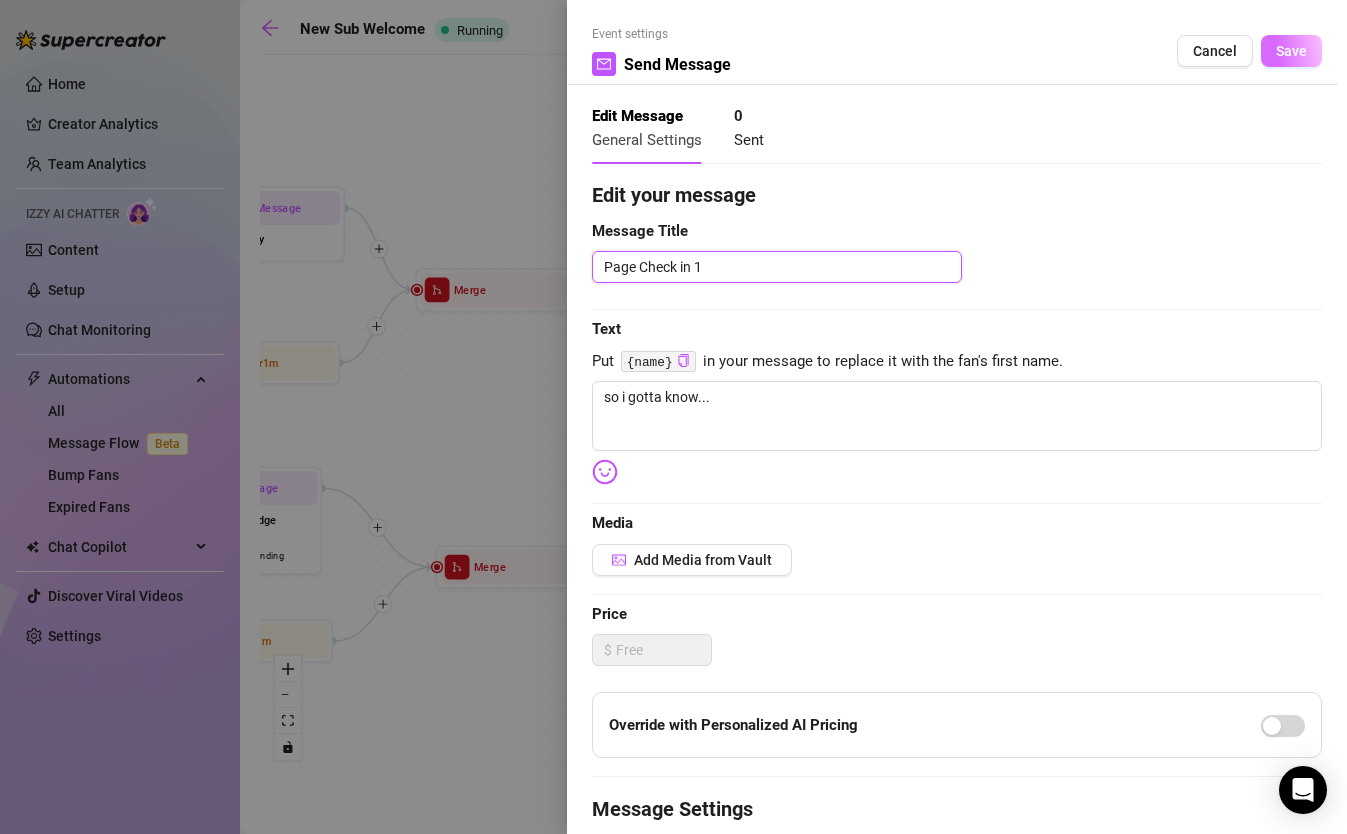 type on "Page Check in 1" 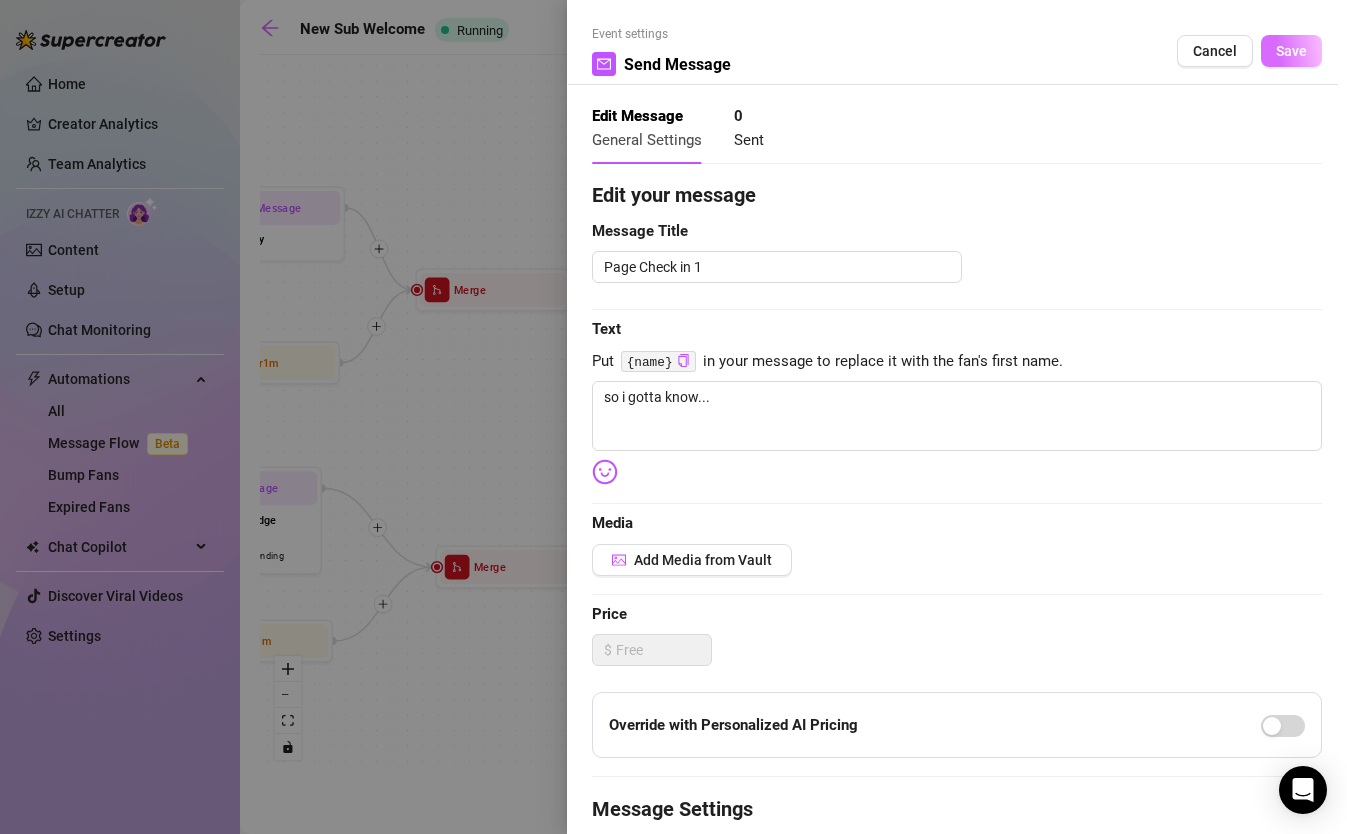 click on "Save" at bounding box center [1291, 51] 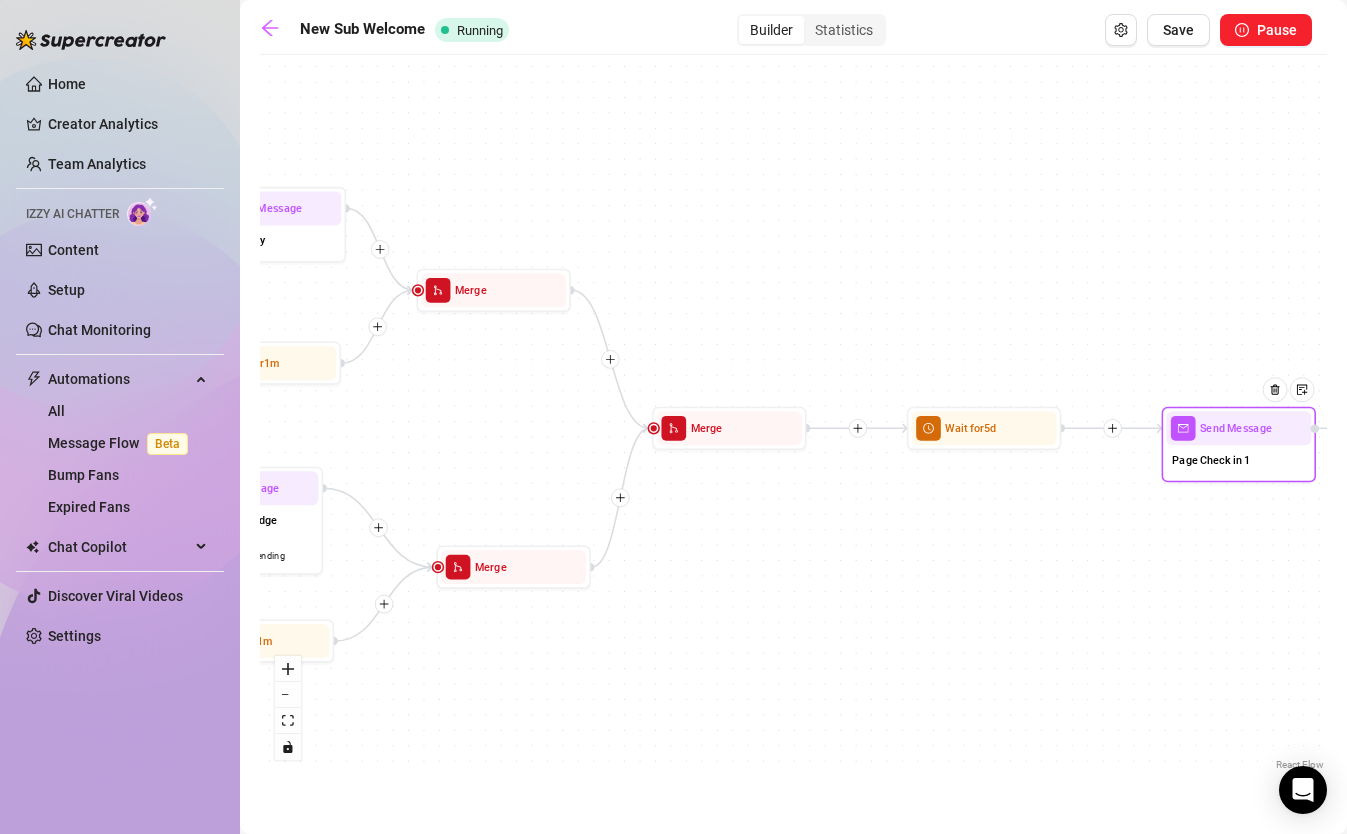 click on "If True If False If False If False If True If True Send Message Page Check in 1 Wait for 5d Merge Merge Wait for 1m Wait for 1m Merge Send Message New Sub Buy Send Message New Sub Buy Nudge 1 media Avoid double sending Condition Wait 0 hours, then check if replied Condition Wait 0 hours, then check if replied Condition Wait 1 hours, then check if purchased last message Send Message New Sub Bundle $ 10 , 21 medias Avoid double sending Wait for 5m Send Message New Sub Welcome 1 media Wait for 2m Starting Event New Subscriber" at bounding box center (793, 420) 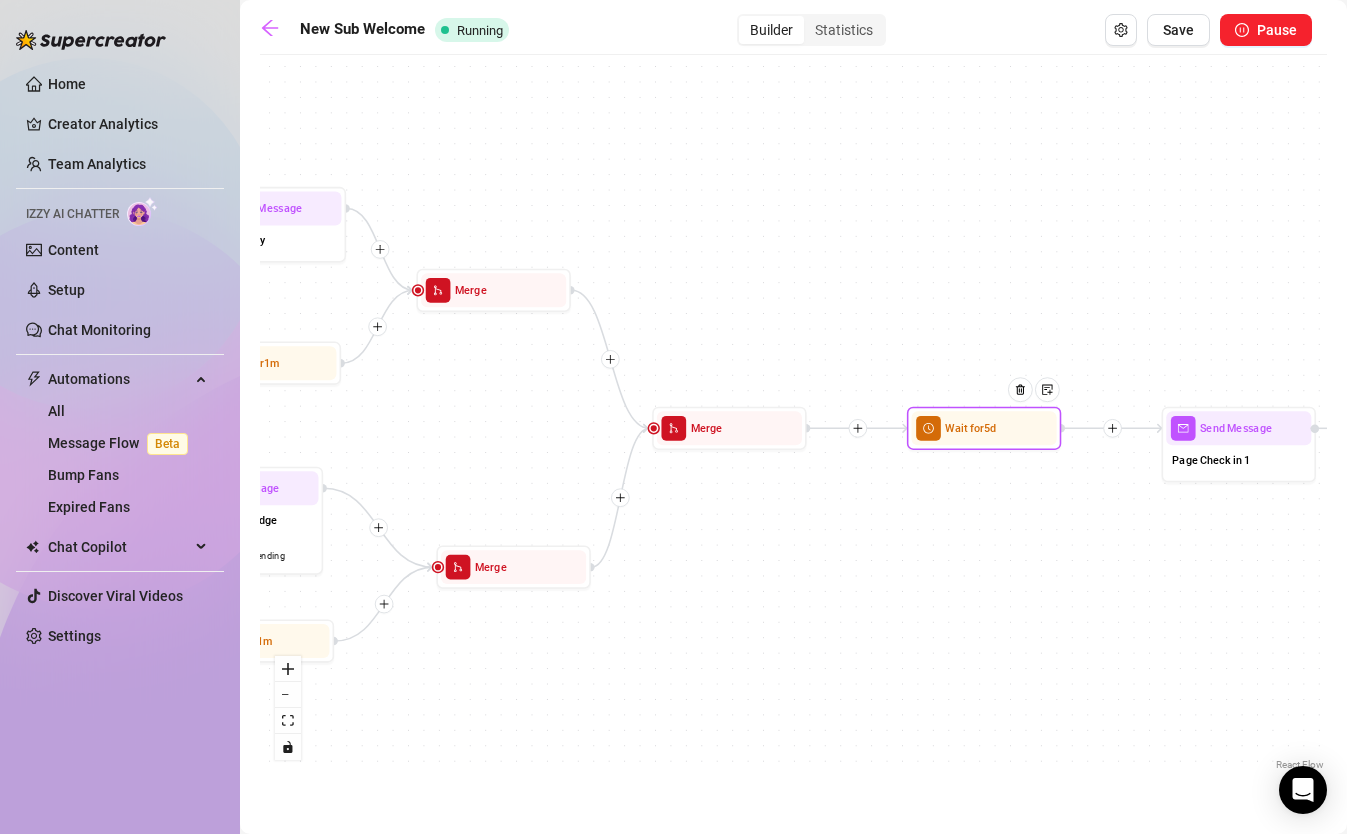 click on "Wait for  5d" at bounding box center [984, 428] 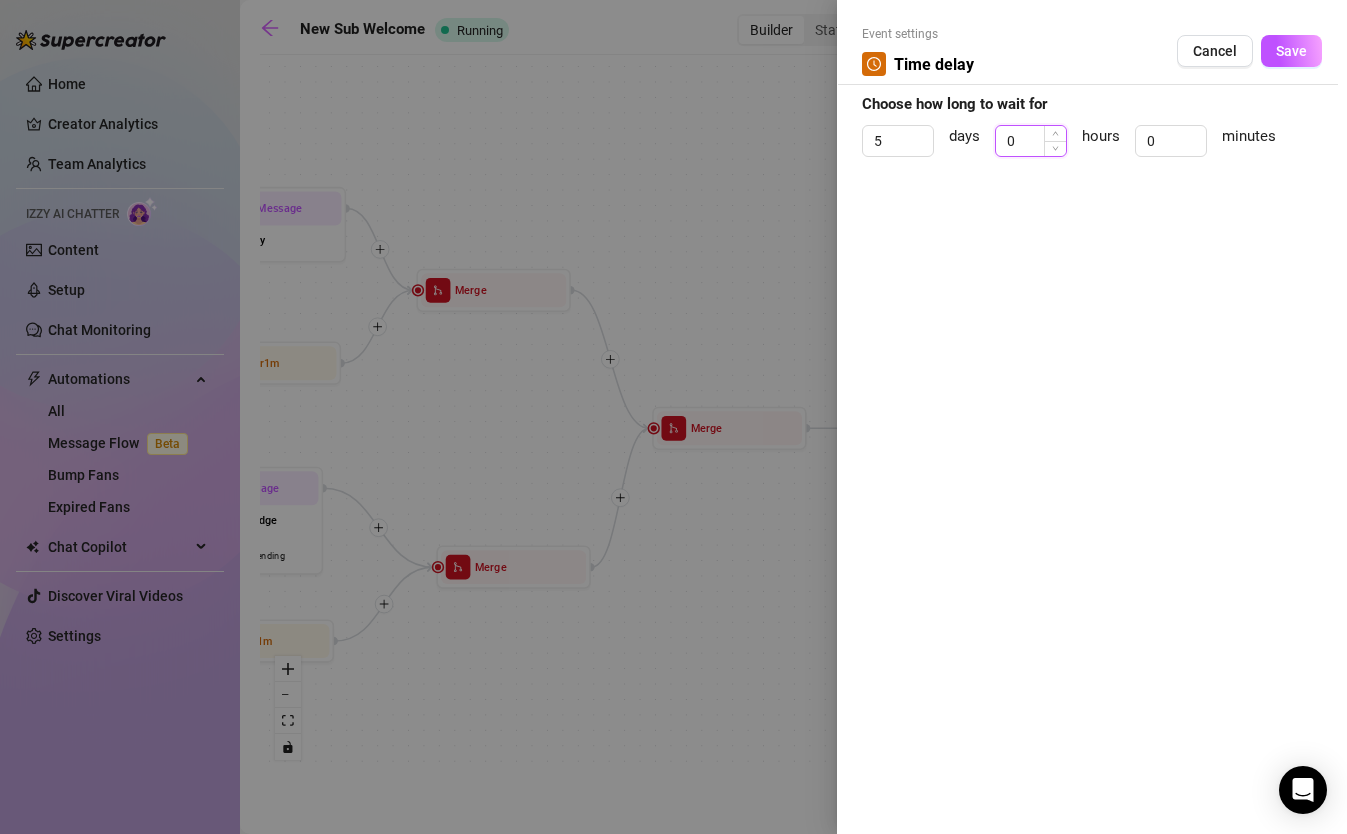 click on "0" at bounding box center [1031, 141] 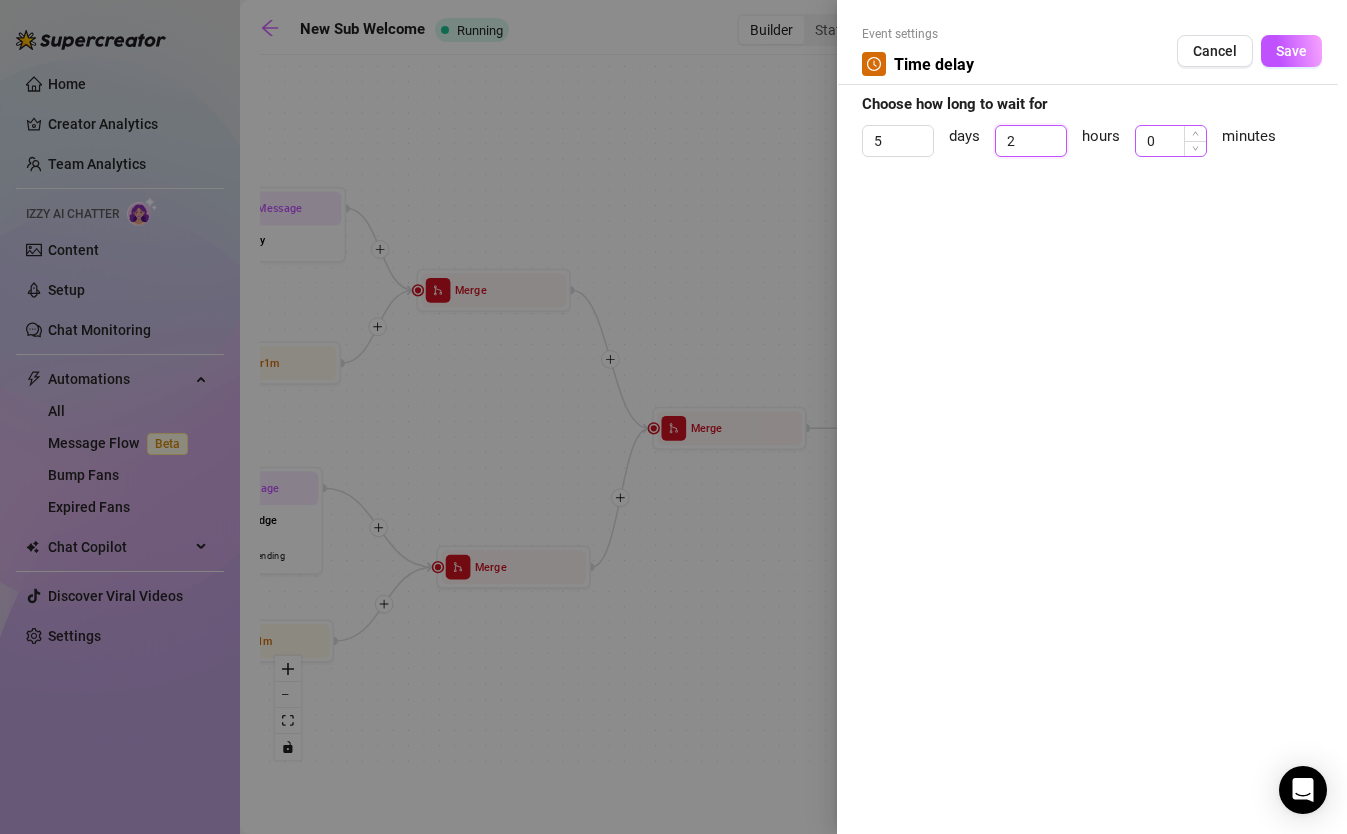 type on "2" 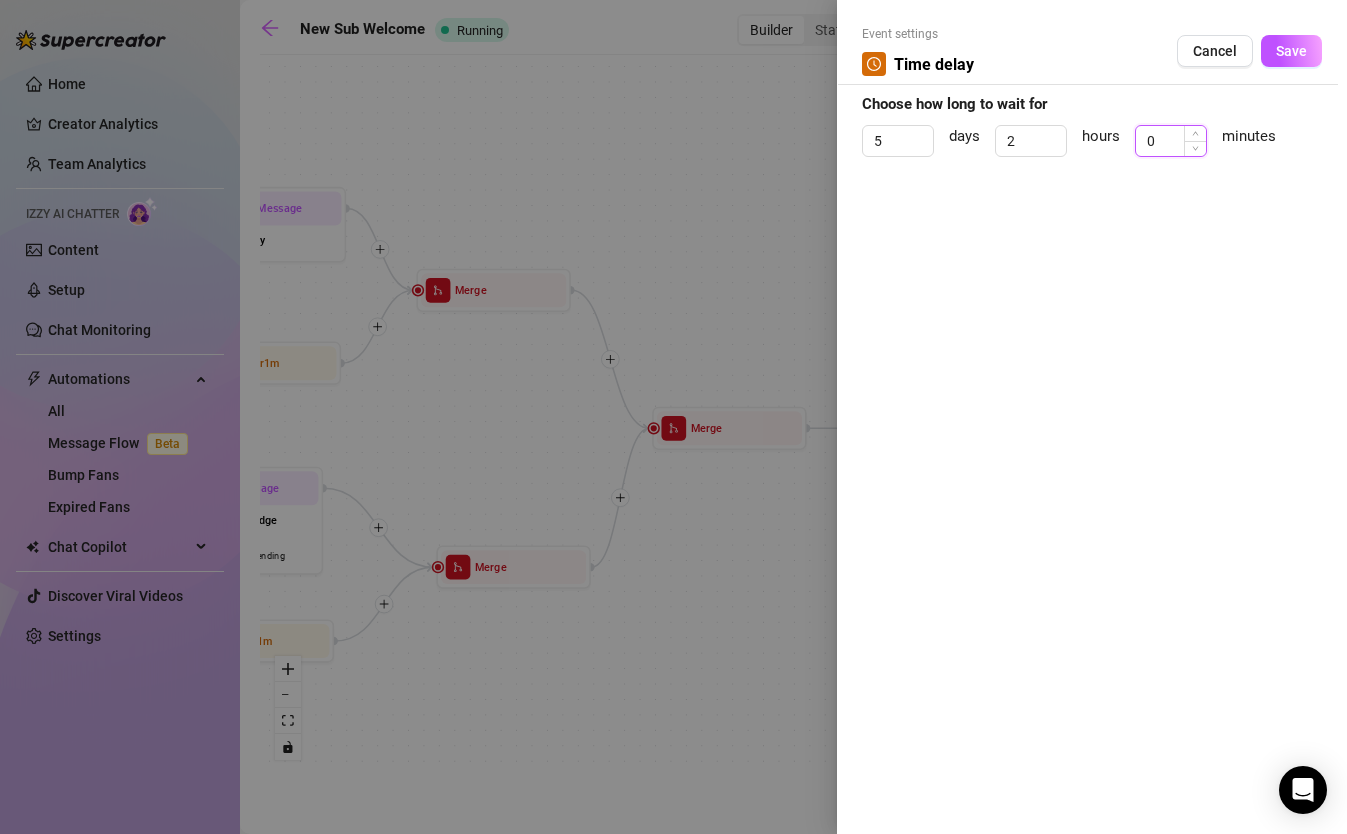 click on "0" at bounding box center [1171, 141] 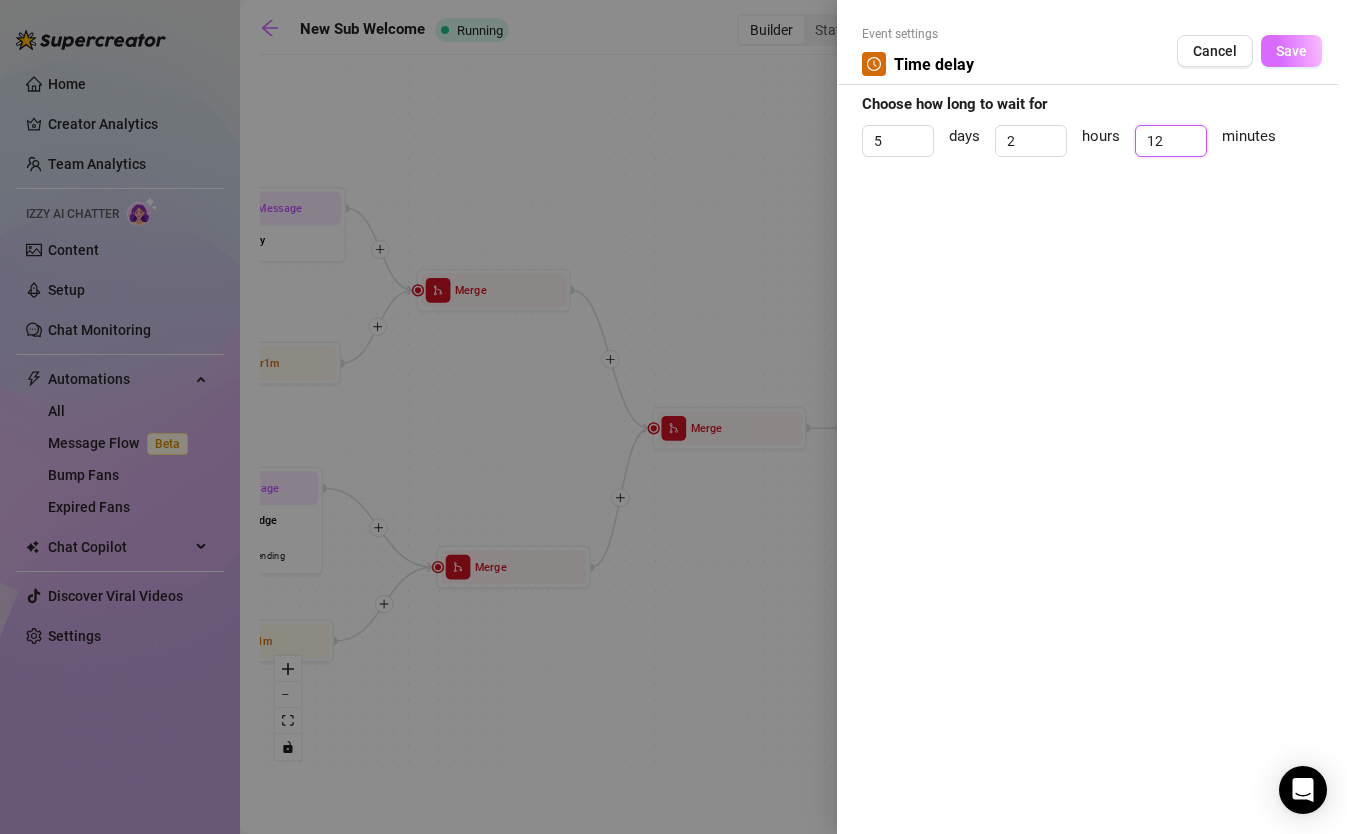 type on "12" 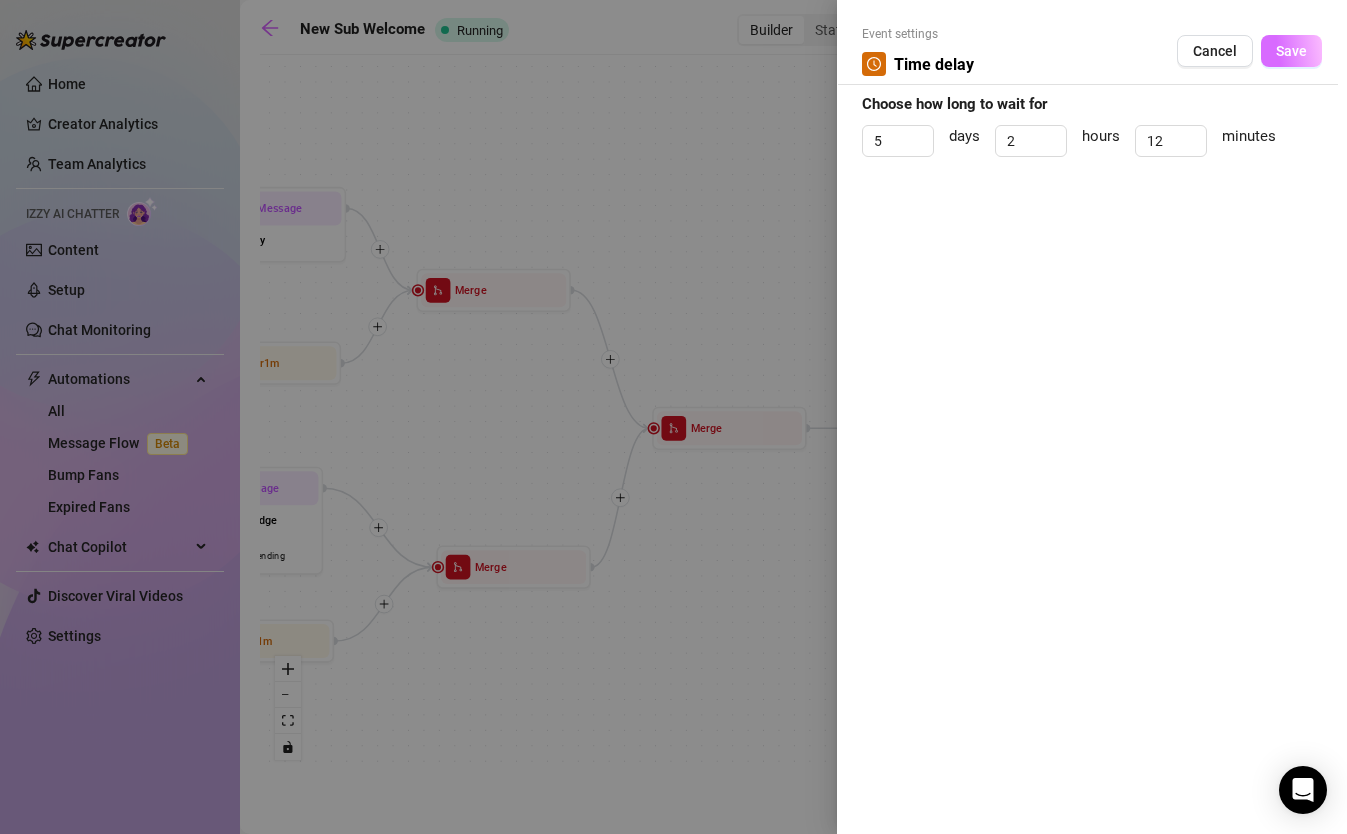 click on "Save" at bounding box center (1291, 51) 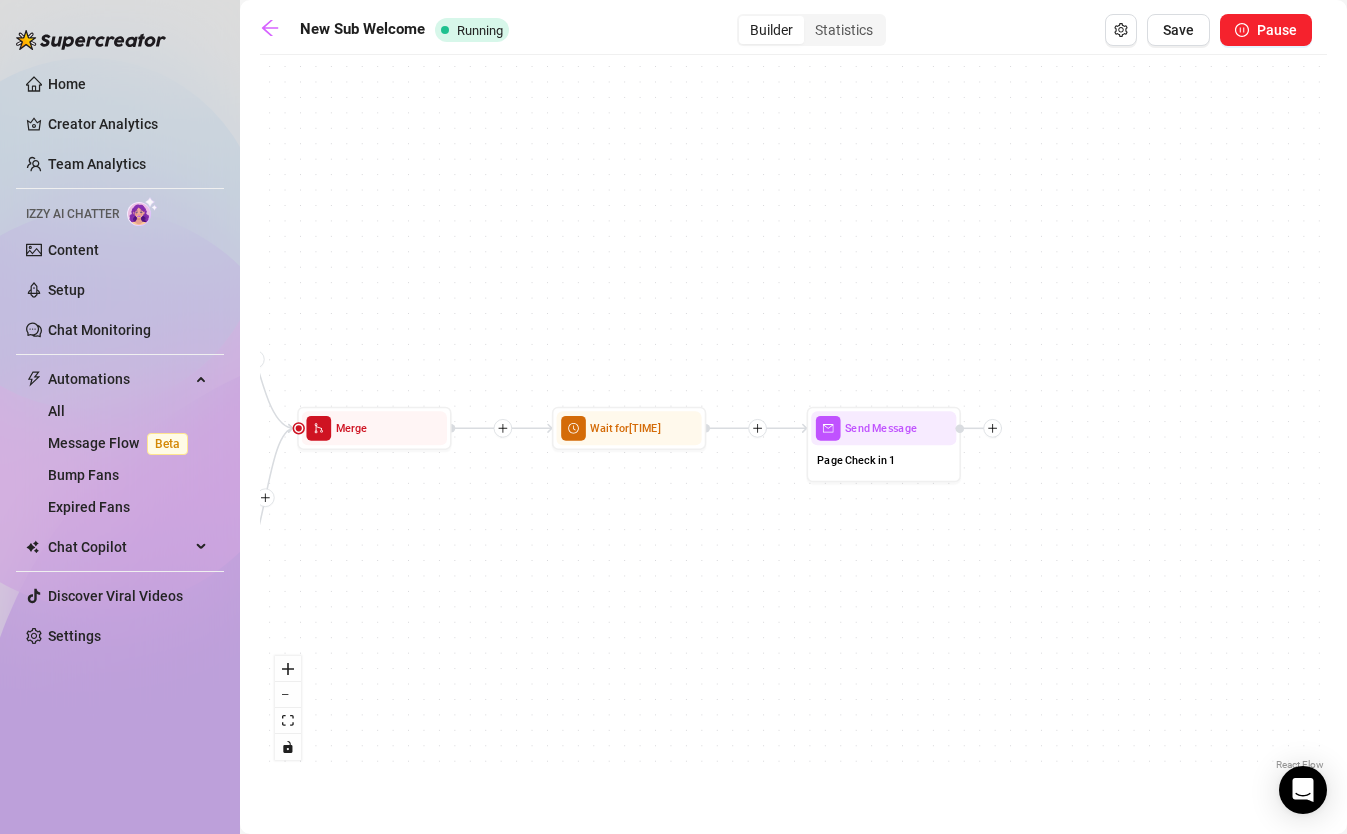 drag, startPoint x: 1060, startPoint y: 553, endPoint x: 622, endPoint y: 542, distance: 438.1381 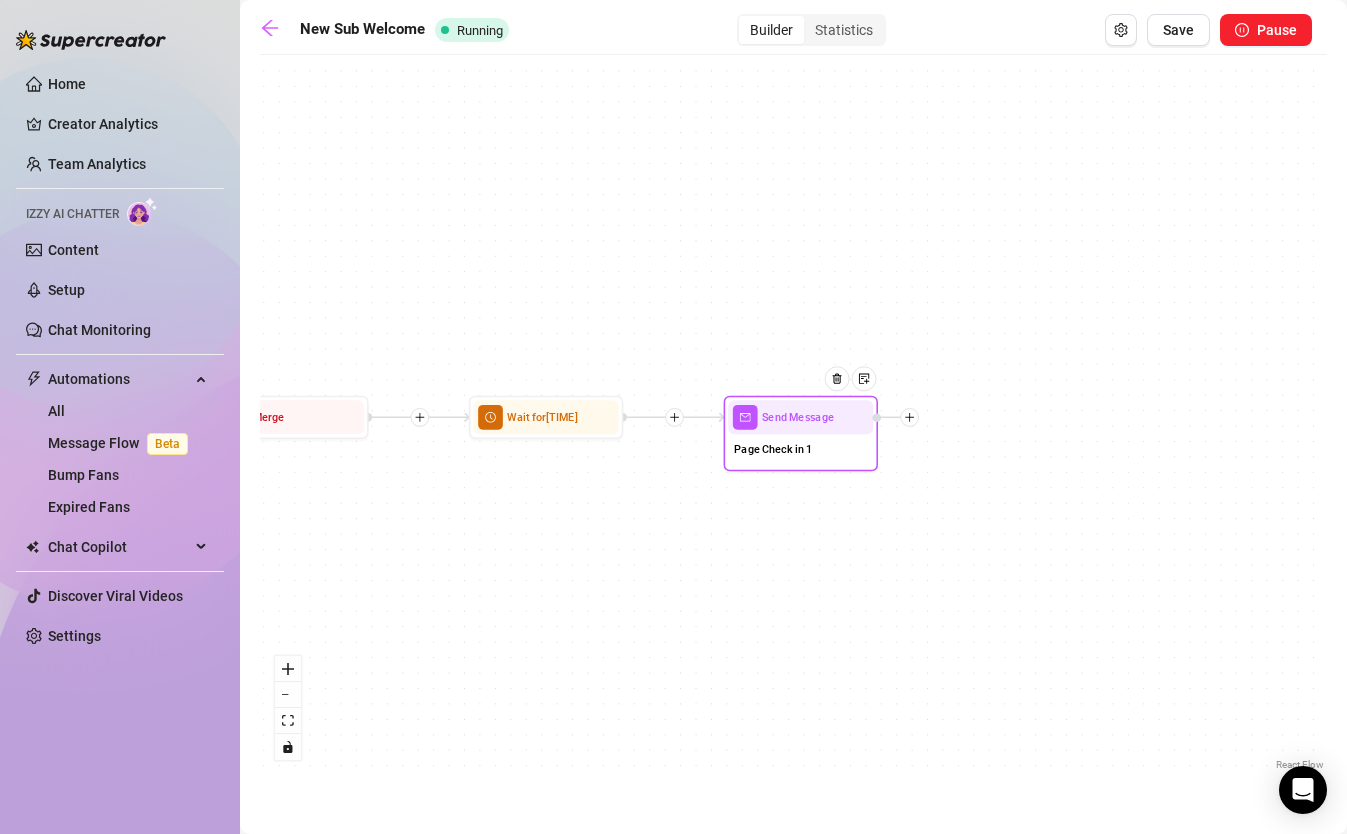 click 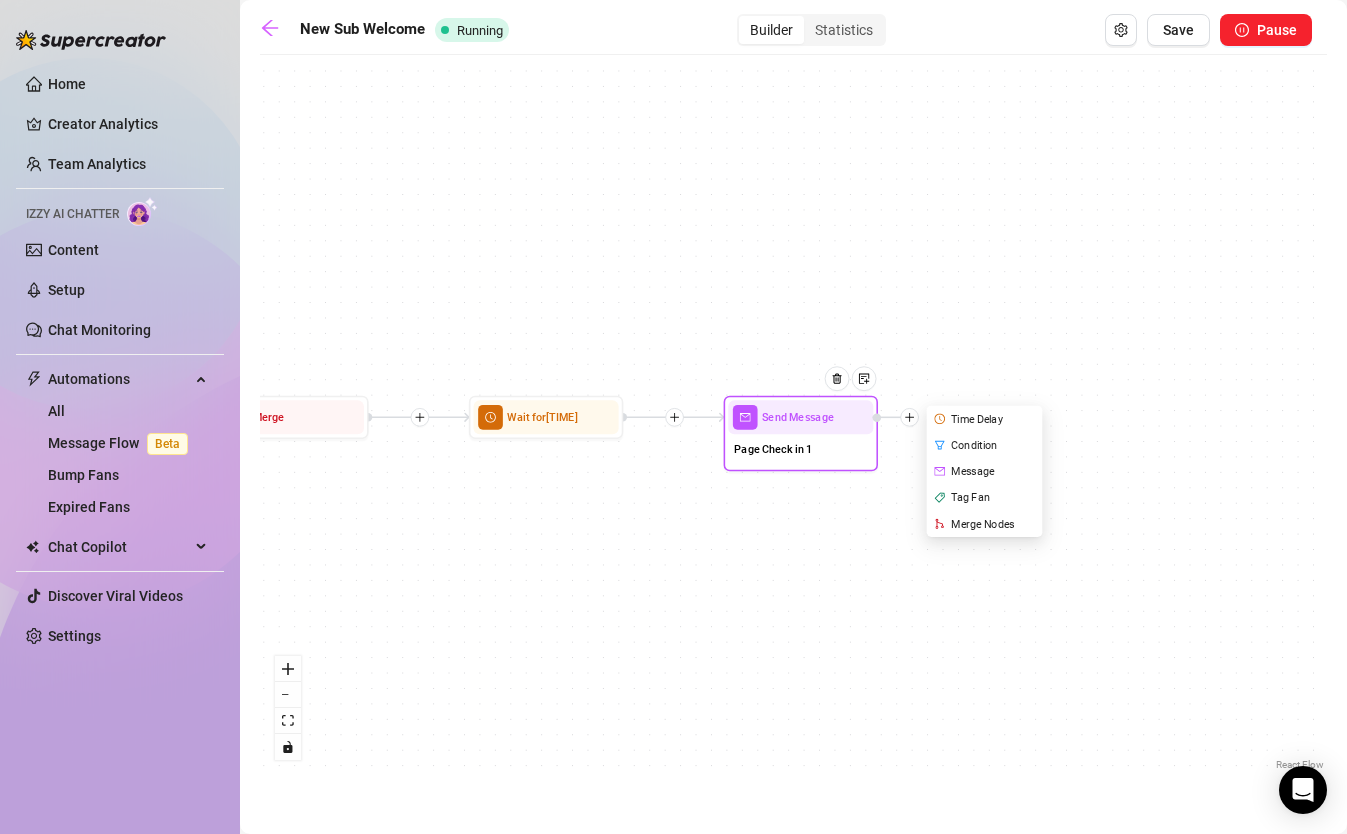 click on "Time Delay" at bounding box center [986, 419] 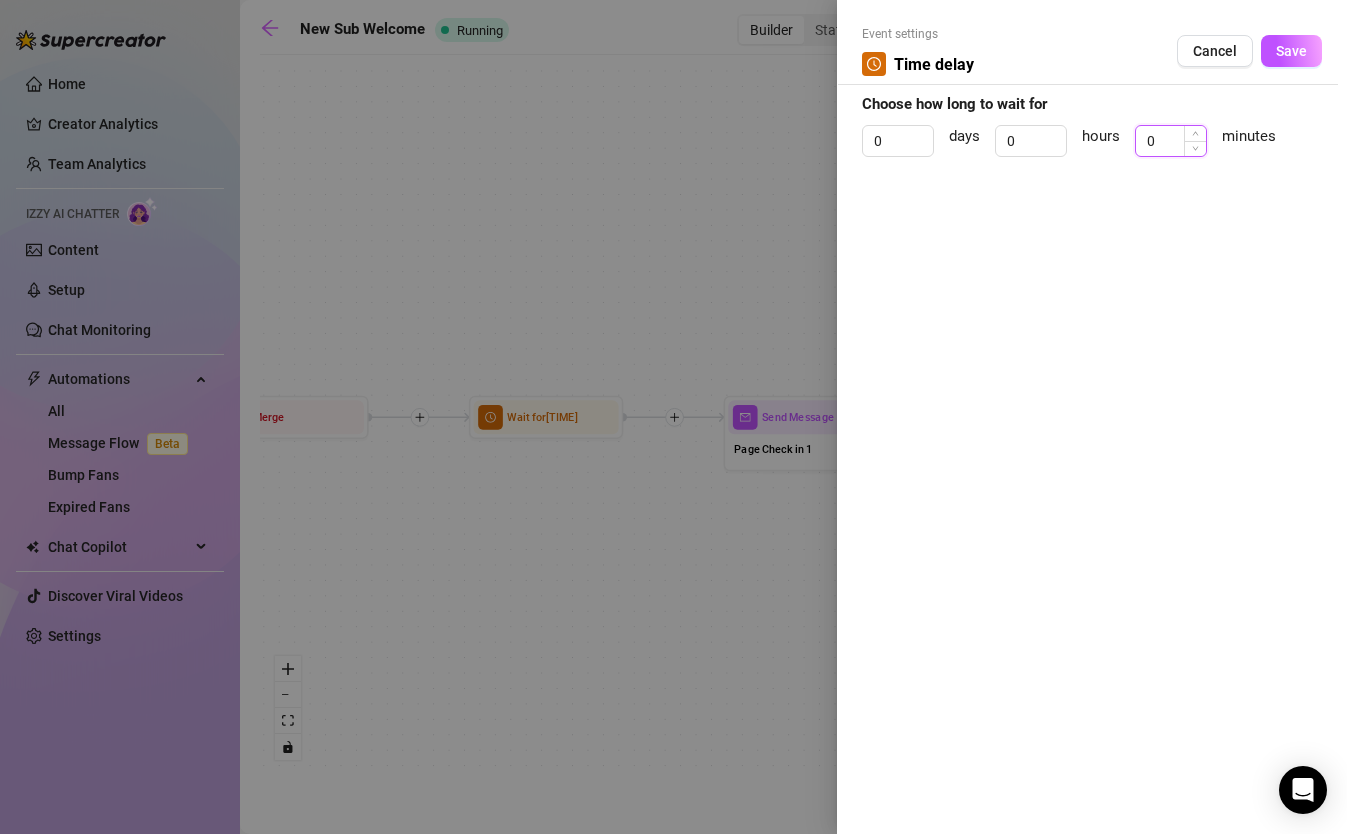 click on "0" at bounding box center (1171, 141) 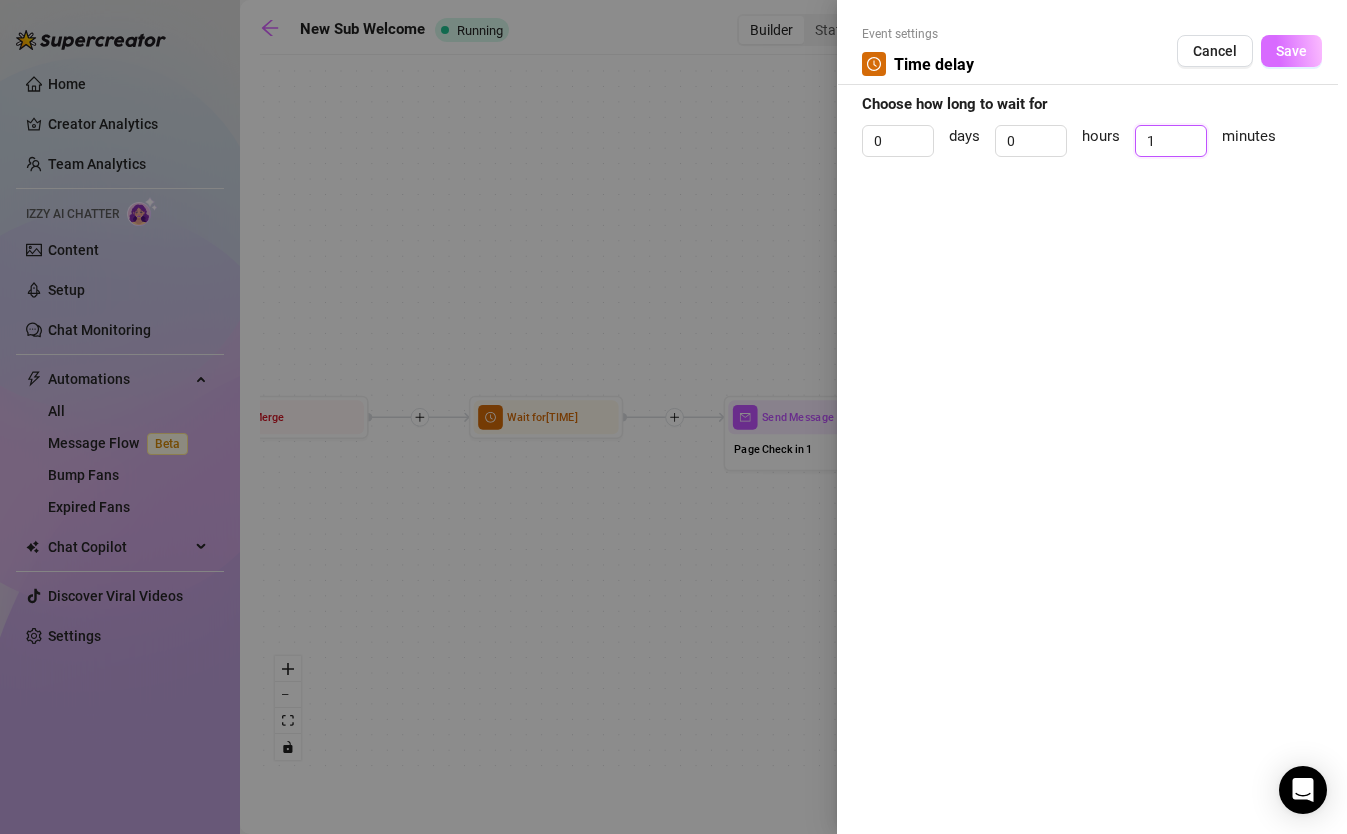 type on "1" 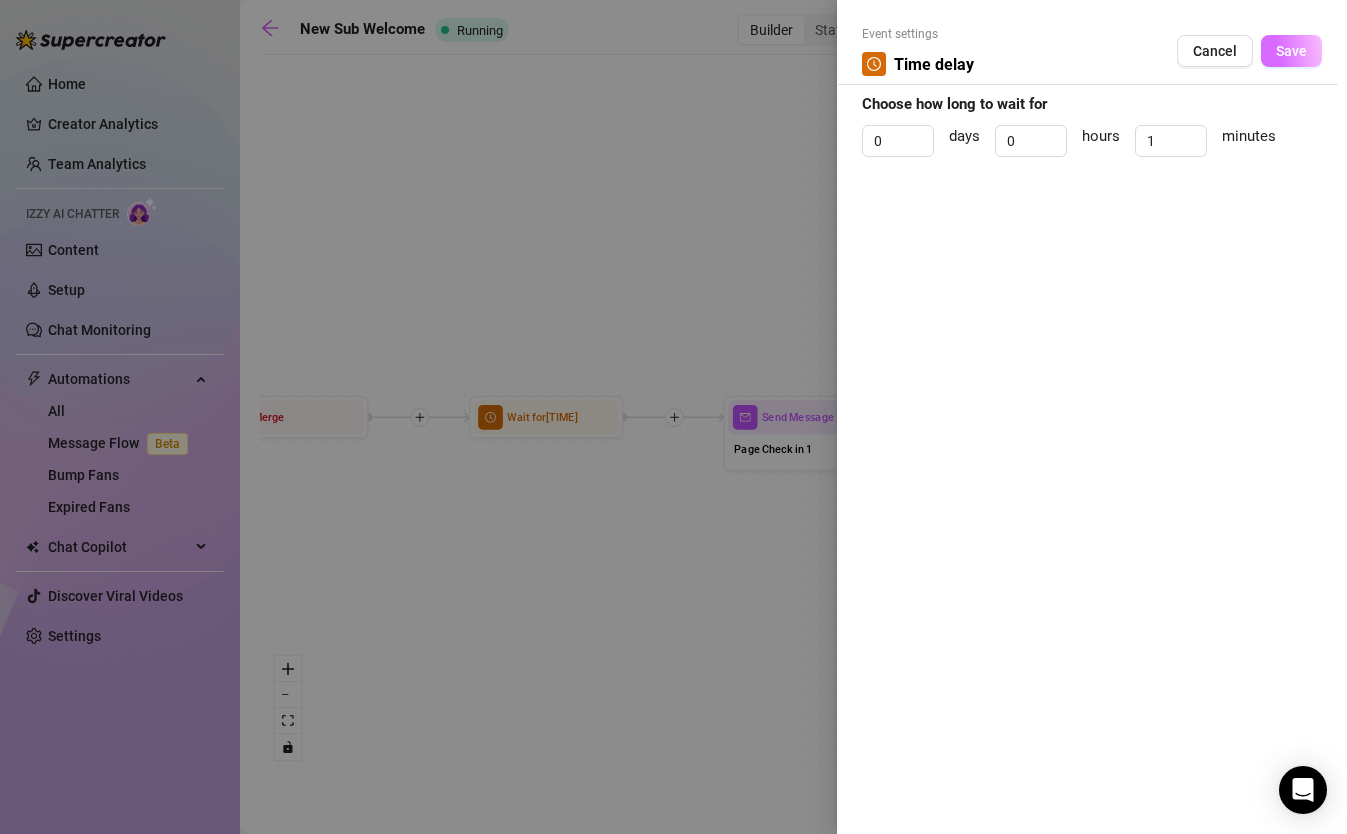 click on "Save" at bounding box center (1291, 51) 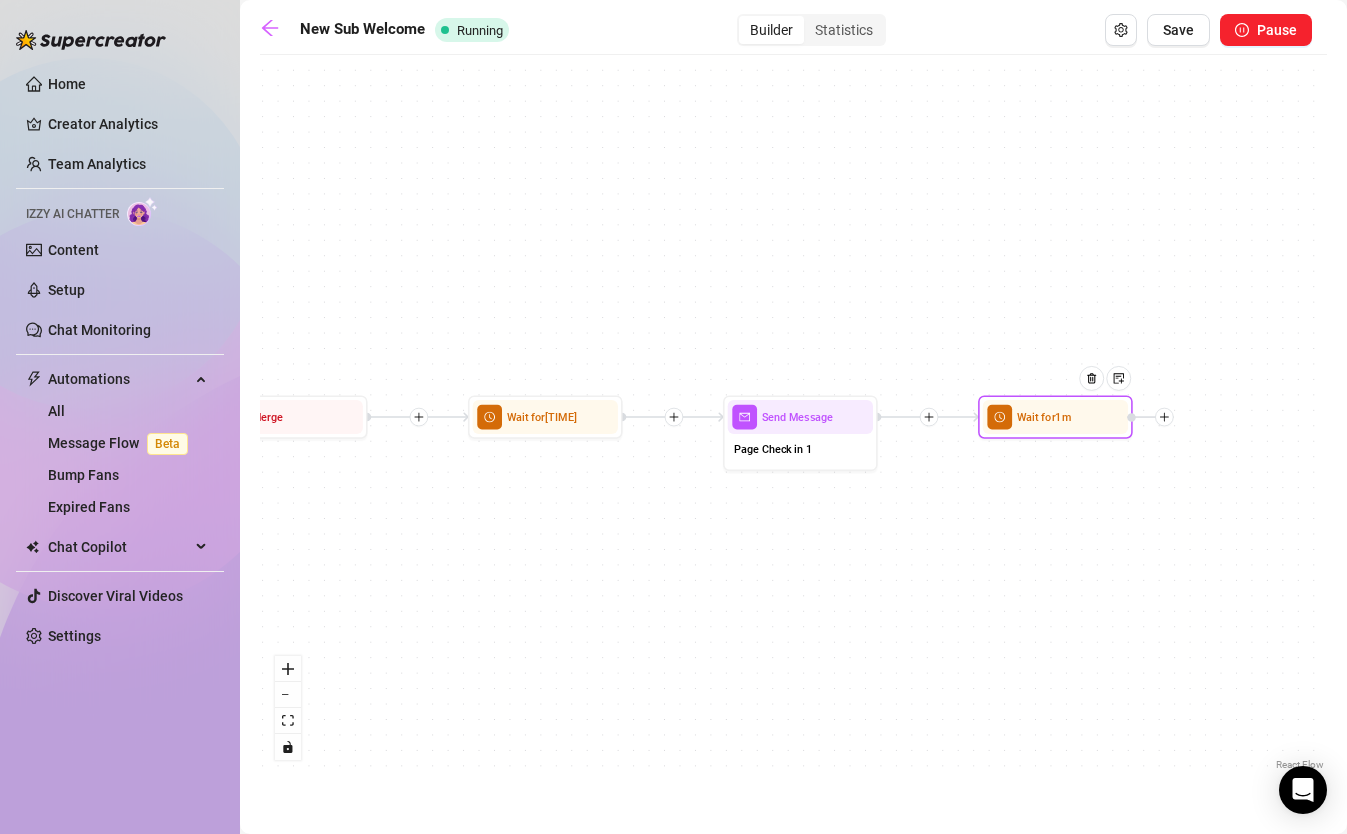 click on "If True If False If False If False If True If True Wait for 1m Send Message Page Check in 1 Wait for 5d 2h 12m Merge Merge Wait for 1m Wait for 1m Merge Send Message New Sub Buy Send Message New Sub Buy Nudge 1 media Avoid double sending Condition Wait 0 hours, then check if replied Condition Wait 0 hours, then check if replied Condition Wait 1 hours, then check if purchased last message Send Message New Sub Bundle $ 10 , 21 medias Avoid double sending Wait for 5m Send Message New Sub Welcome 1 media Wait for 2m Starting Event New Subscriber" at bounding box center (793, 420) 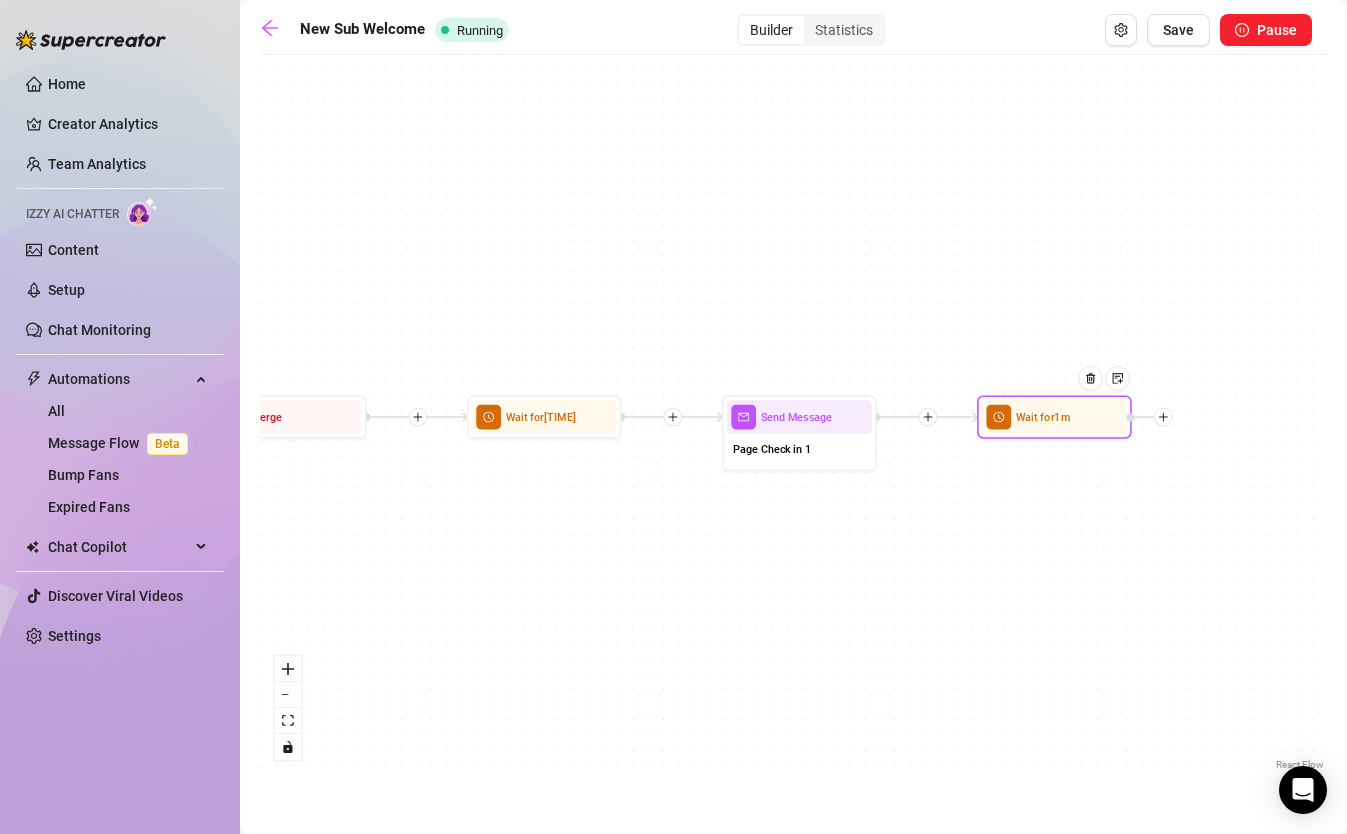 click 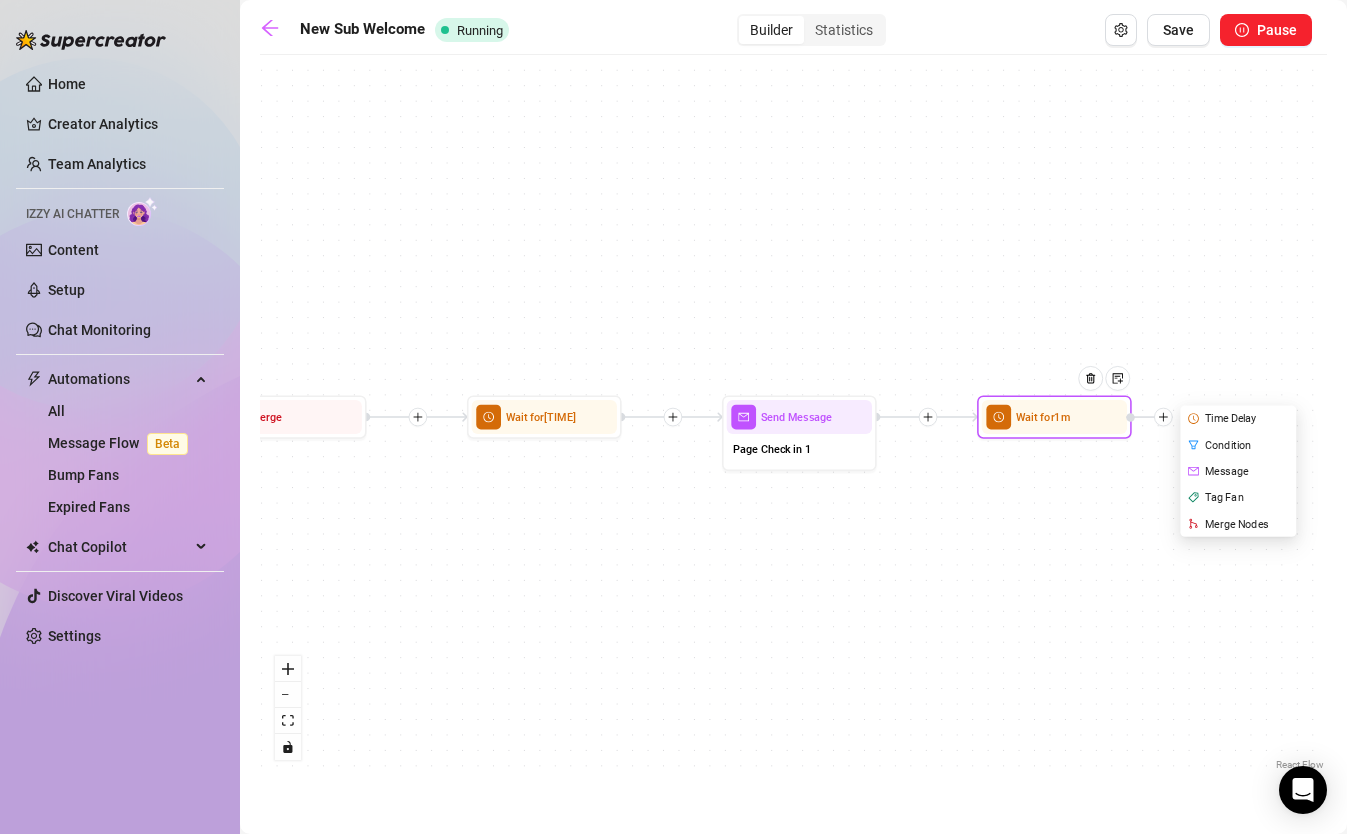 click on "Message" at bounding box center (1239, 471) 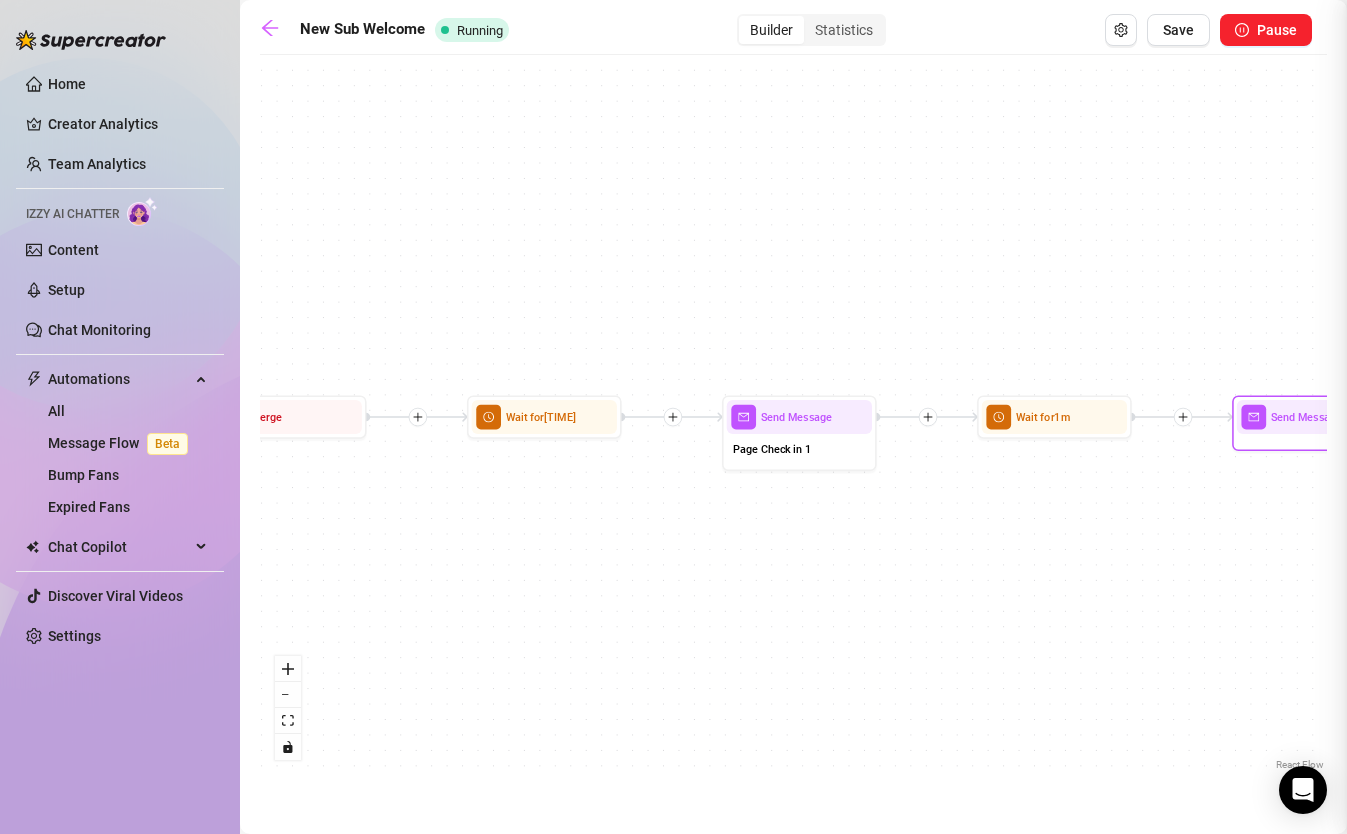 type on "Write your message here" 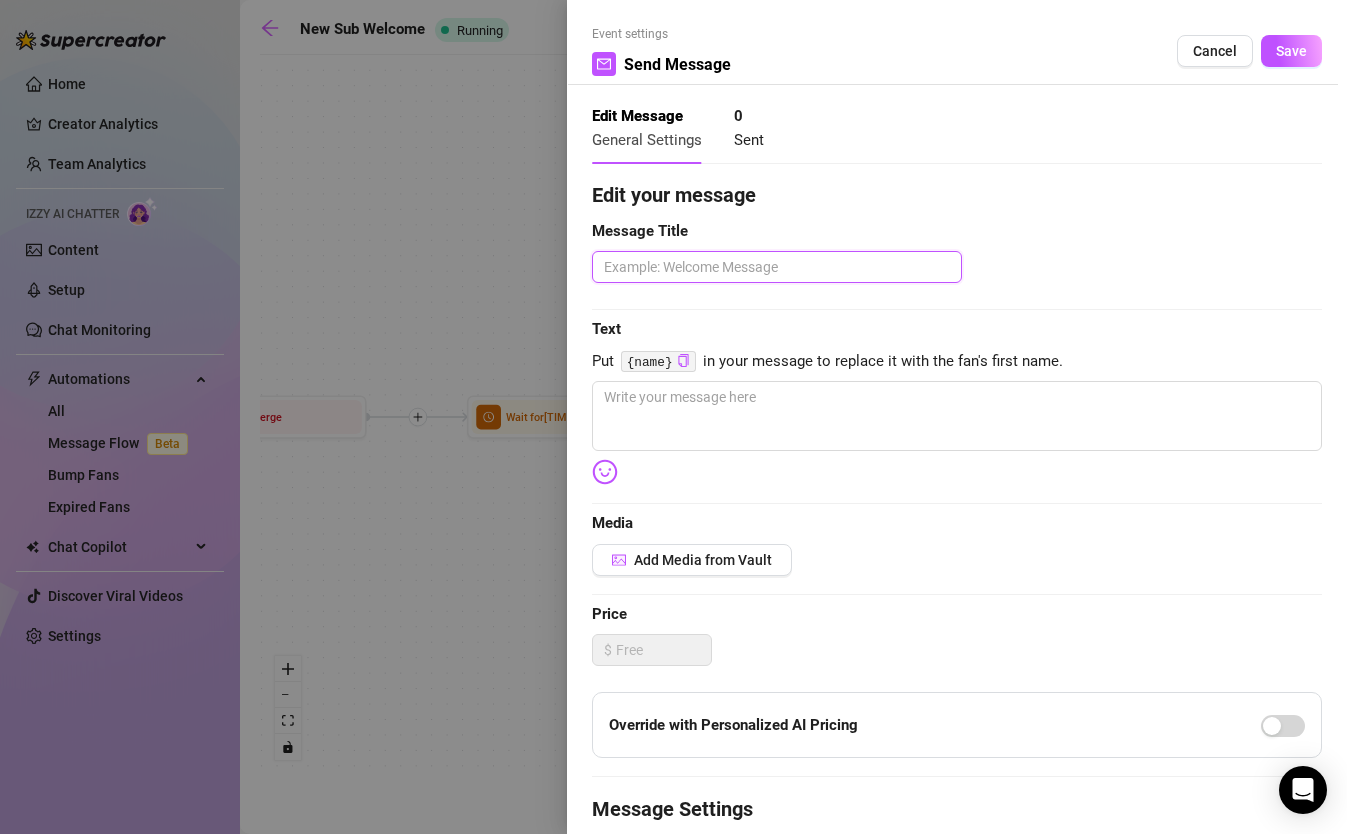 click at bounding box center (777, 267) 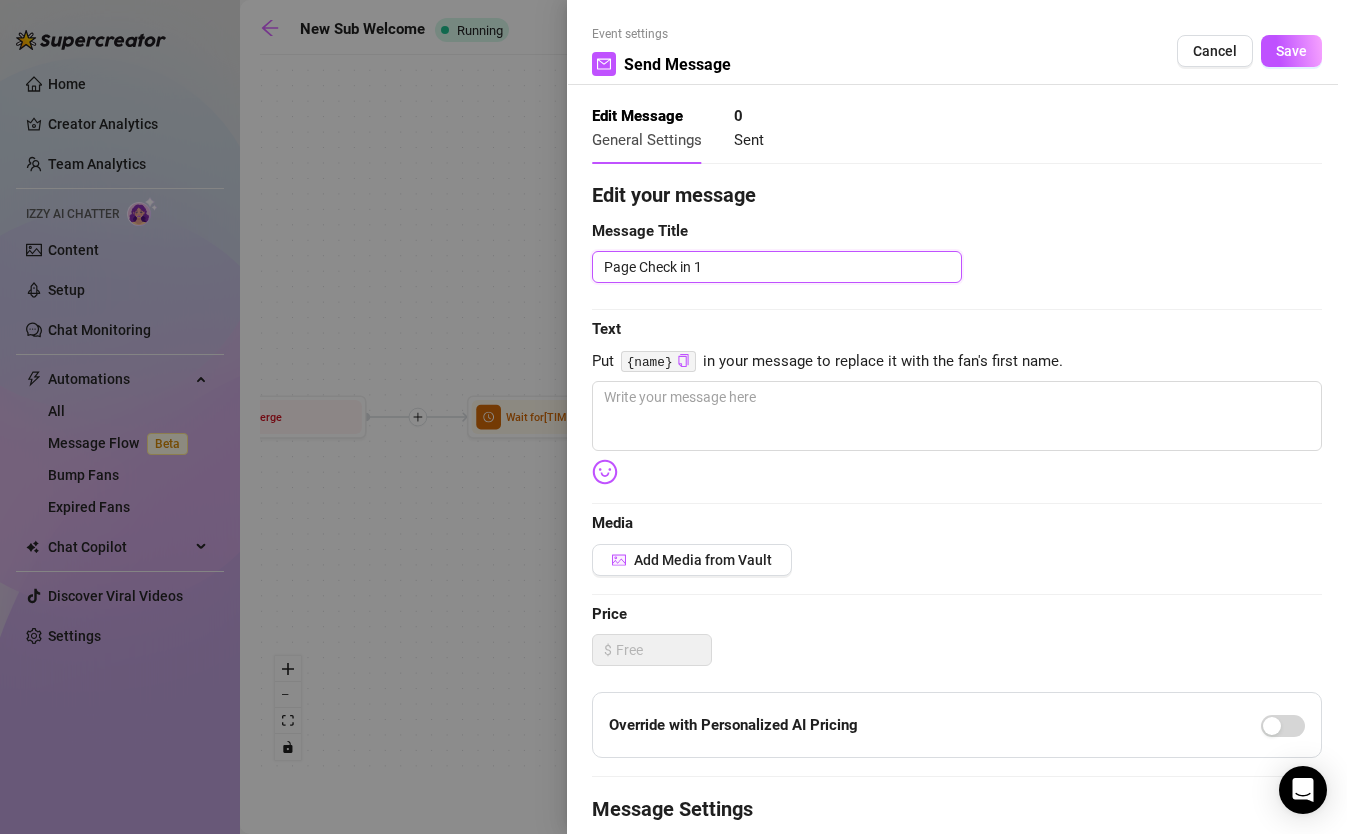 type 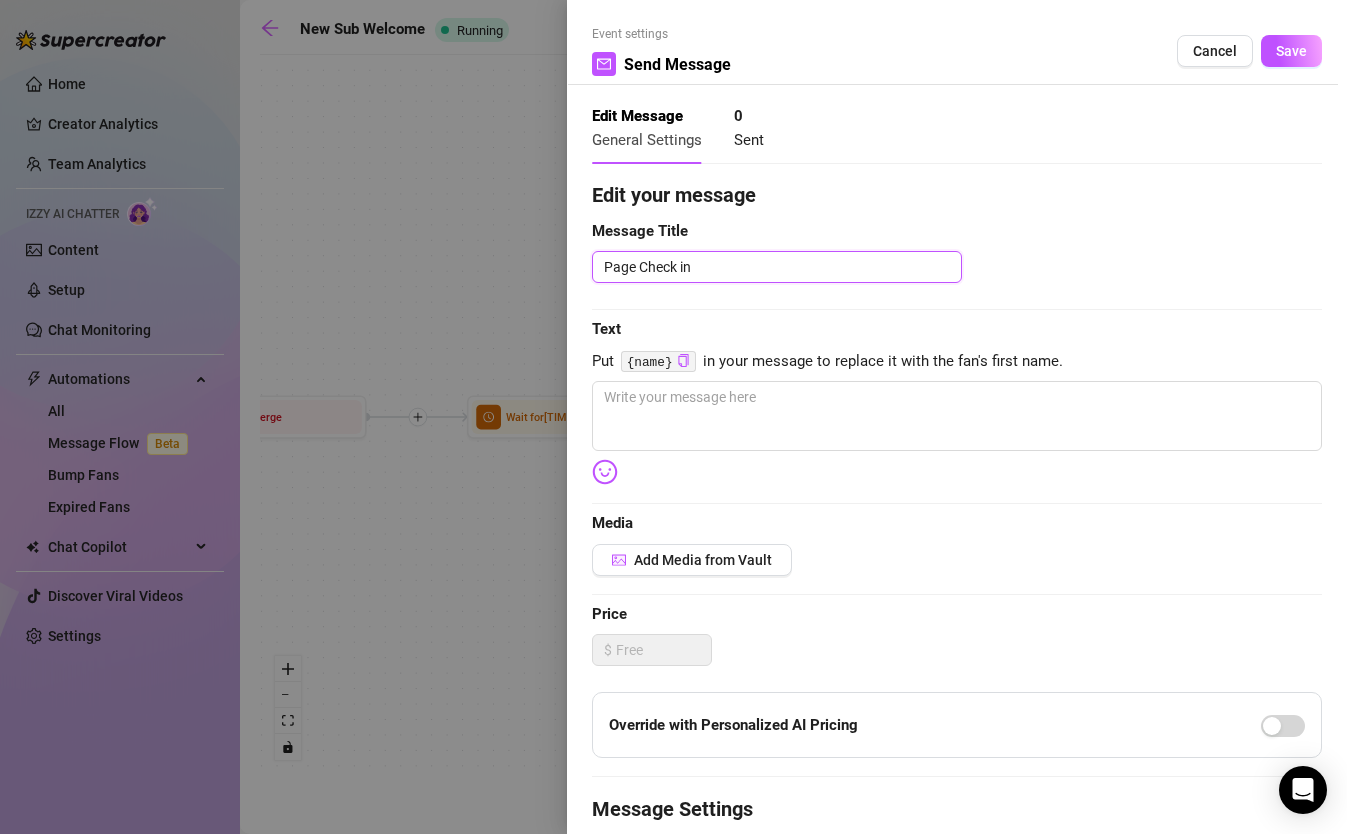 type 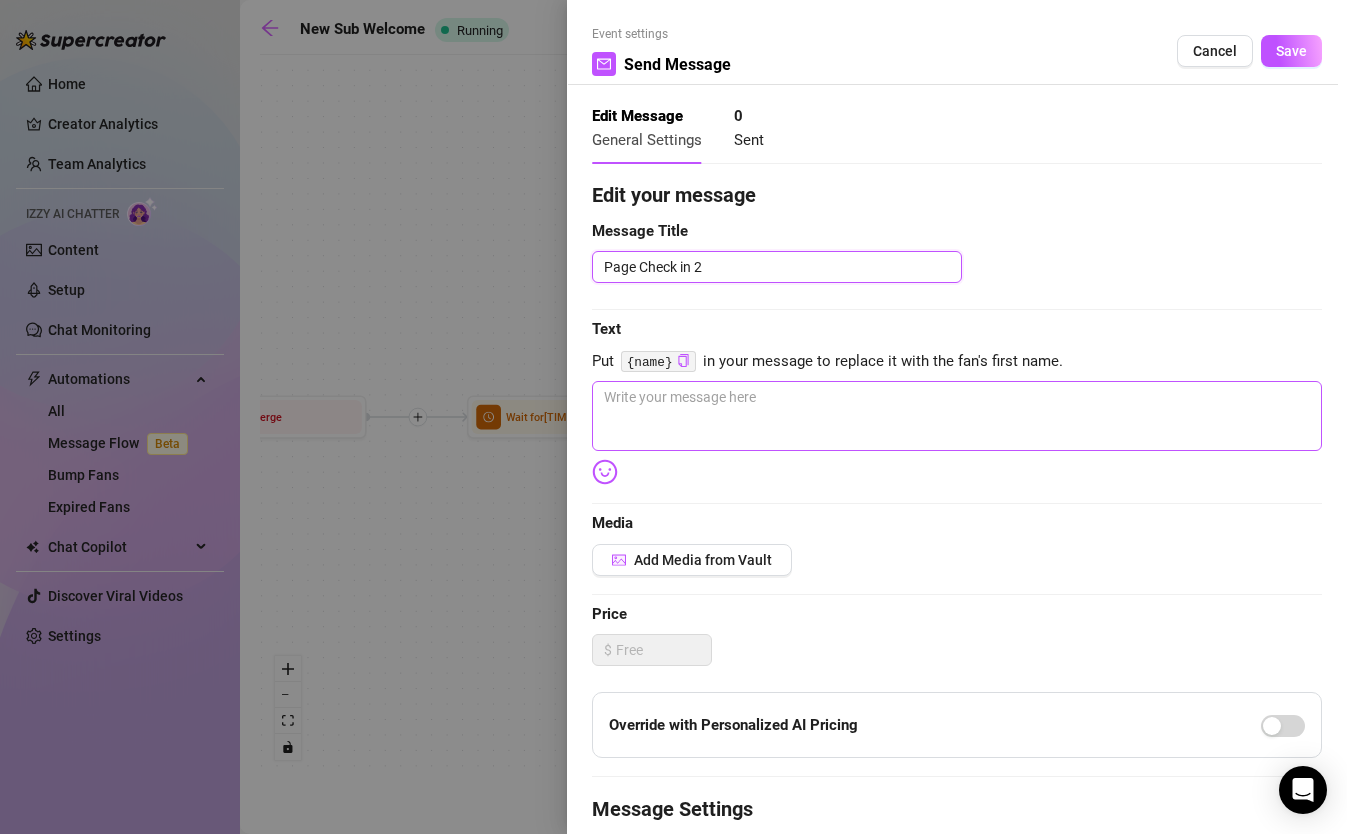 type on "Page Check in 2" 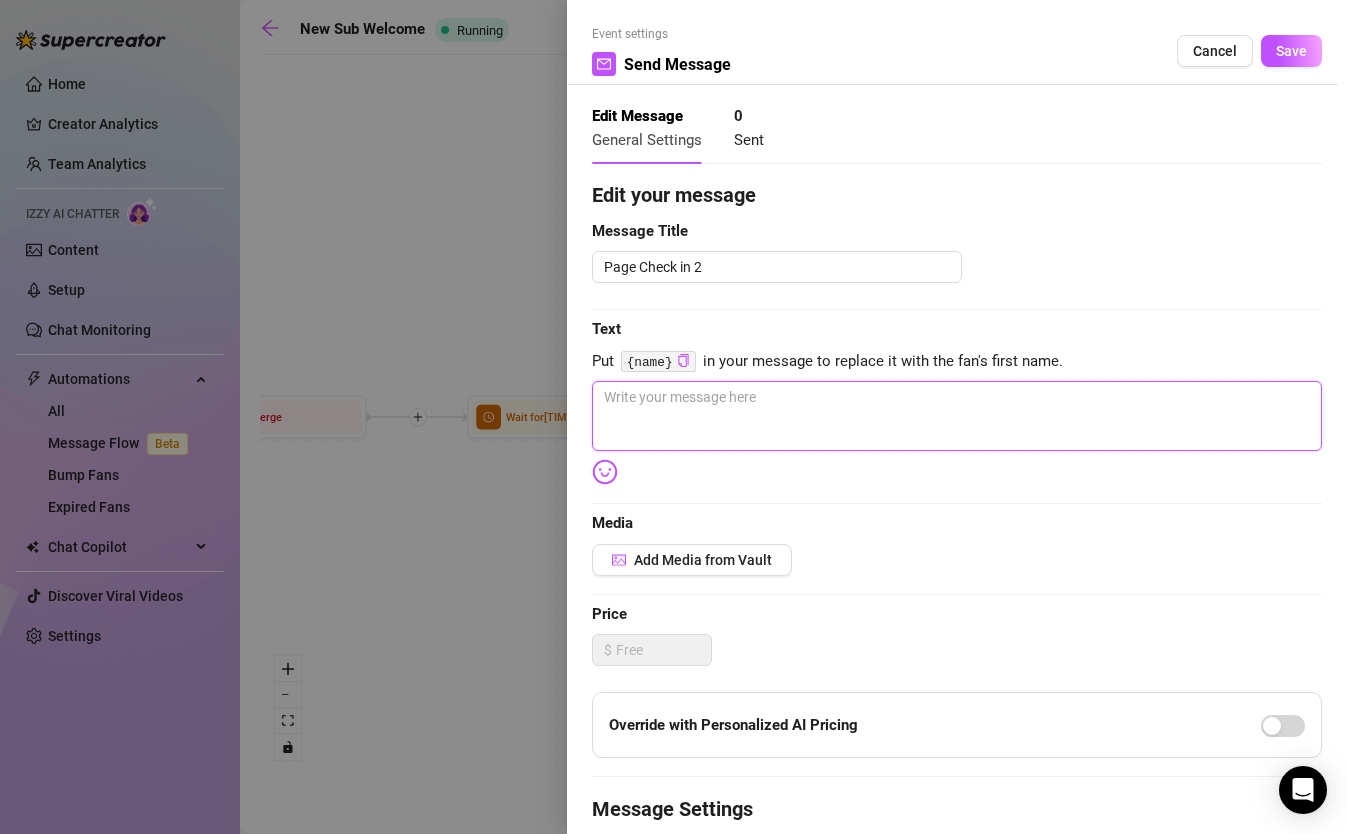 click at bounding box center (957, 416) 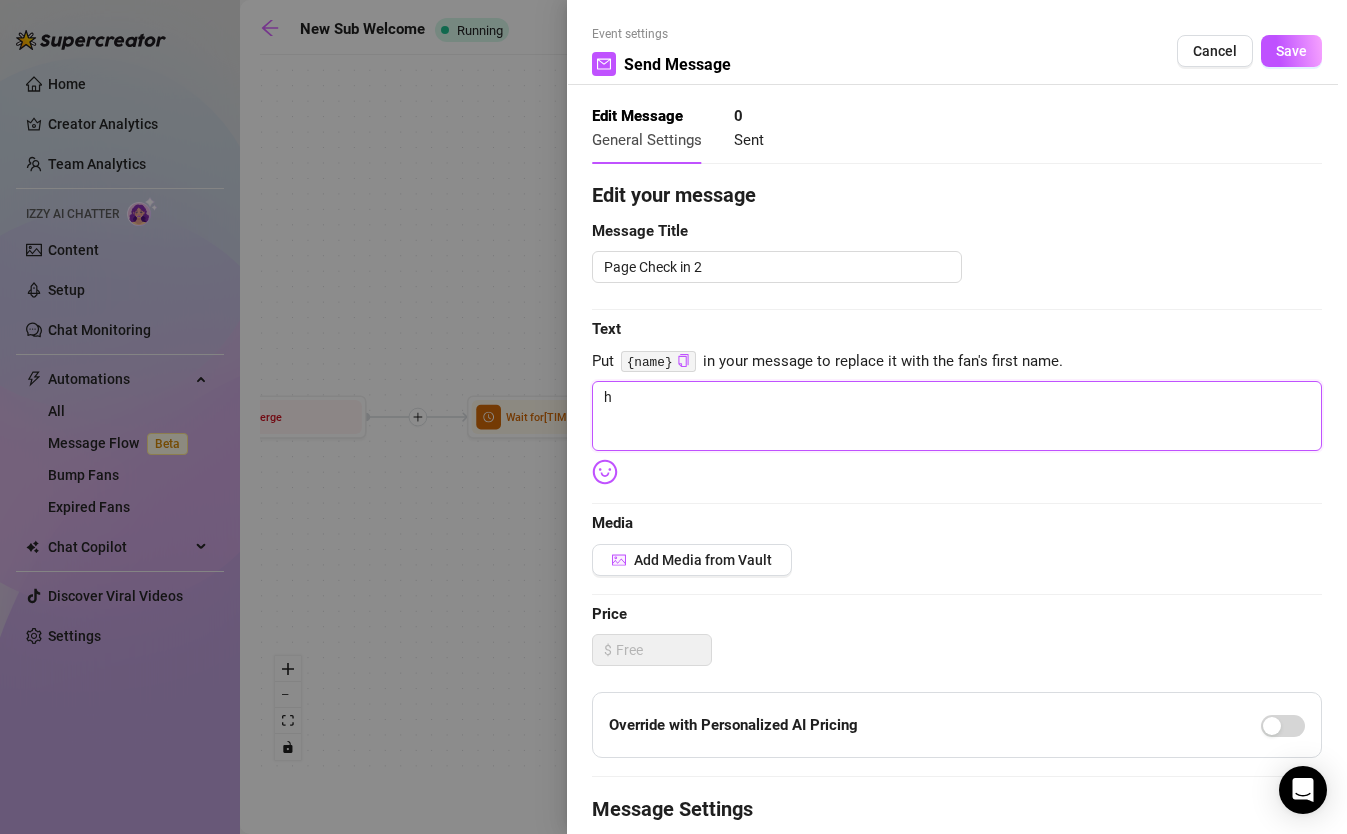 type on "ho" 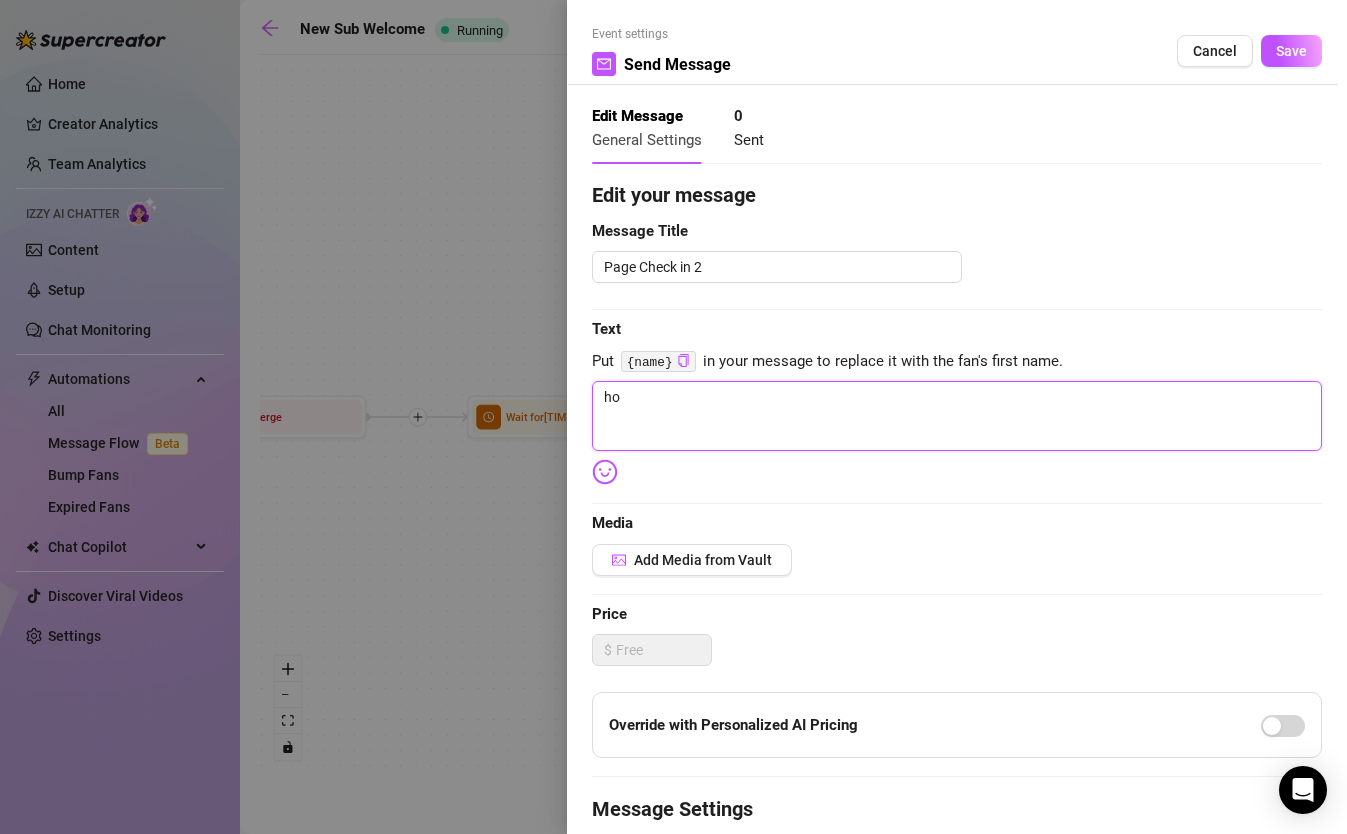 type on "how" 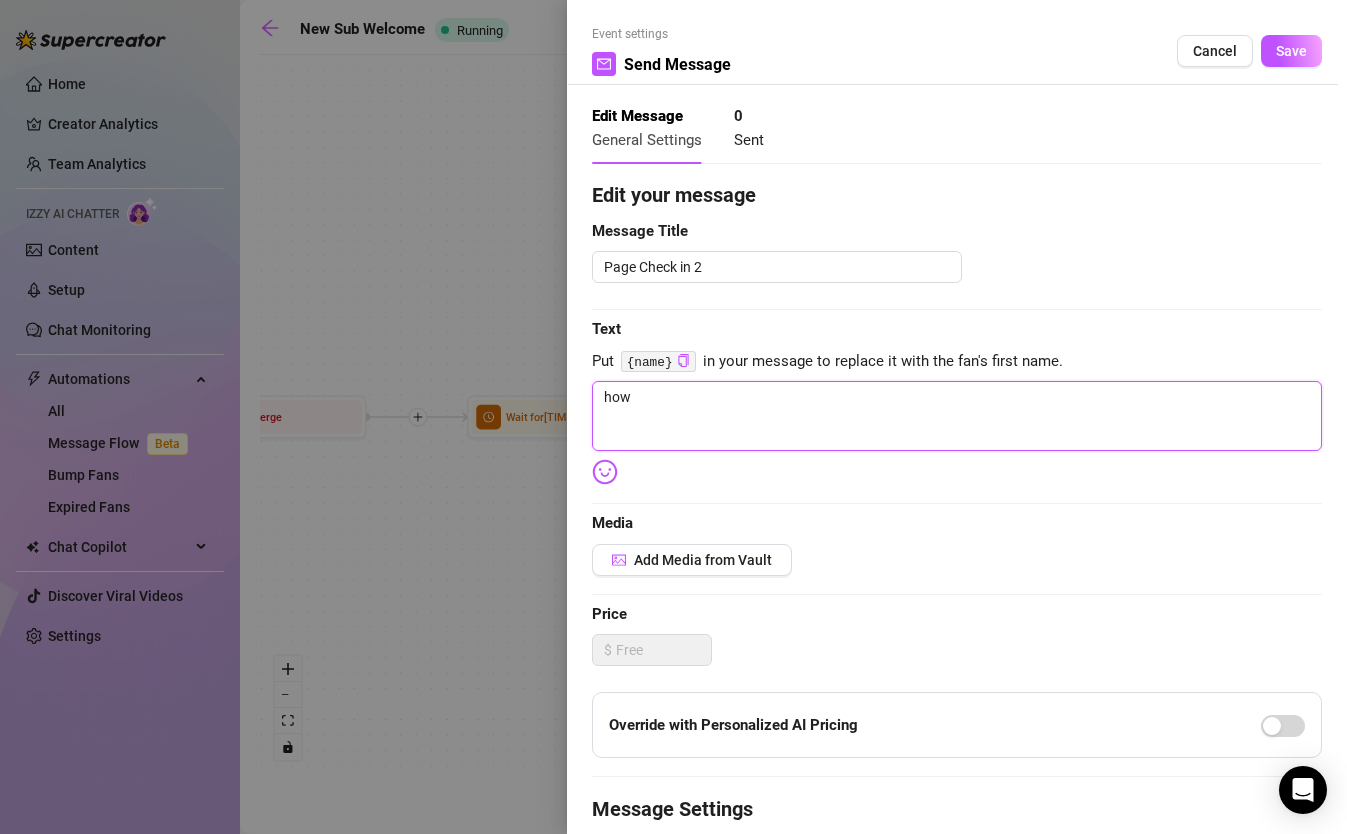 type on "how" 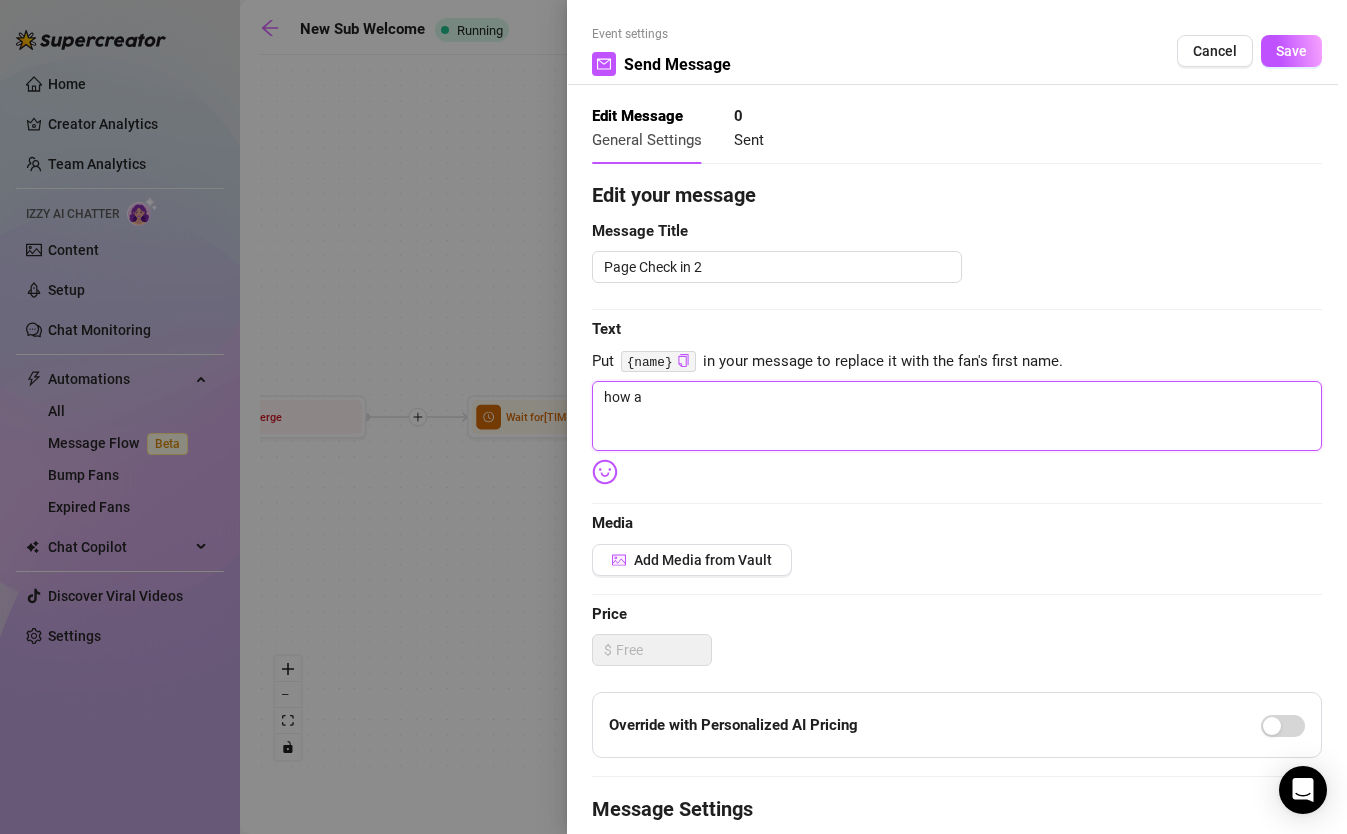 type on "how ar" 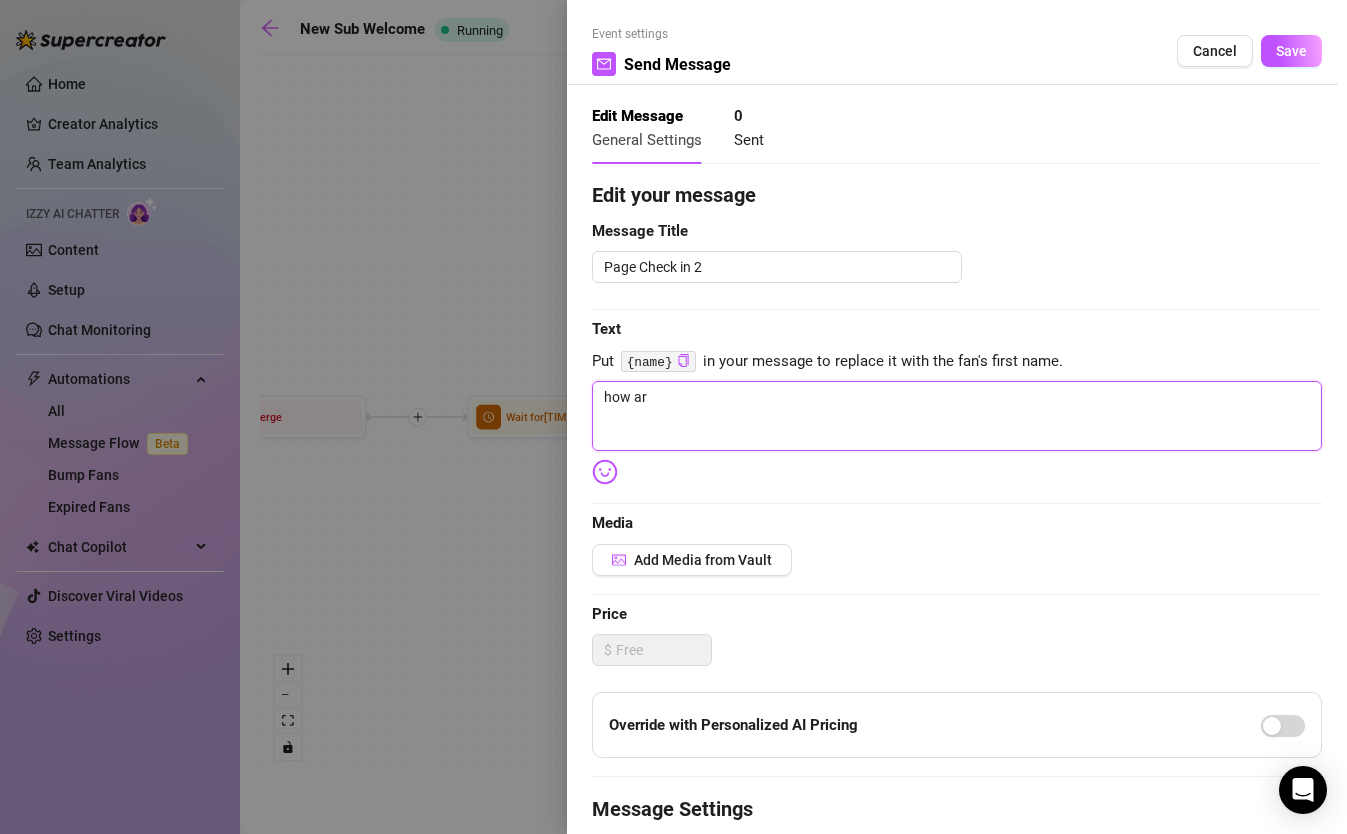 type on "how are" 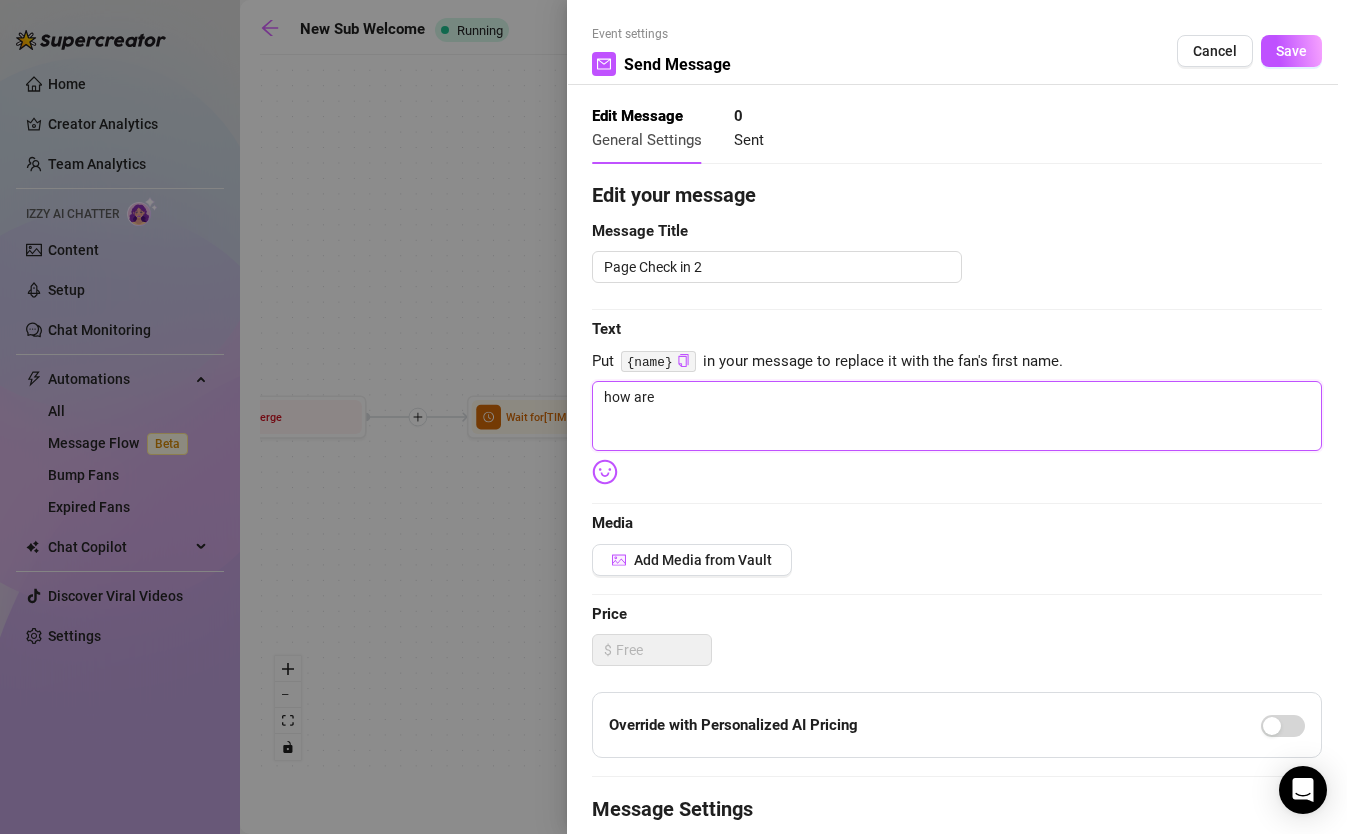 type on "how are" 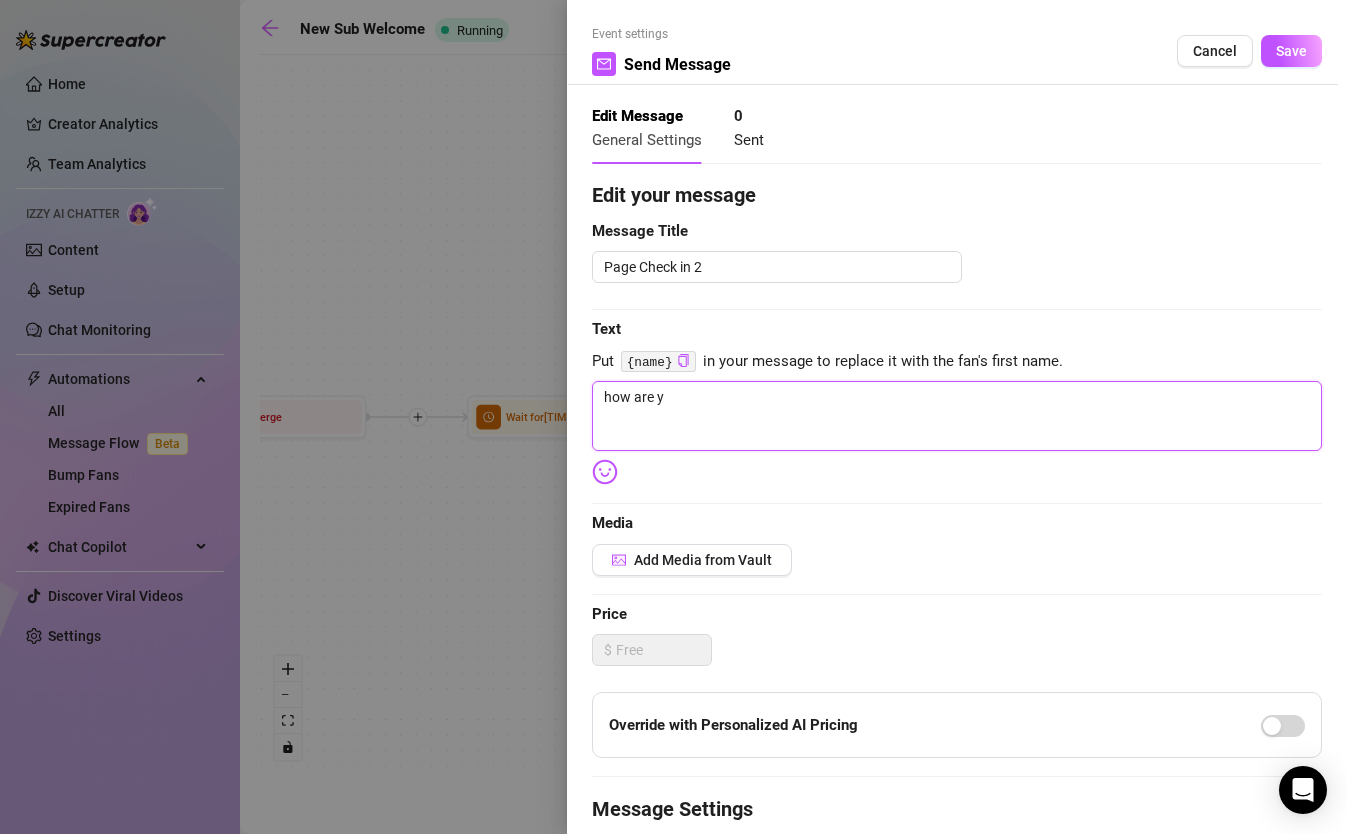 type on "how are yo" 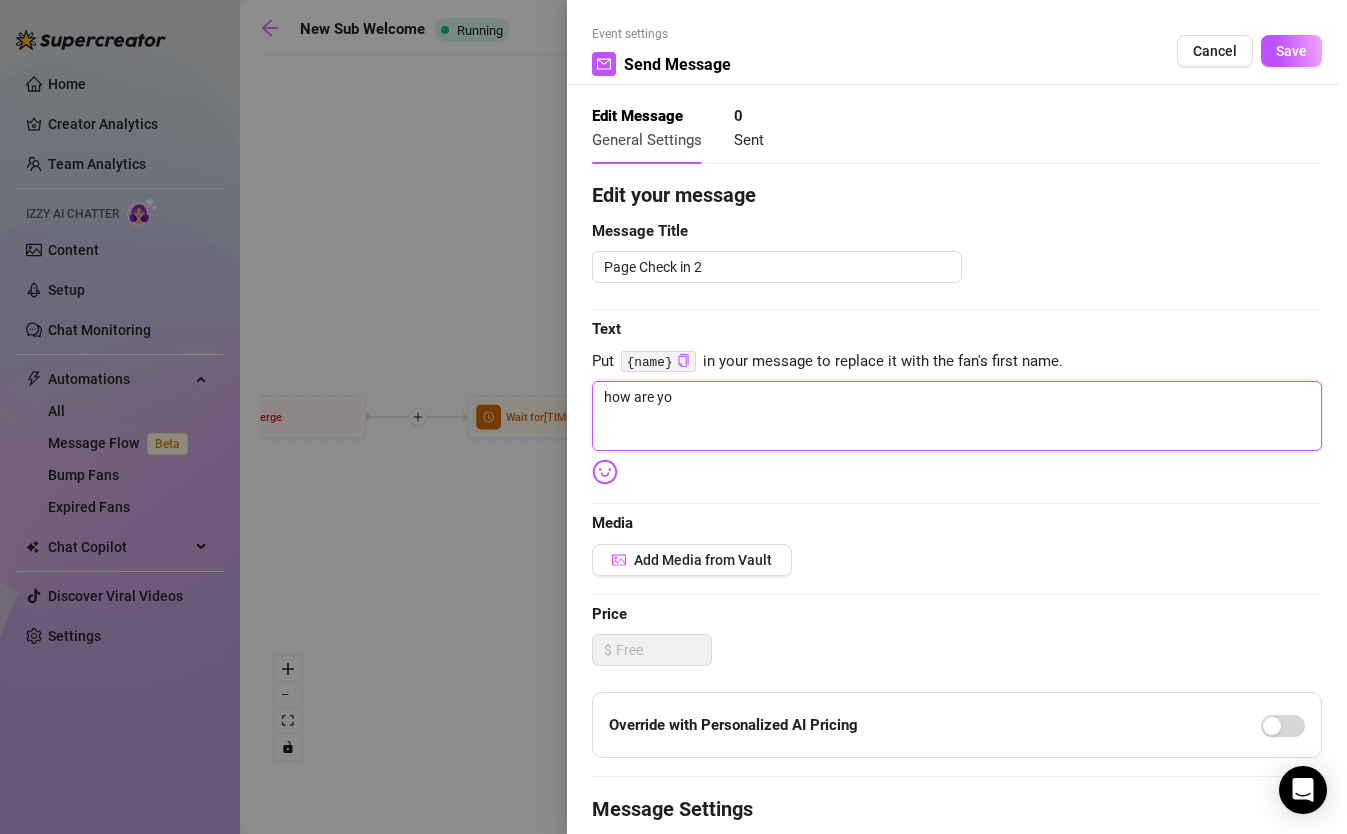type on "how are you" 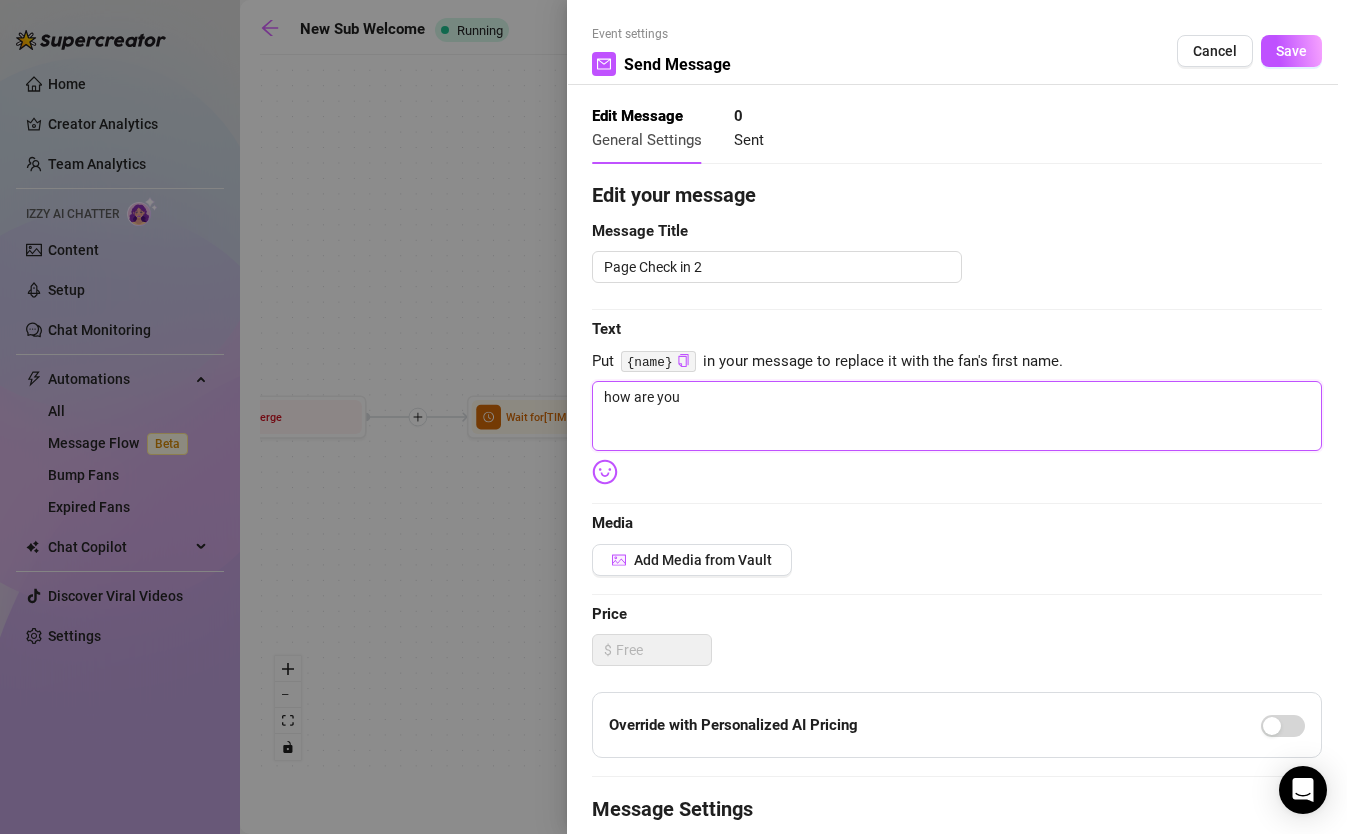 type on "how are you" 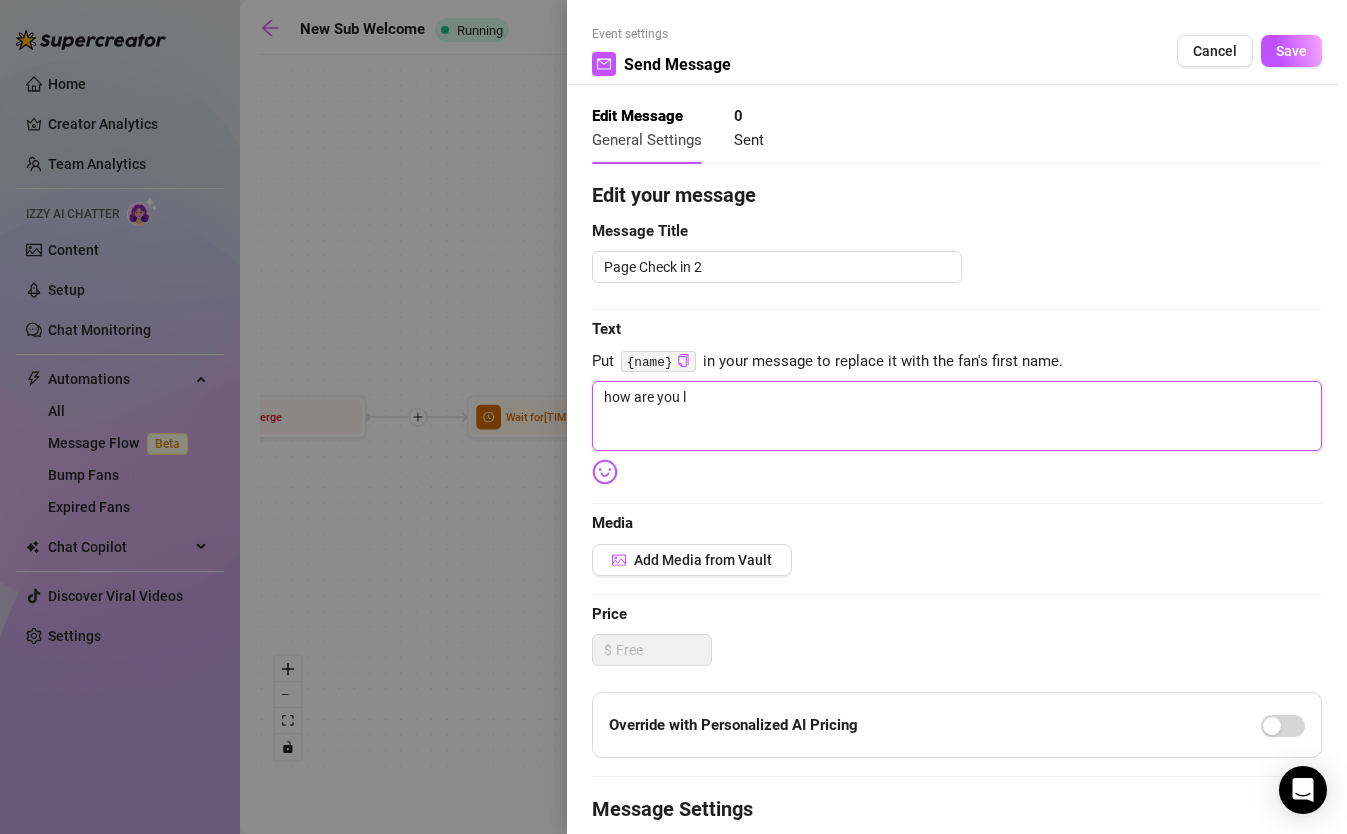 type on "how are you li" 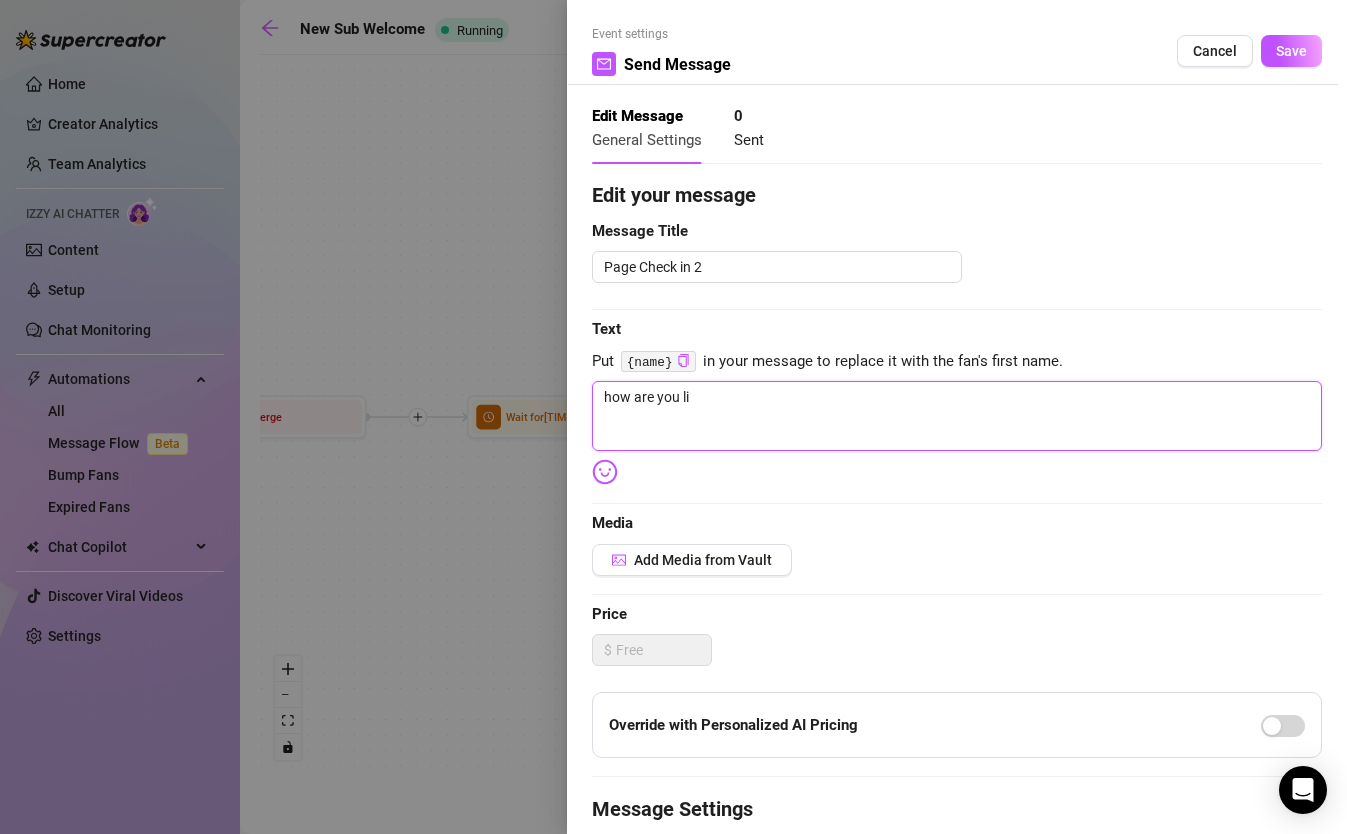 type on "how are you lik" 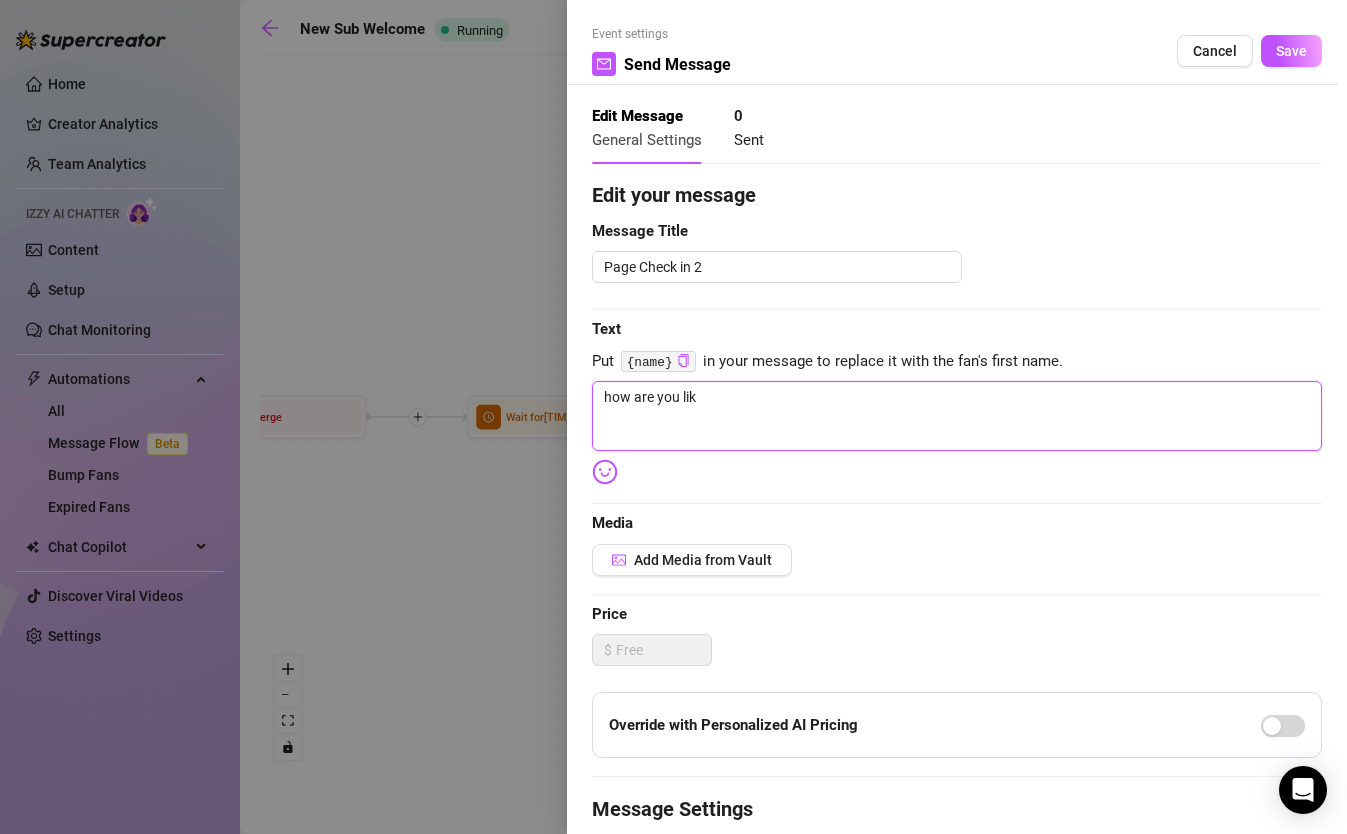 type on "how are you liki" 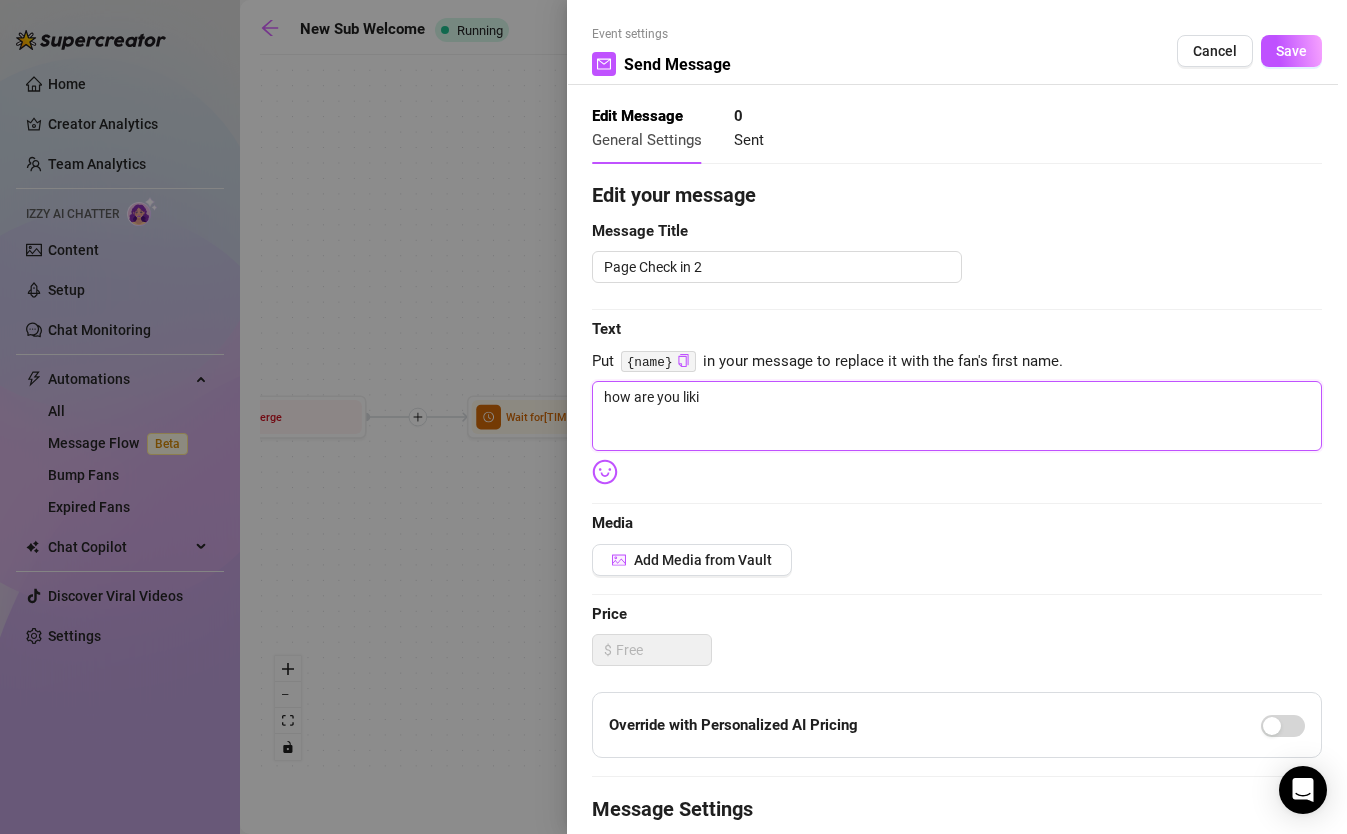 type on "how are you likin" 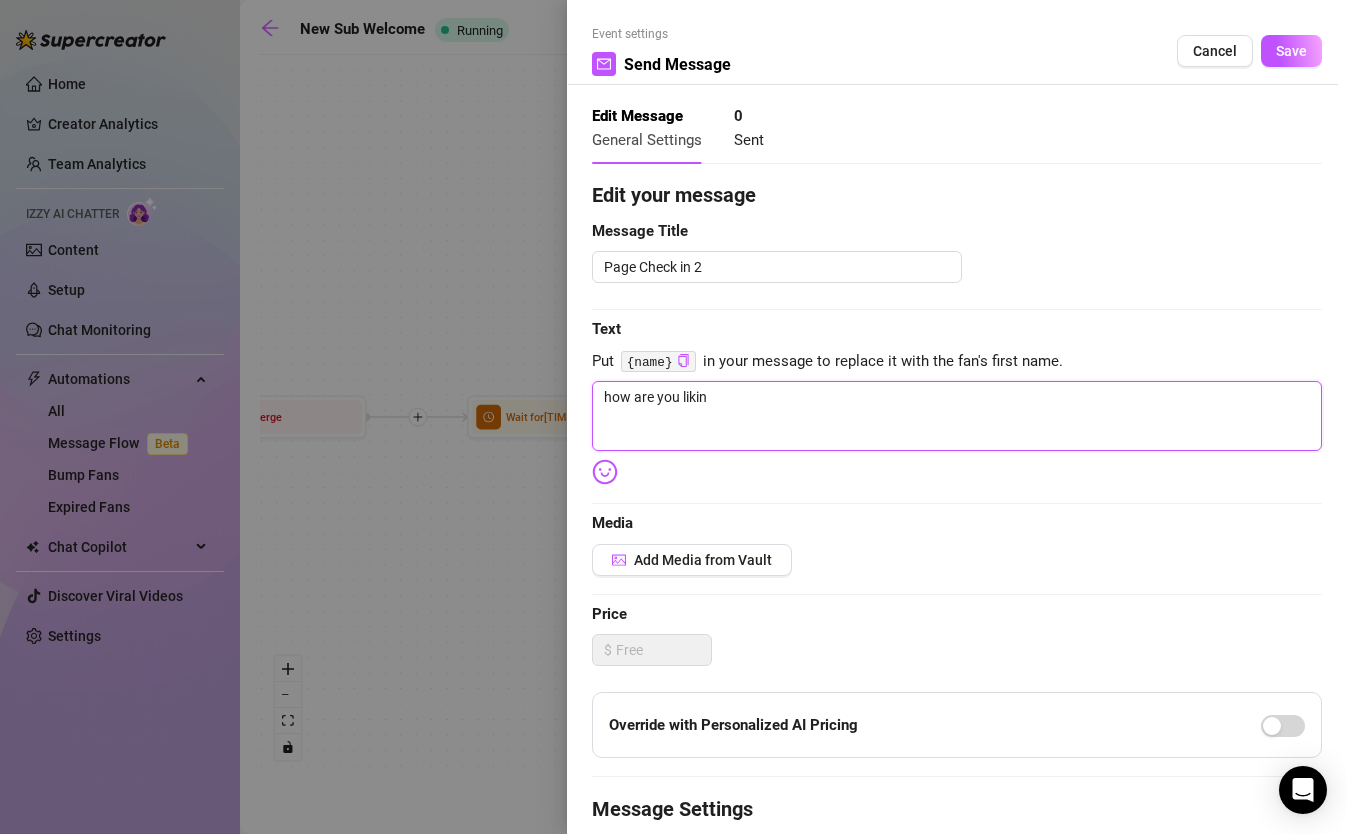 type on "how are you liking" 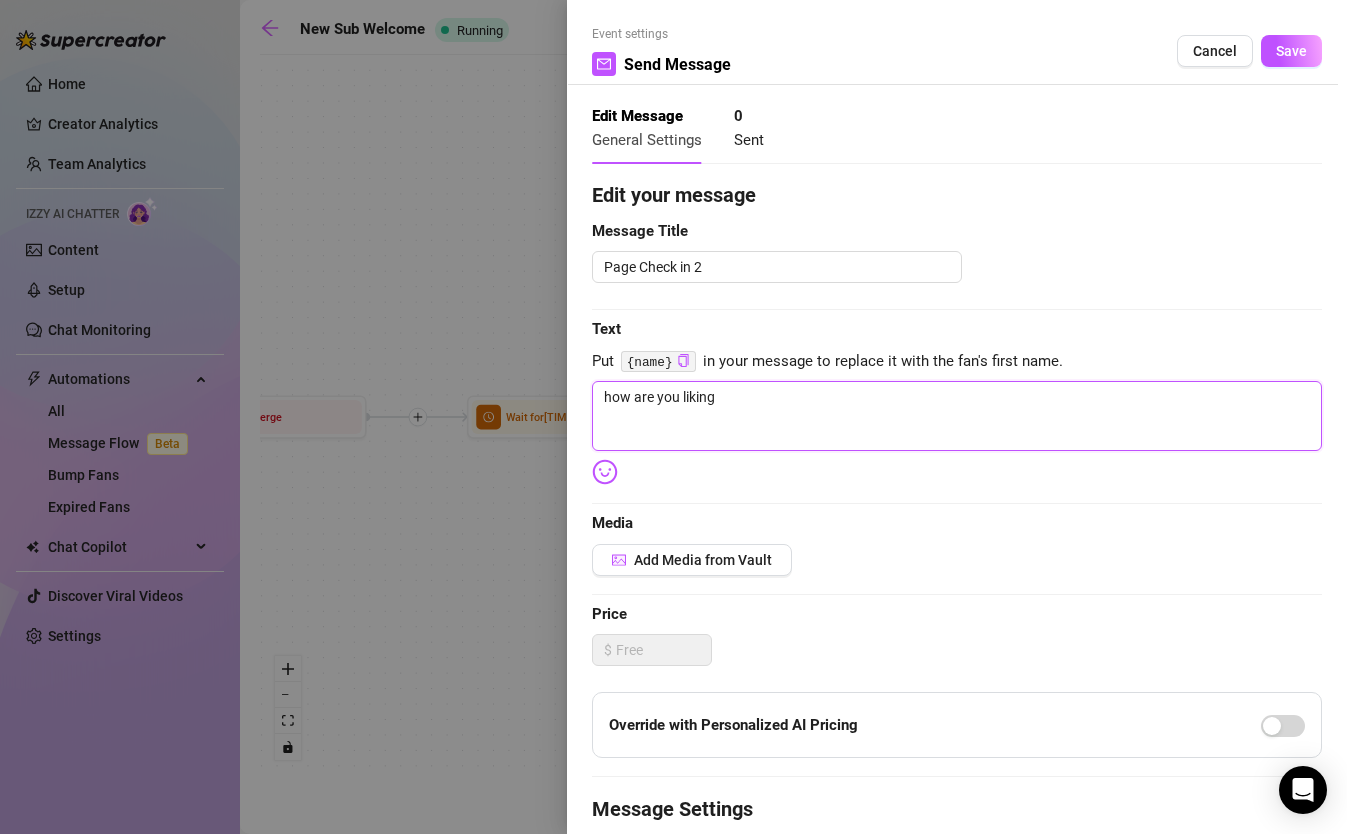 type on "how are you liking" 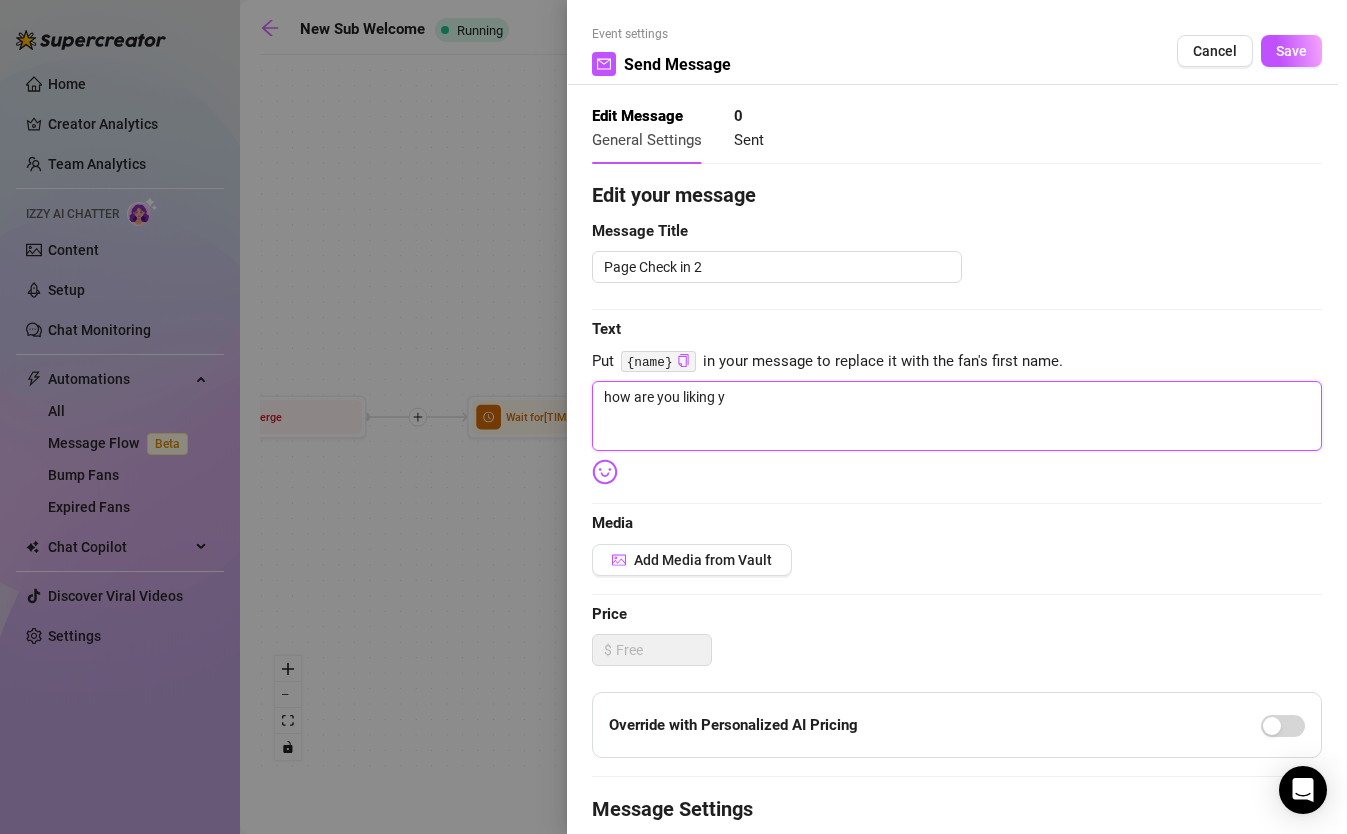 type on "how are you liking" 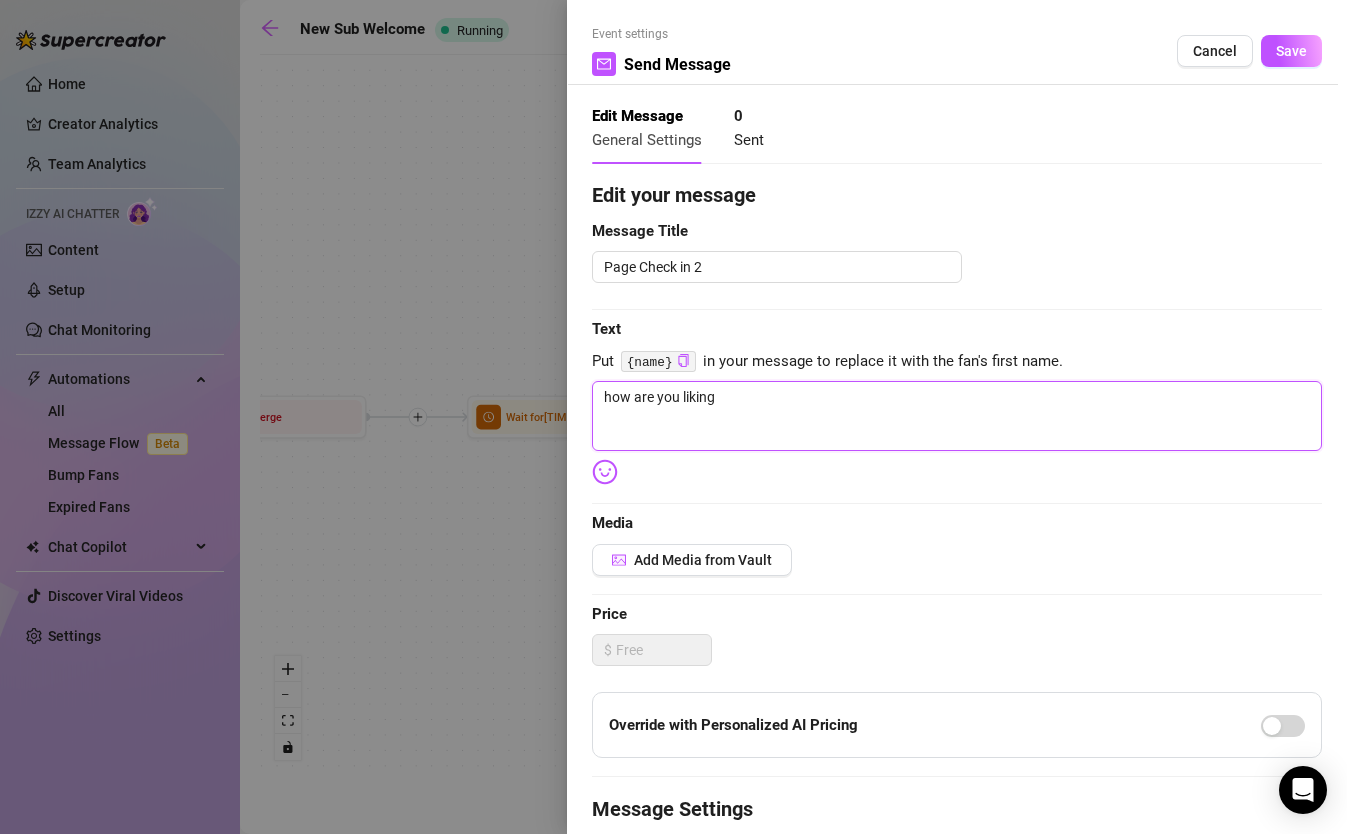 type on "how are you liking m" 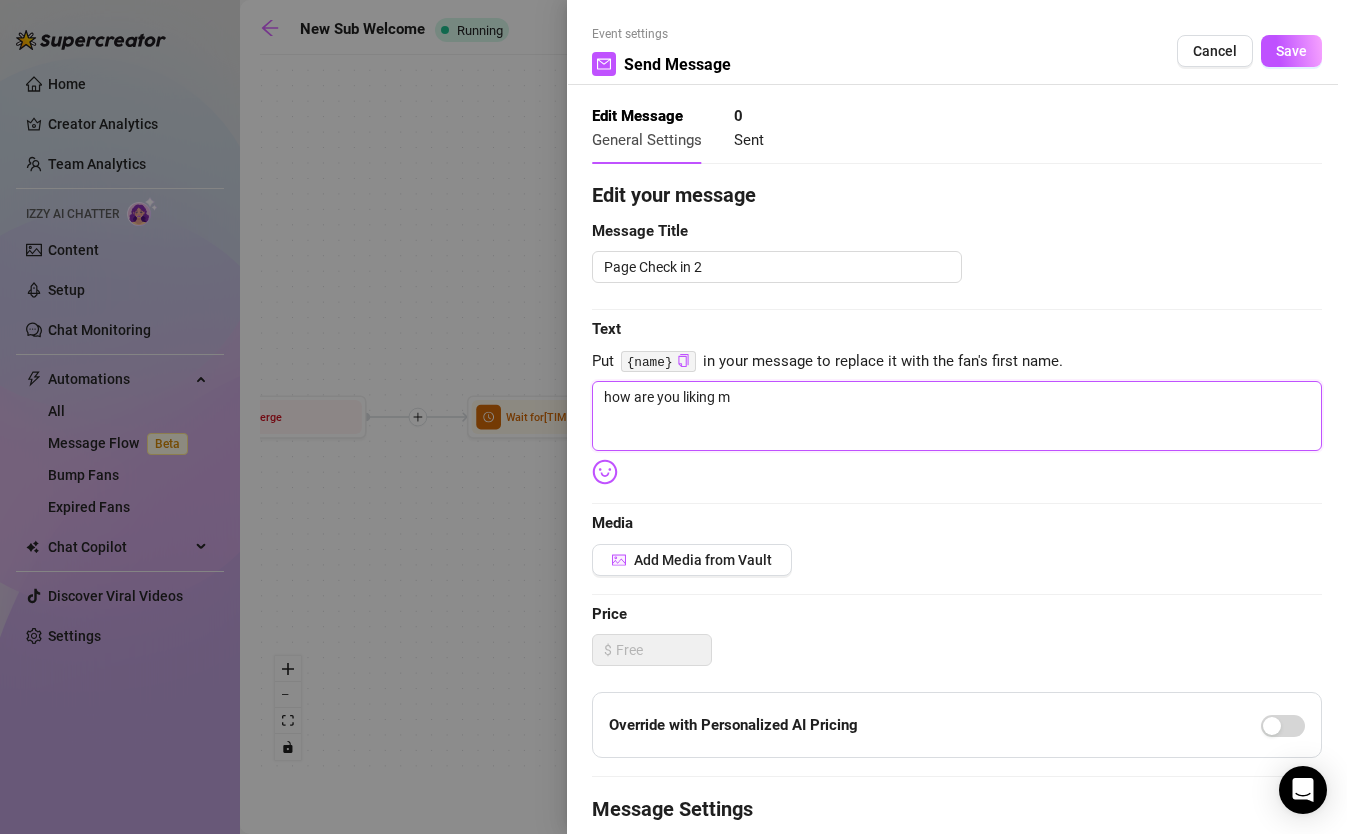 type on "how are you liking my" 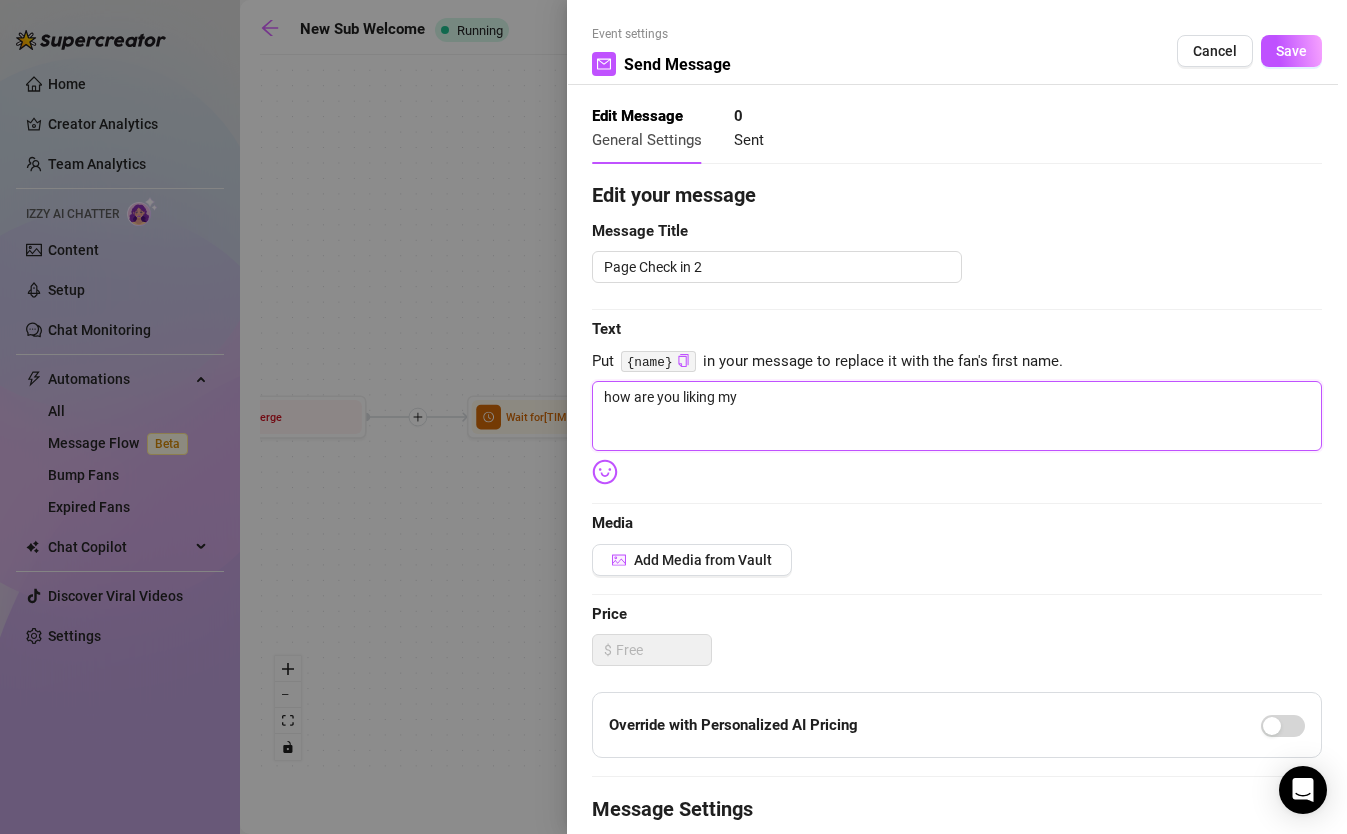 type on "how are you liking my" 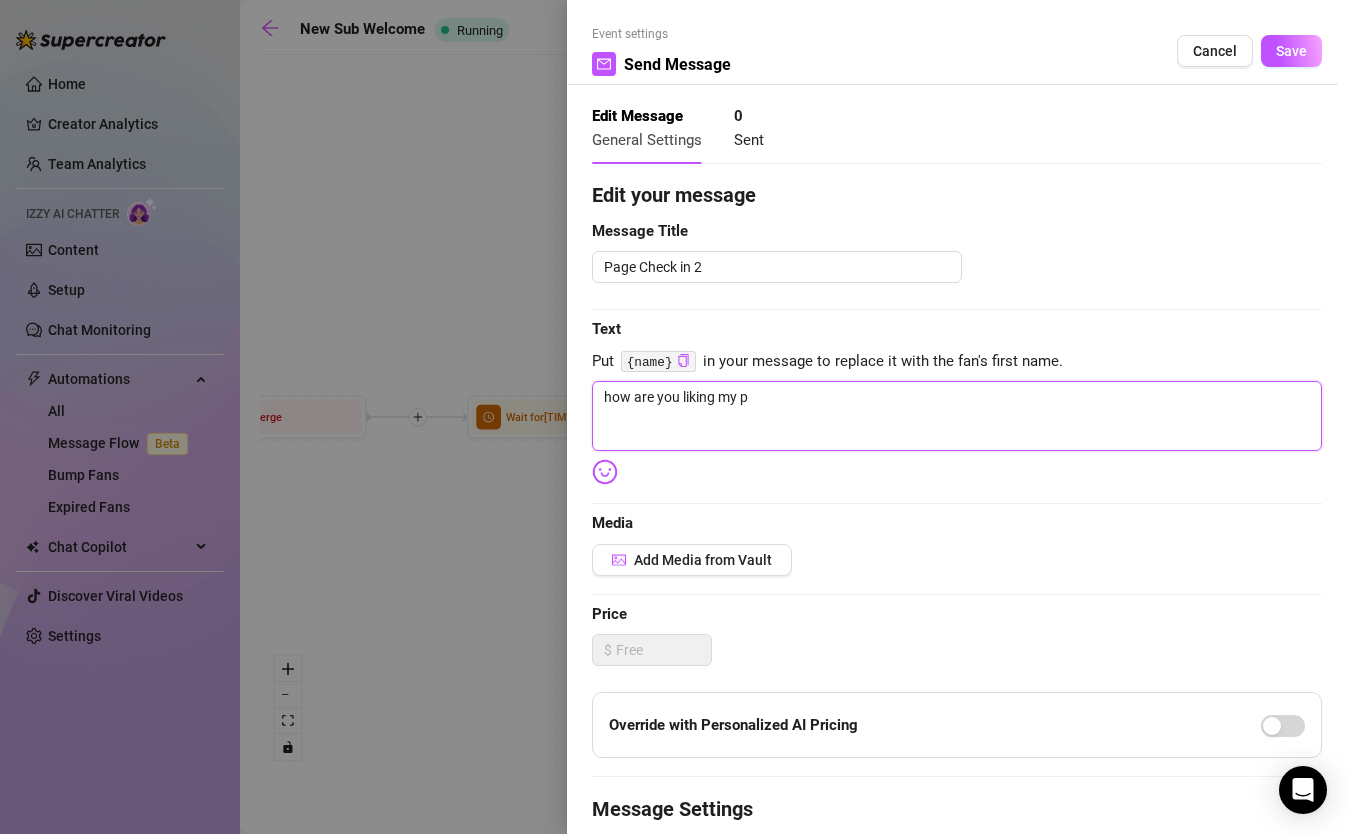 type on "how are you liking my pa" 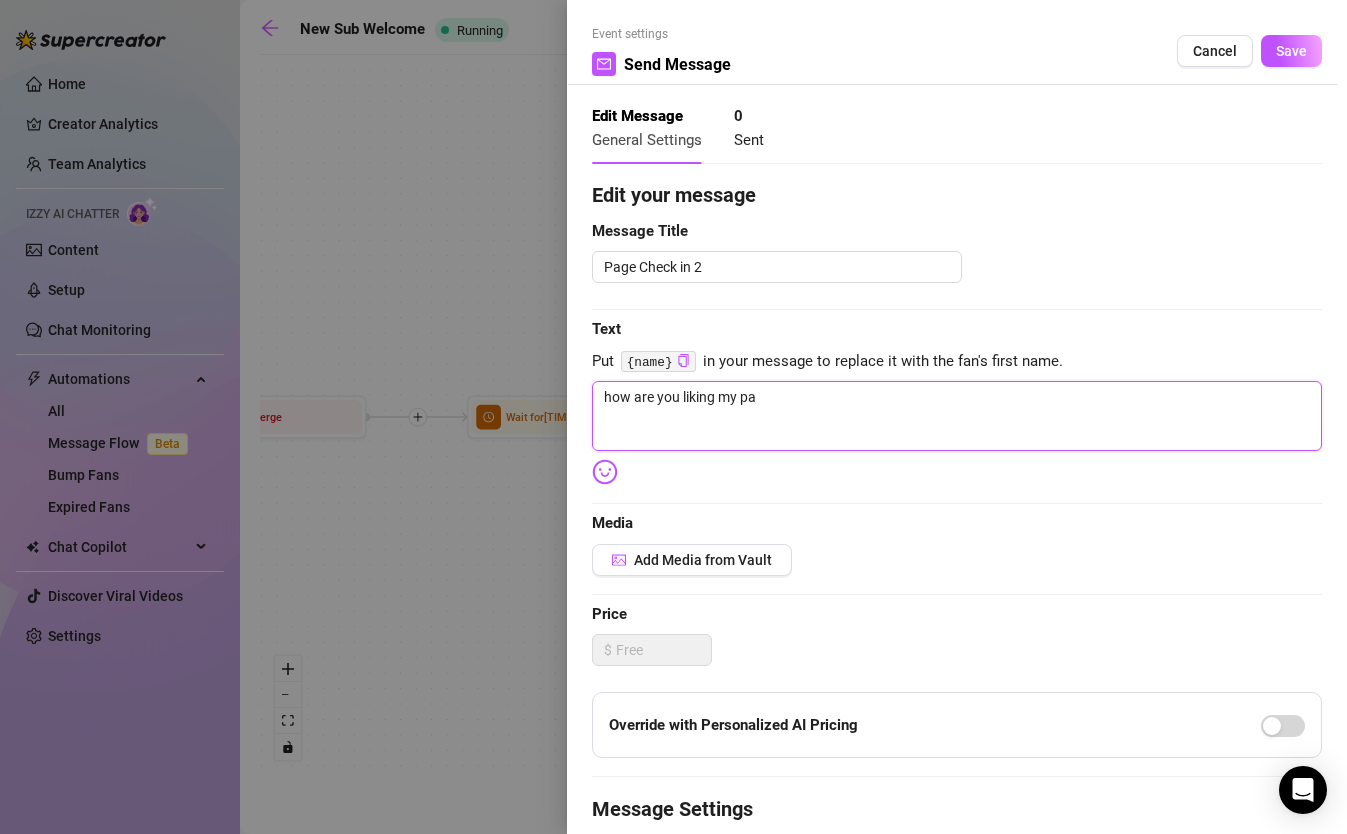 type on "how are you liking my pag" 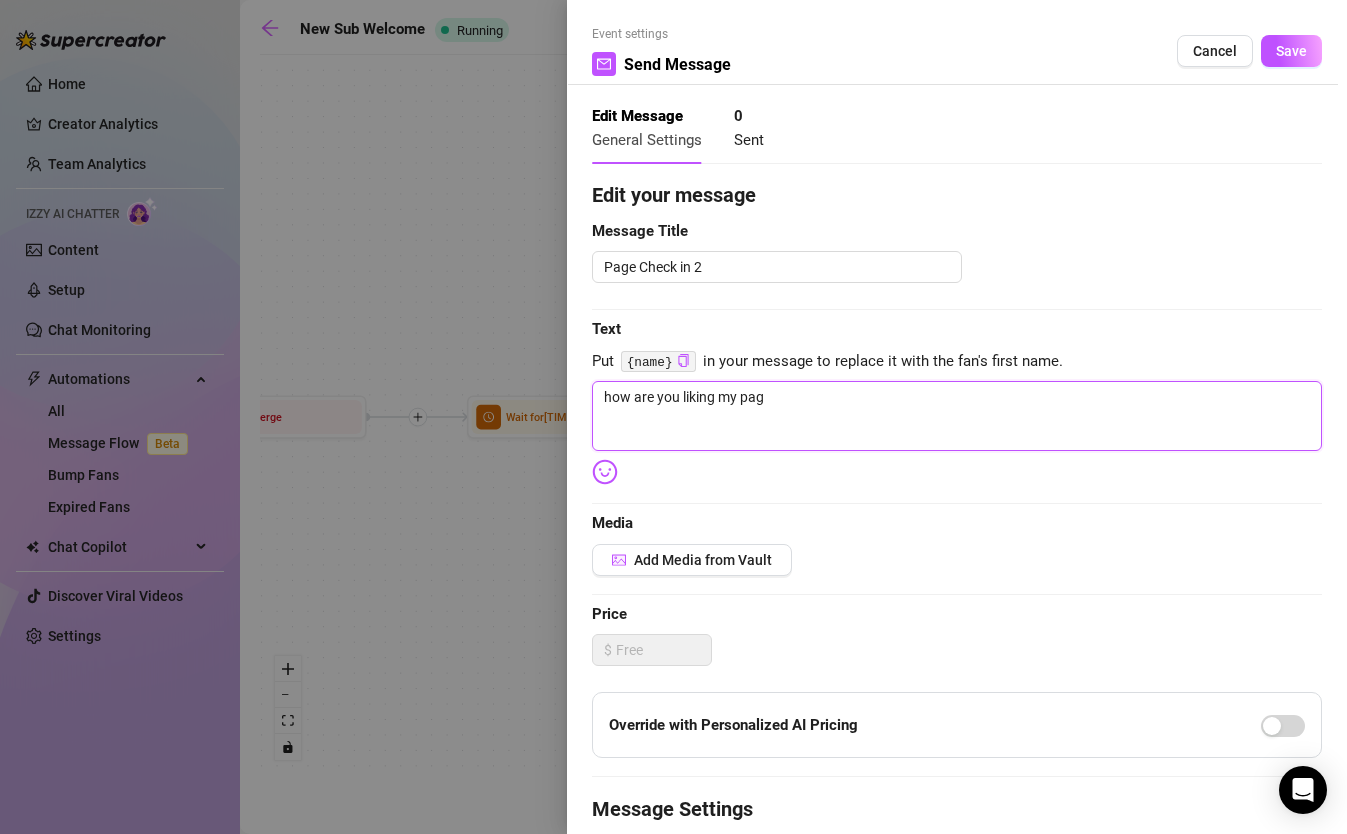 type 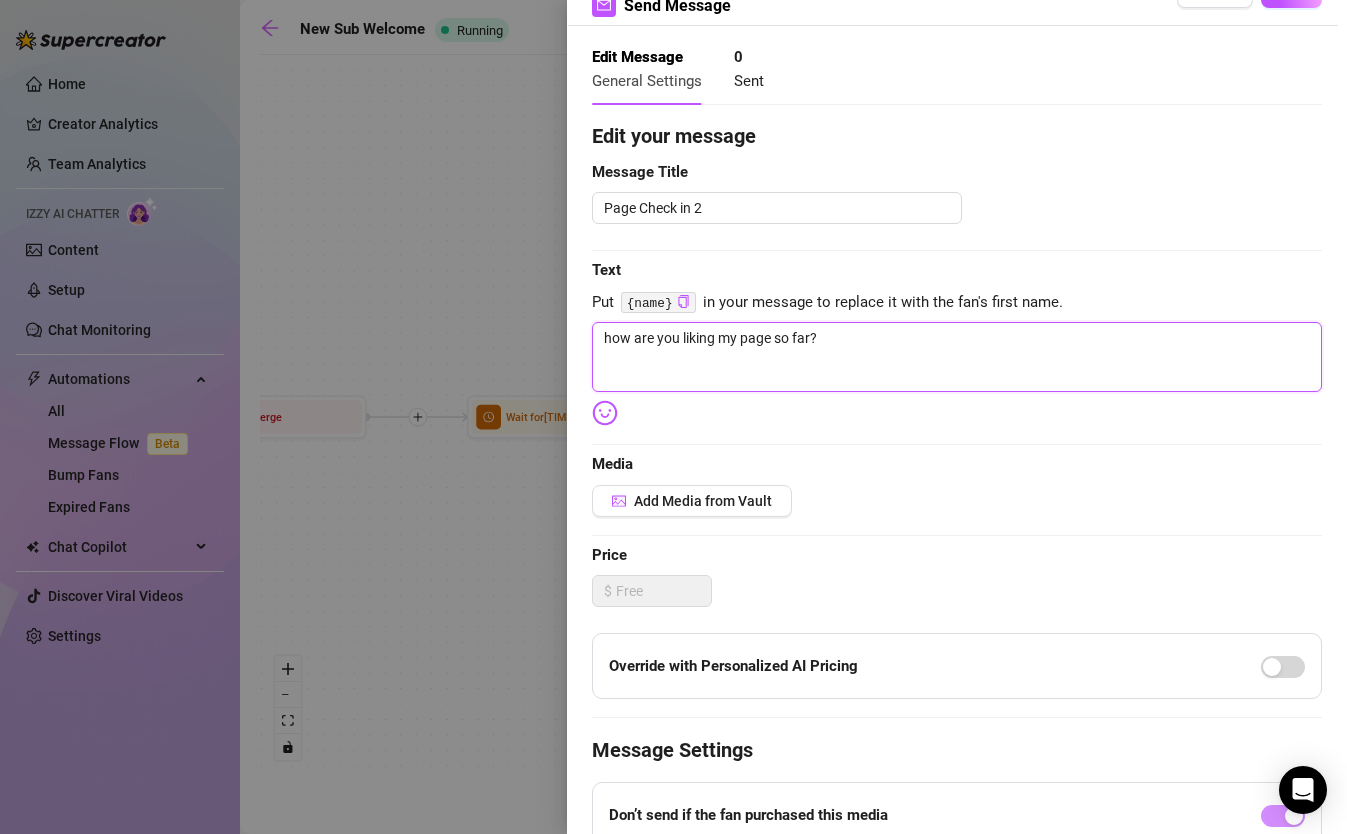 scroll, scrollTop: 0, scrollLeft: 0, axis: both 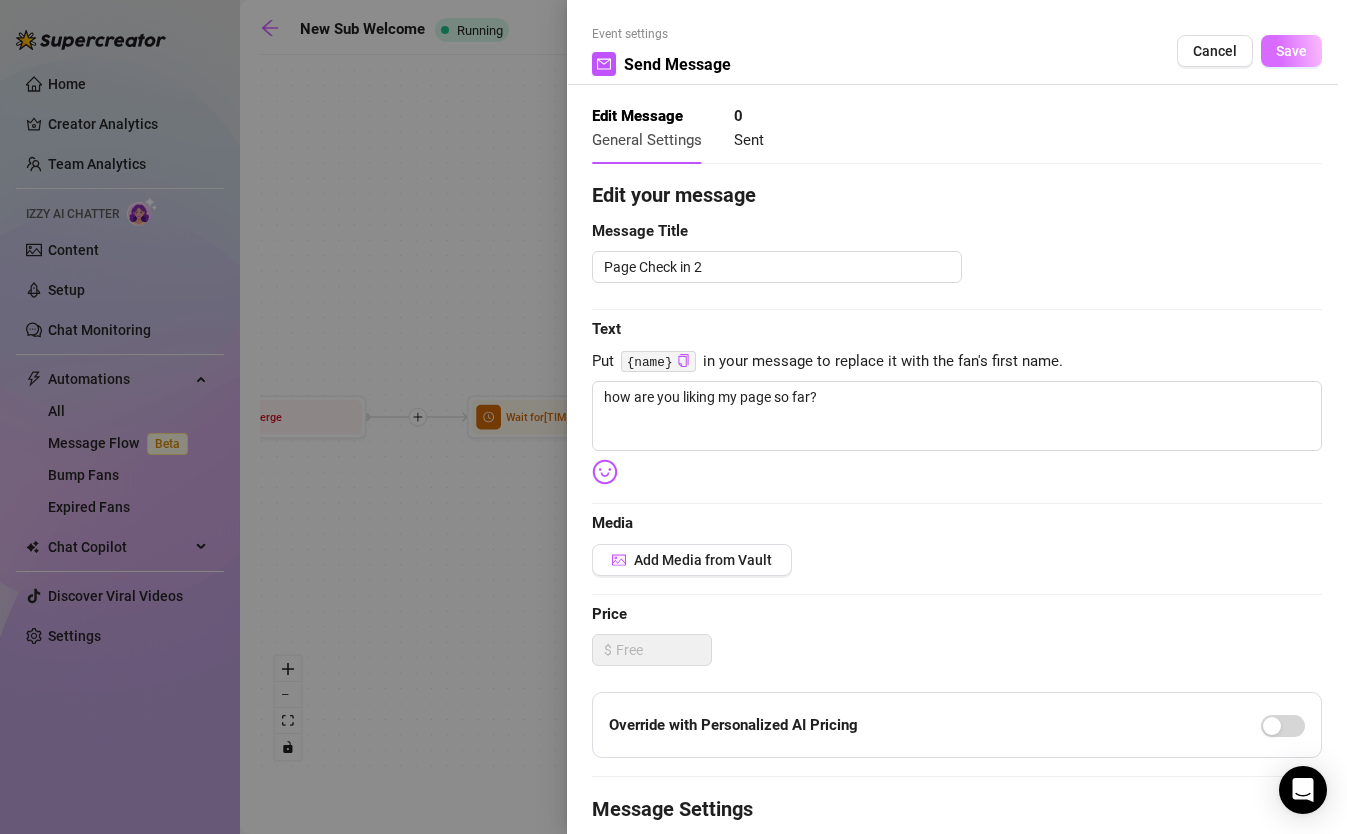click on "Save" at bounding box center [1291, 51] 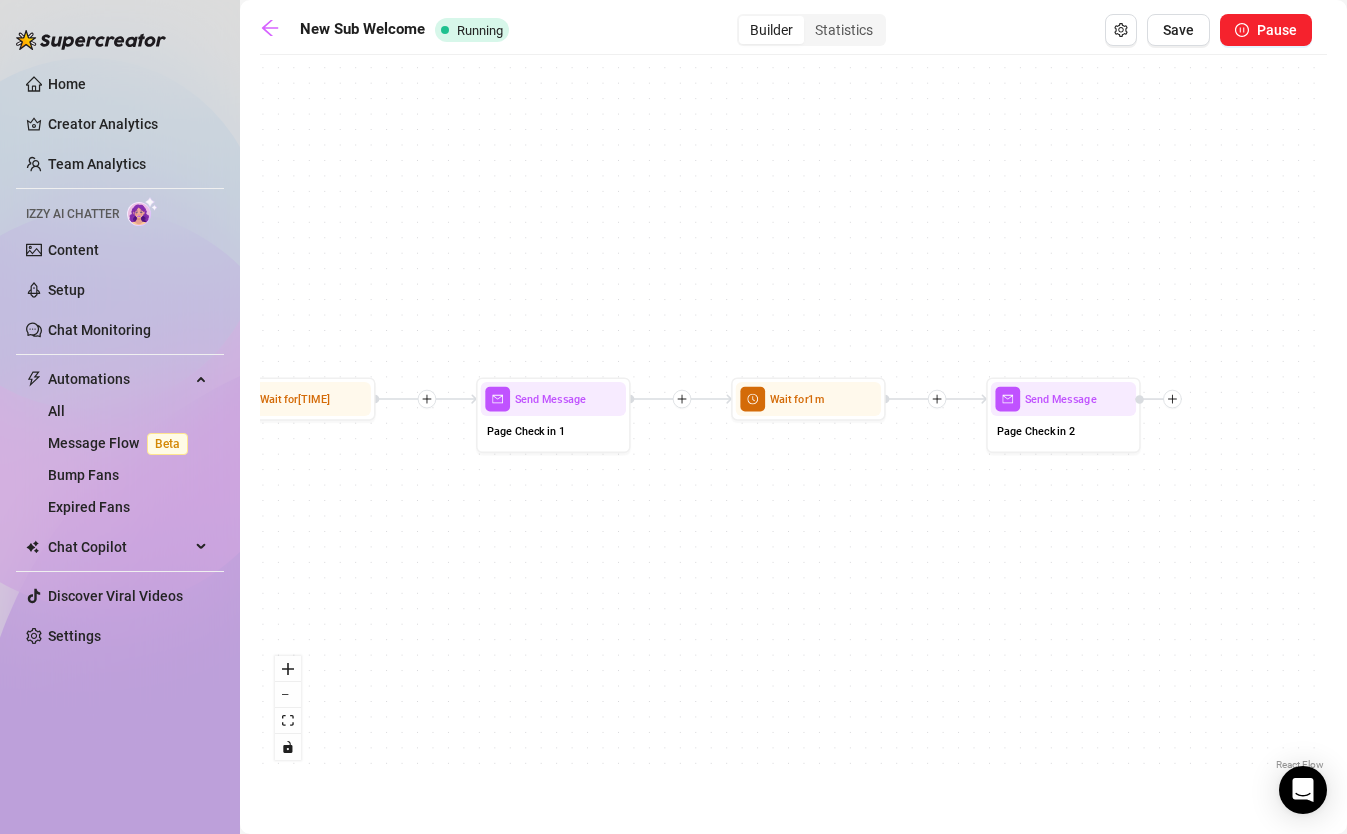 drag, startPoint x: 996, startPoint y: 620, endPoint x: 604, endPoint y: 586, distance: 393.47174 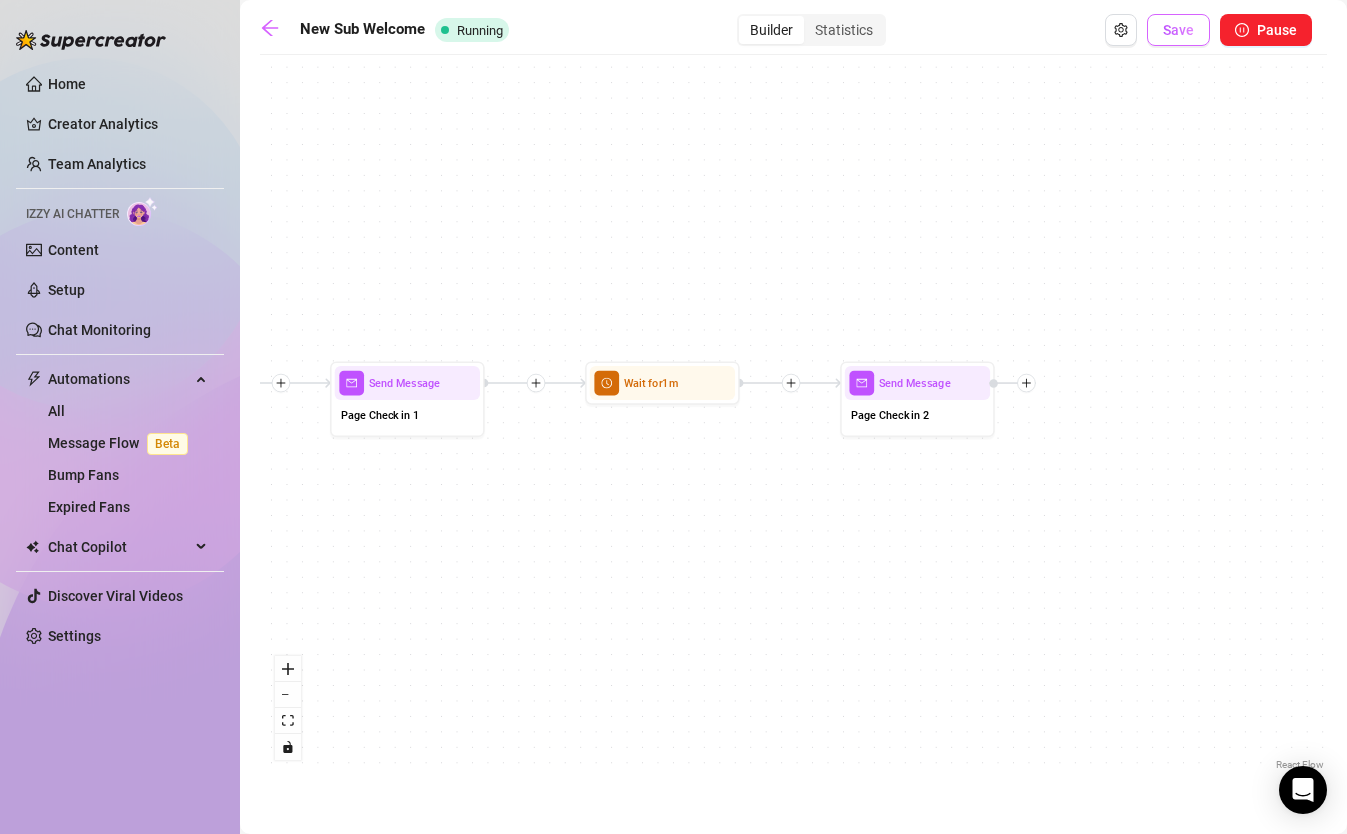 click on "Save" at bounding box center [1178, 30] 